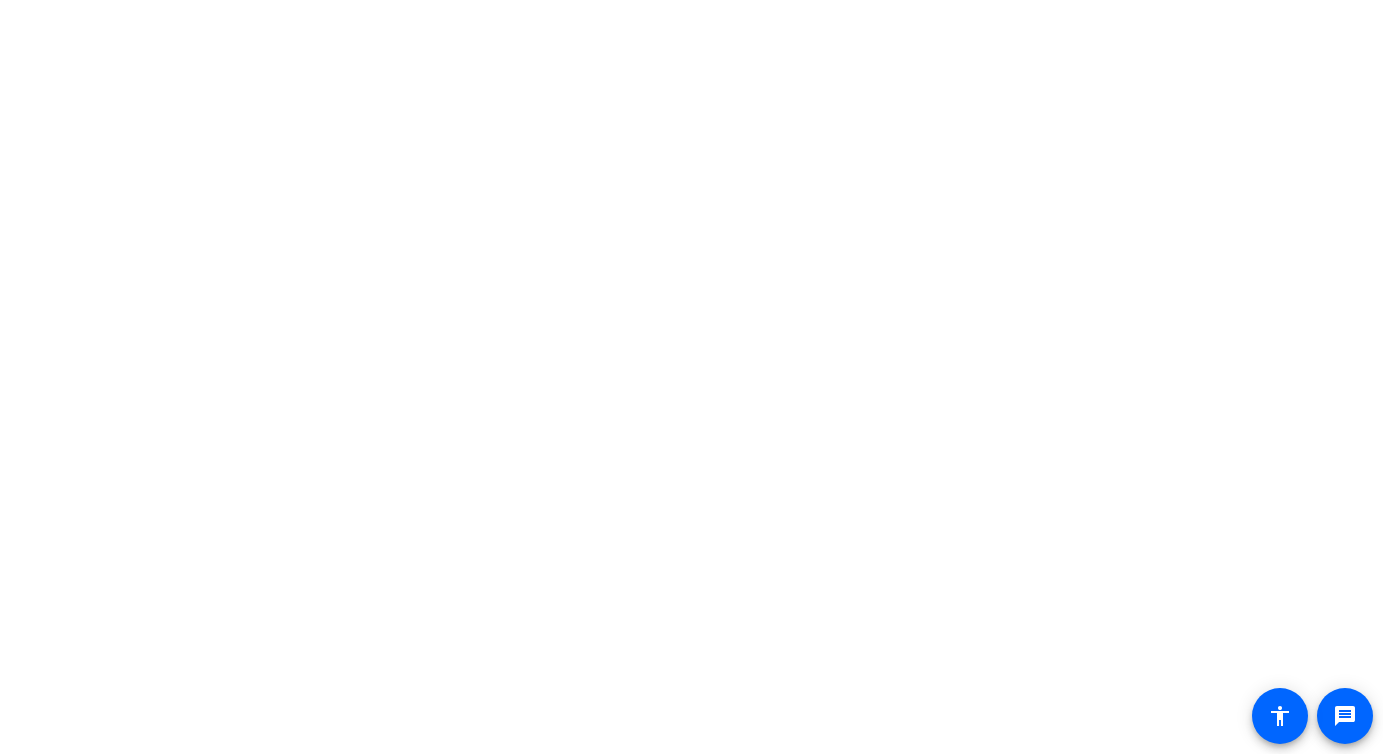 scroll, scrollTop: 0, scrollLeft: 0, axis: both 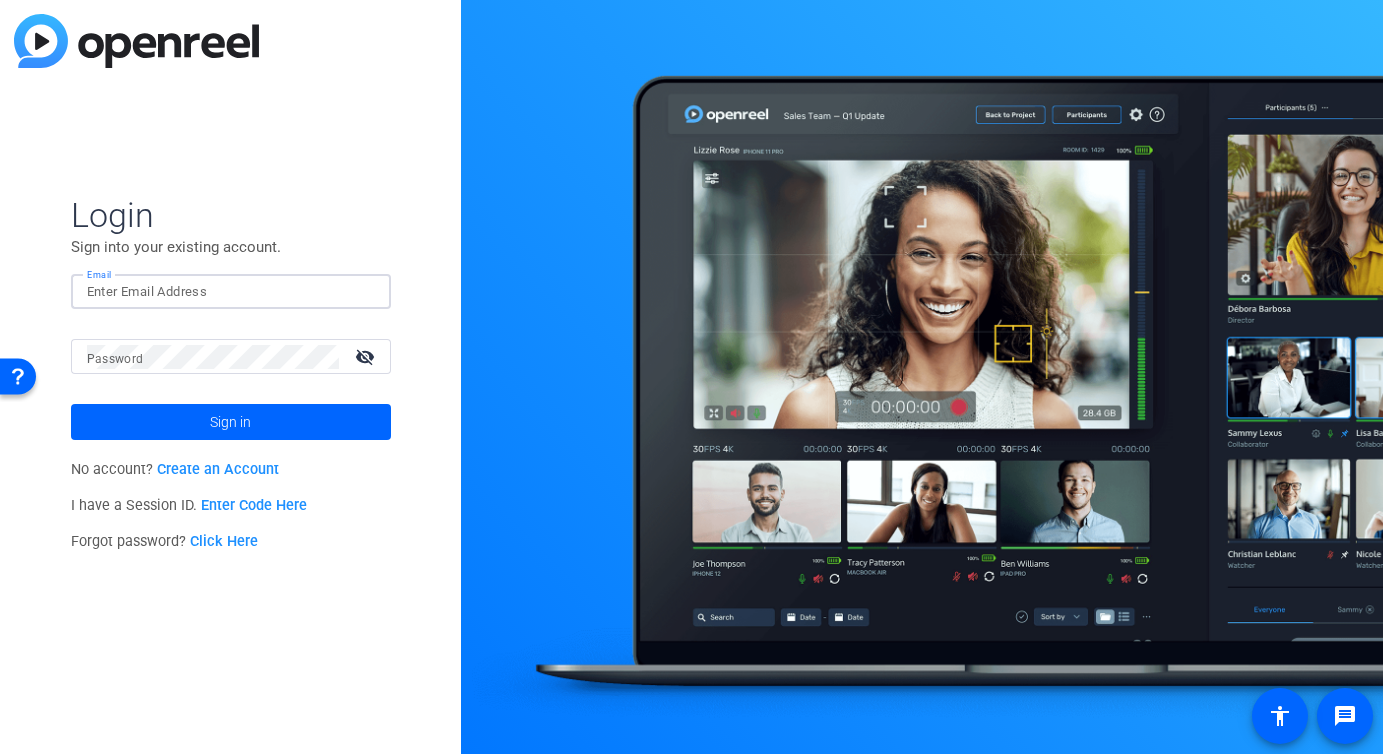 click on "Email" at bounding box center (231, 292) 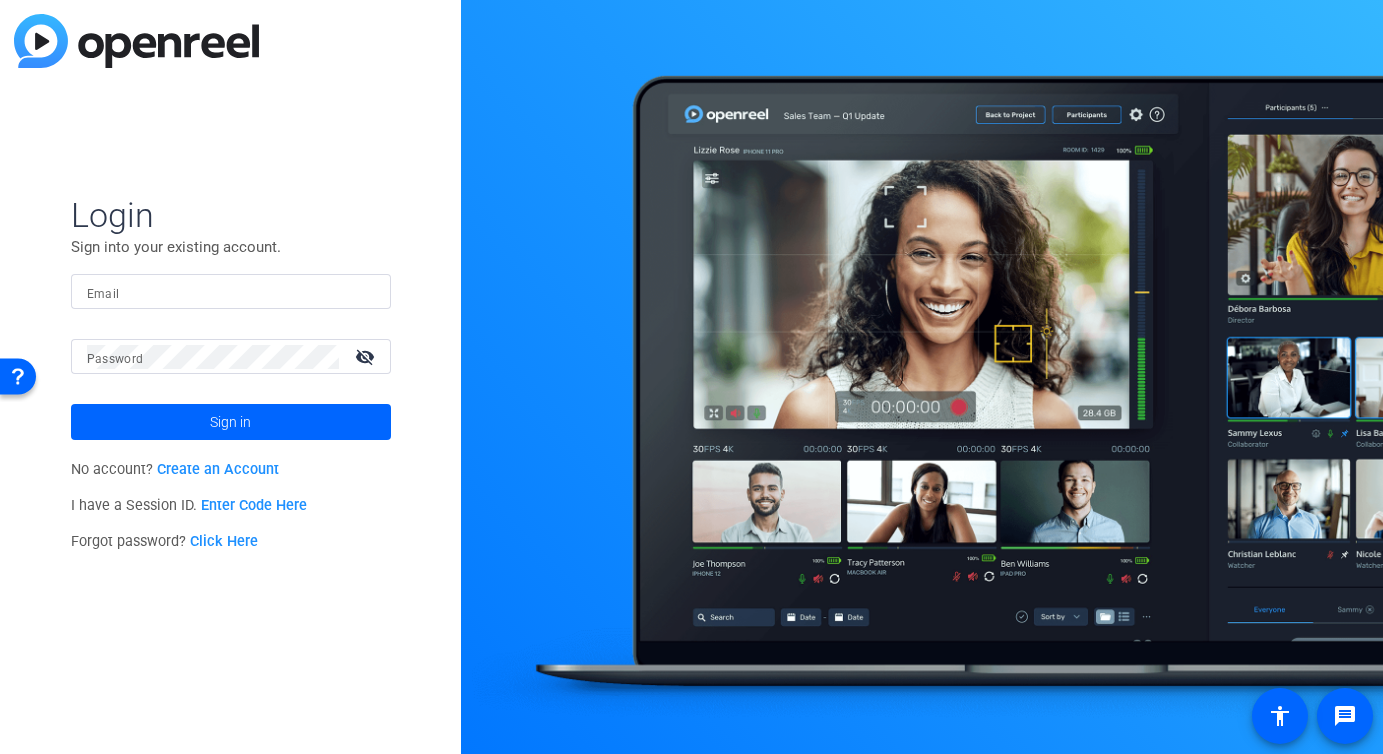 type on "[USER]@[DOMAIN]" 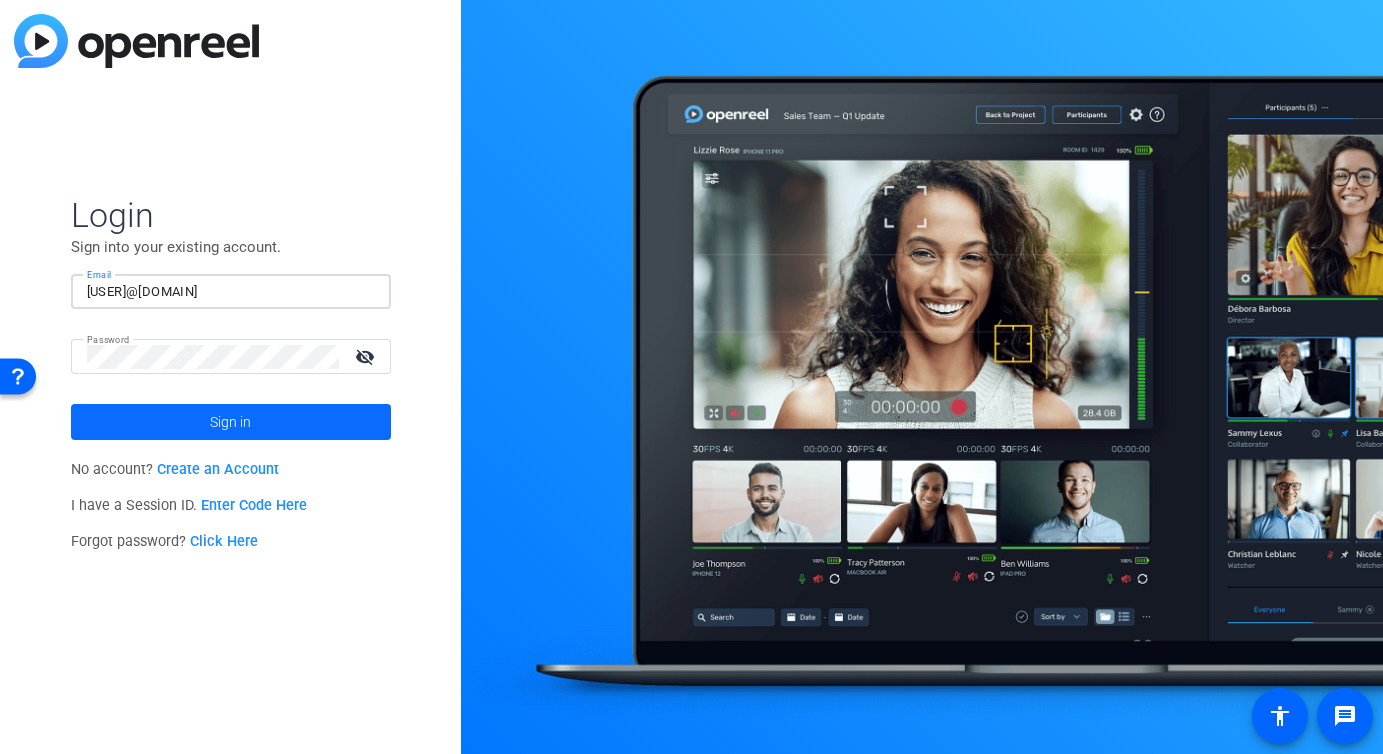 click 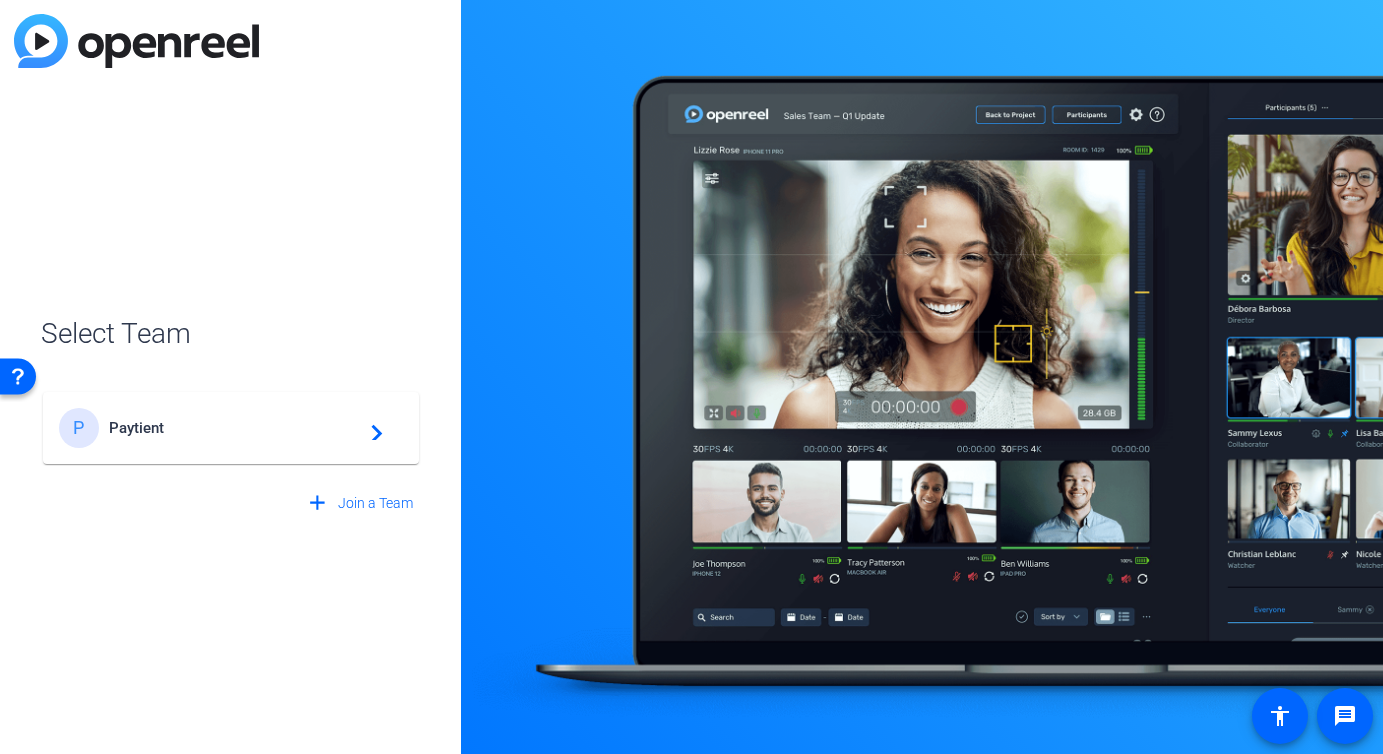 click on "P Paytient  navigate_next" 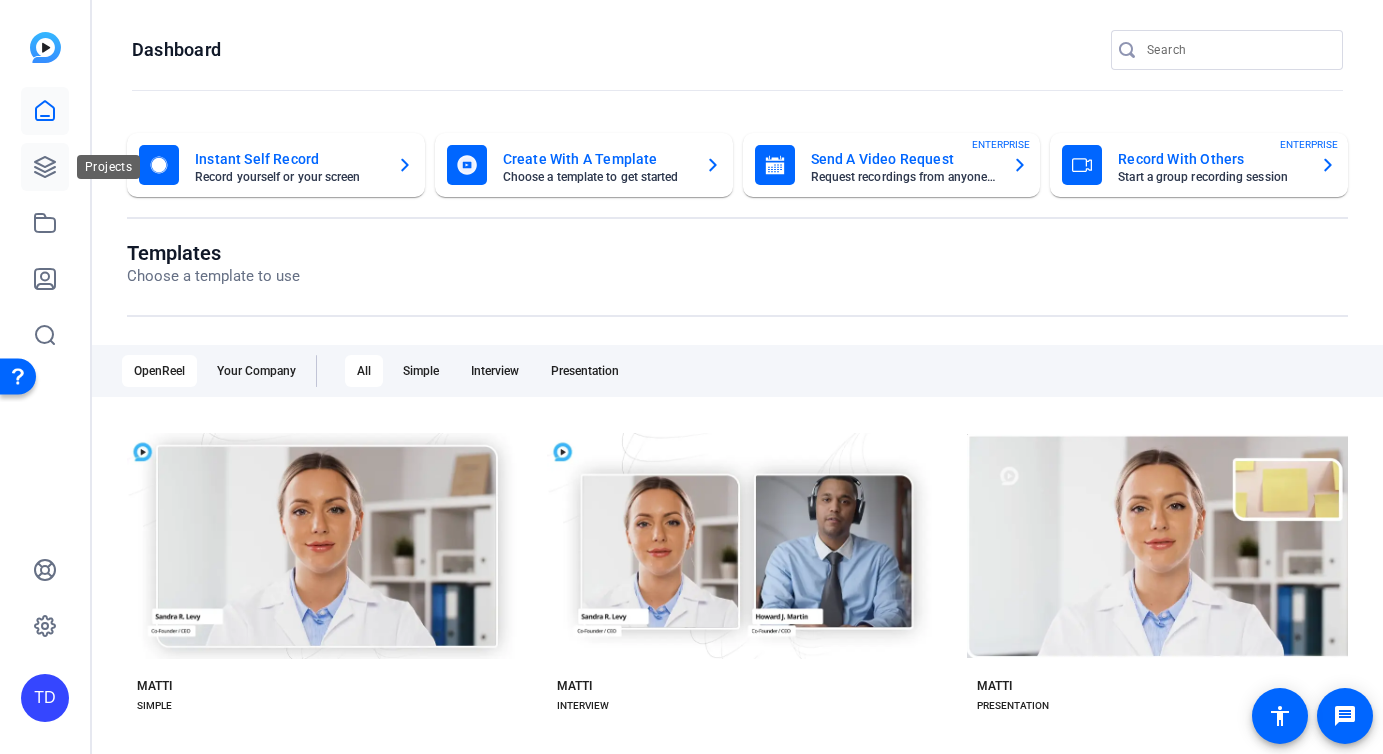 click 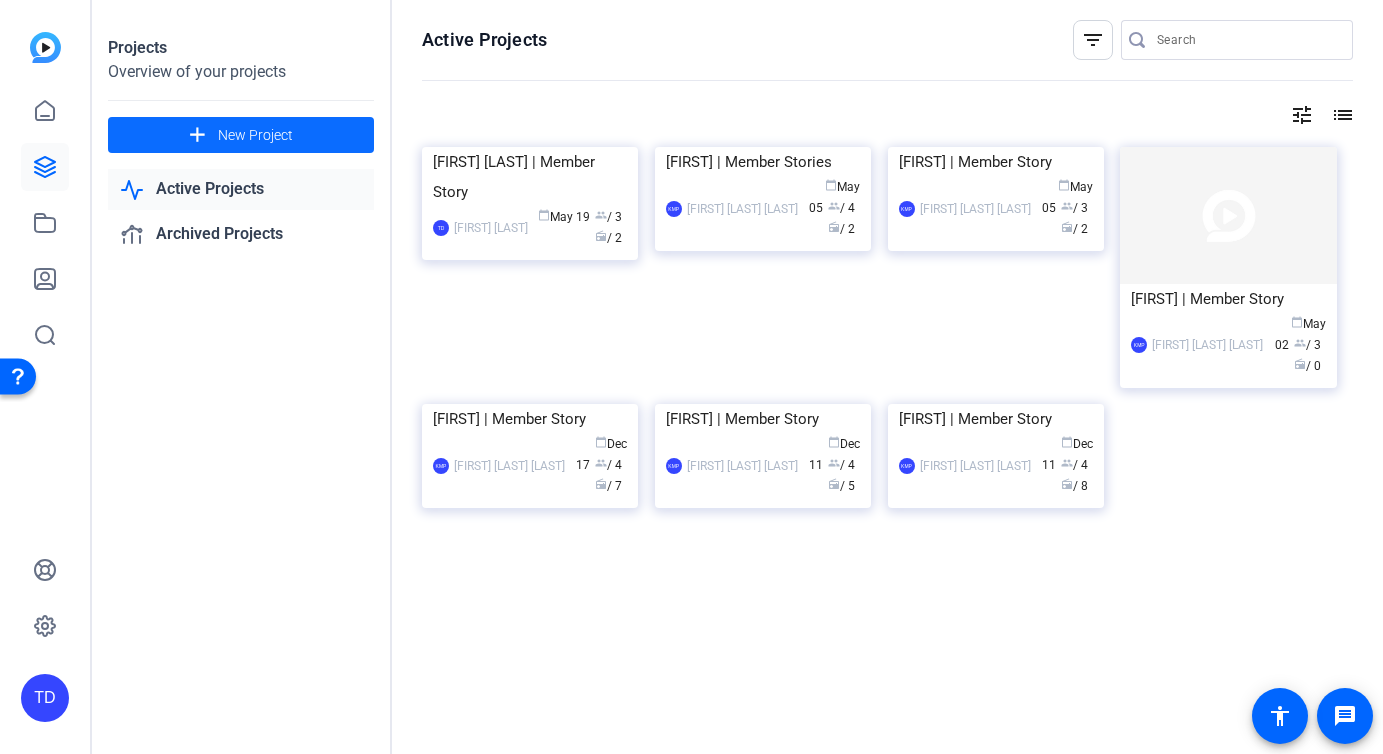click on "New Project" 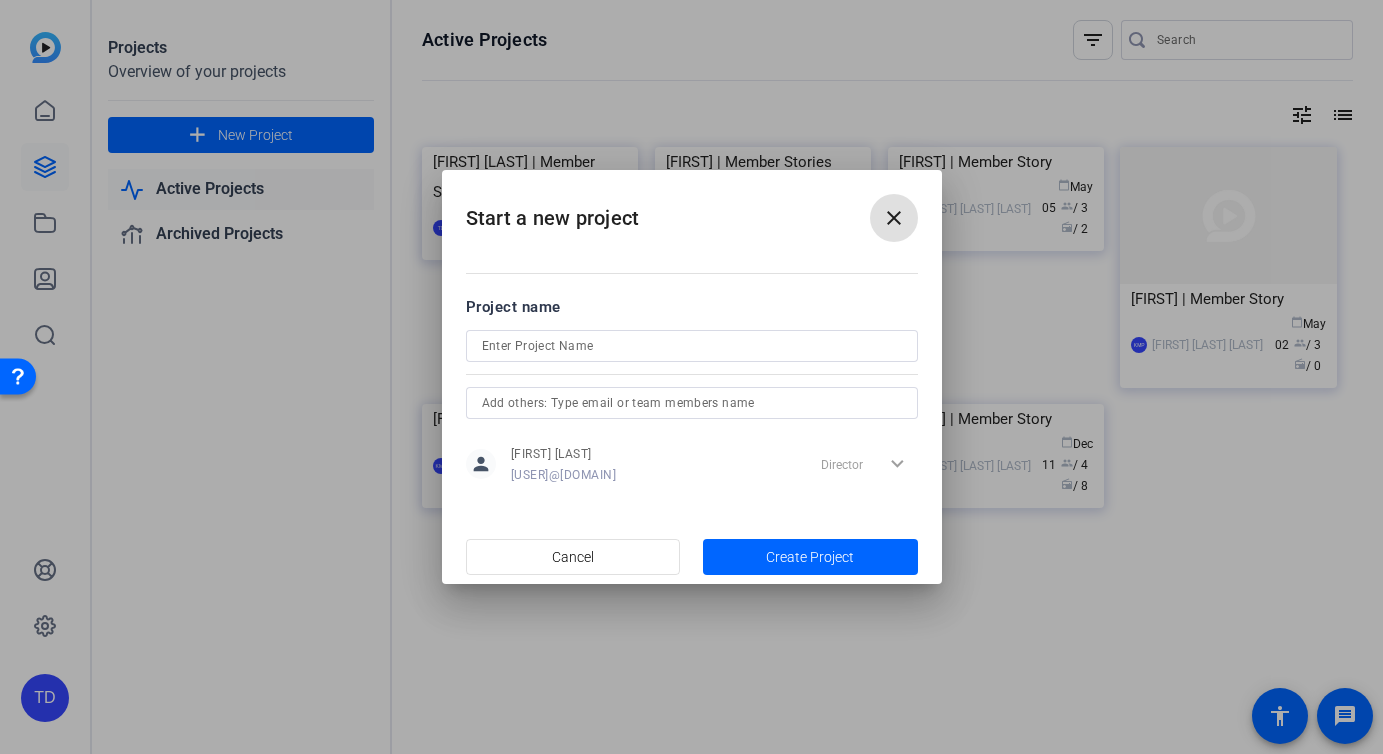 click at bounding box center [692, 346] 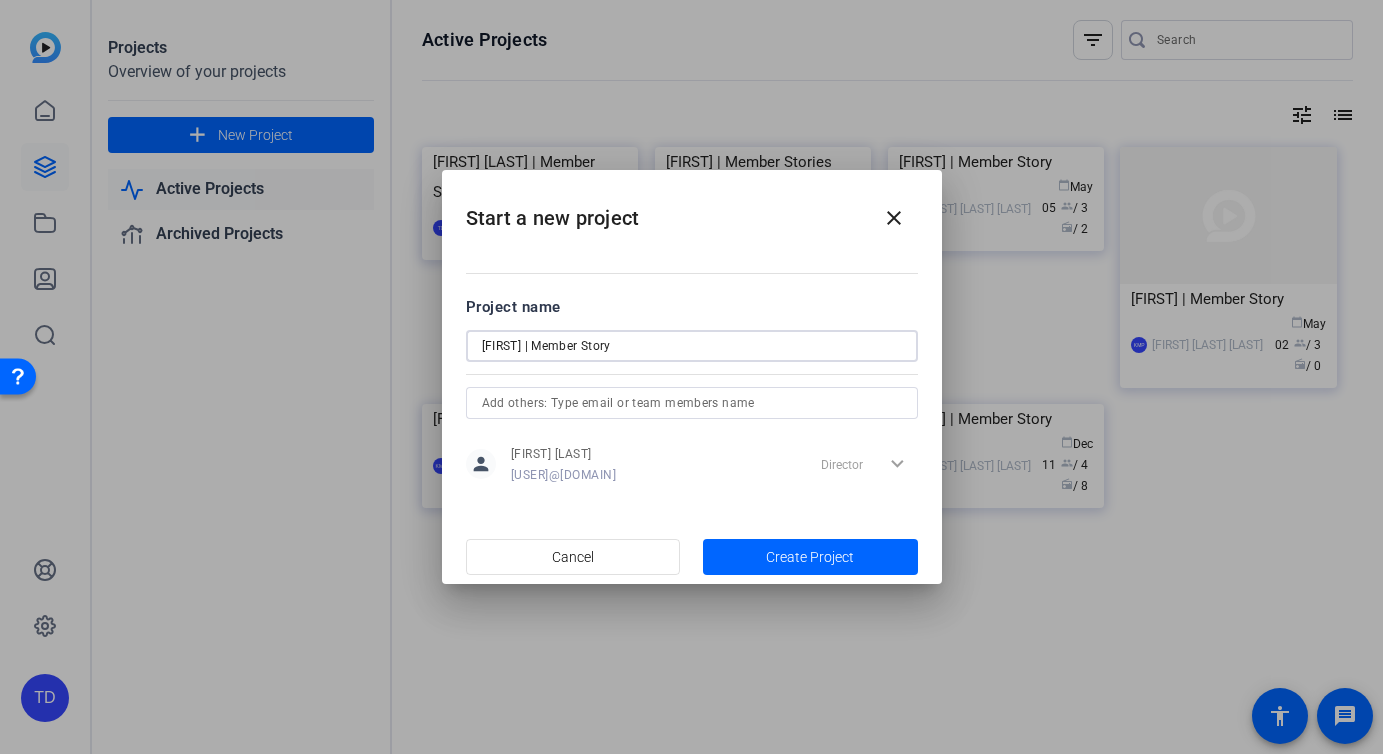 type on "[FIRST] | Member Story" 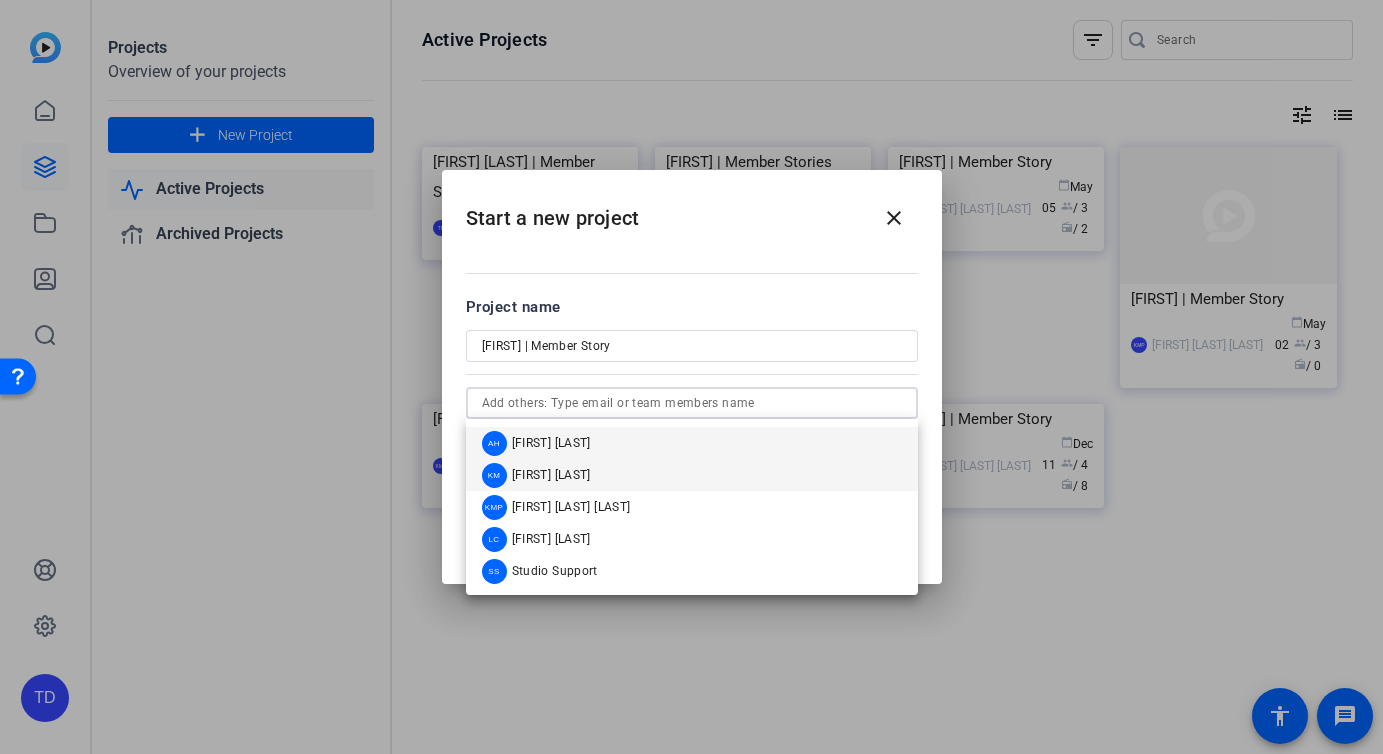 click on "[INITIAL] [INITIAL] [LAST] [LAST]" at bounding box center [692, 475] 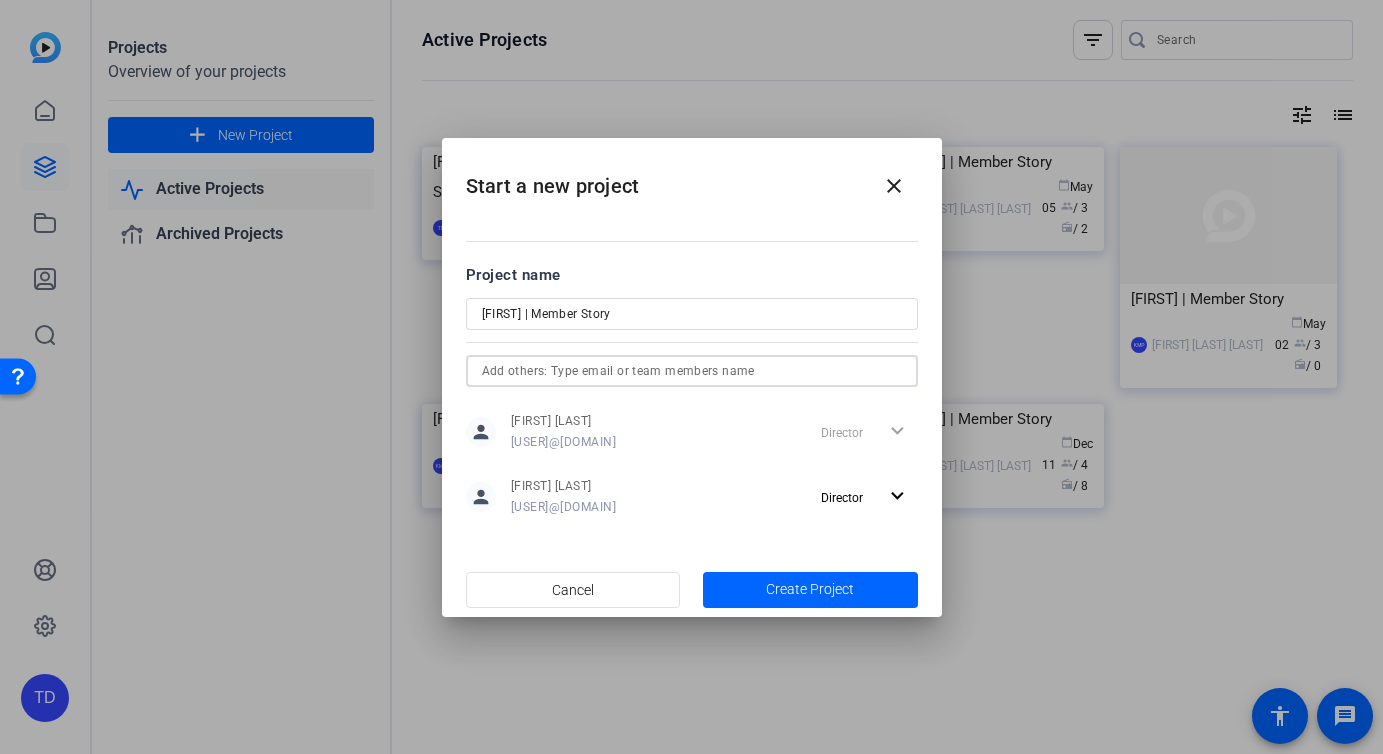 click at bounding box center (692, 371) 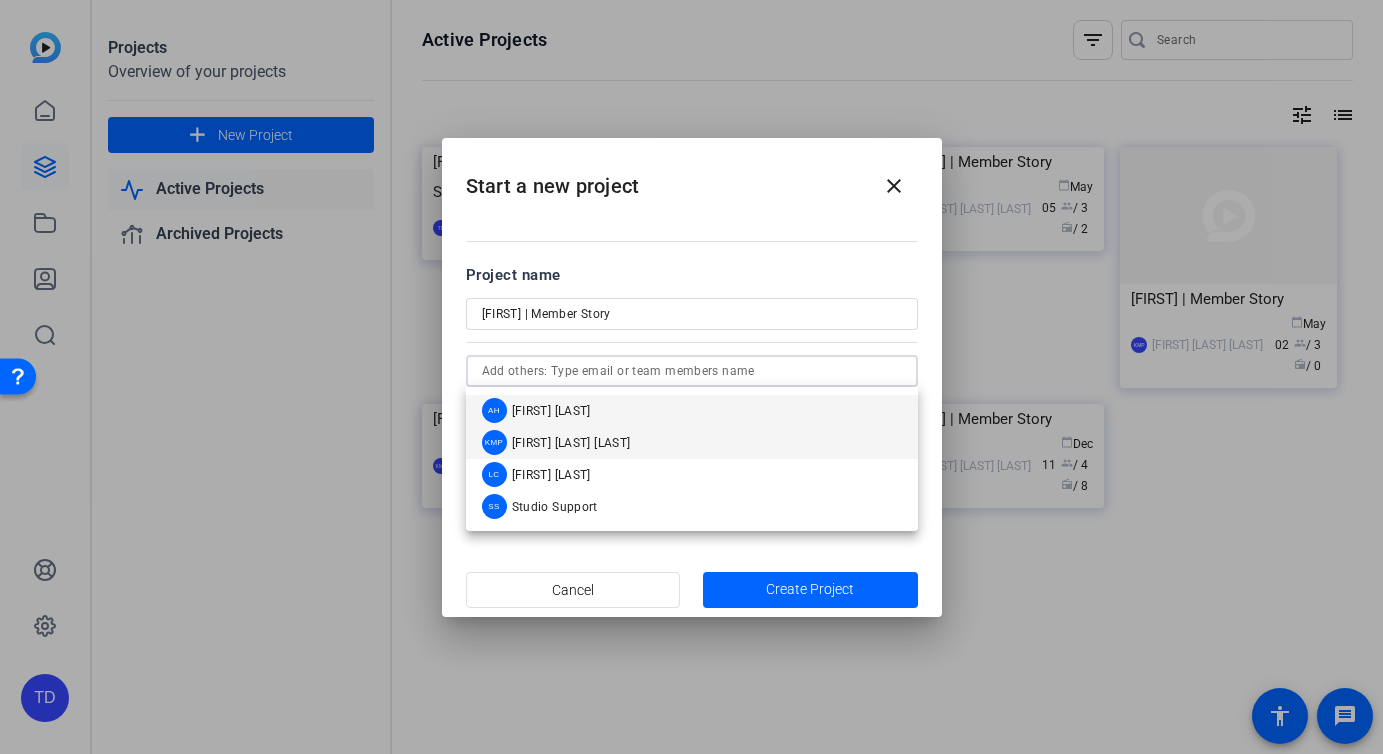 click on "[FIRST] [LAST] [LAST]" at bounding box center (571, 443) 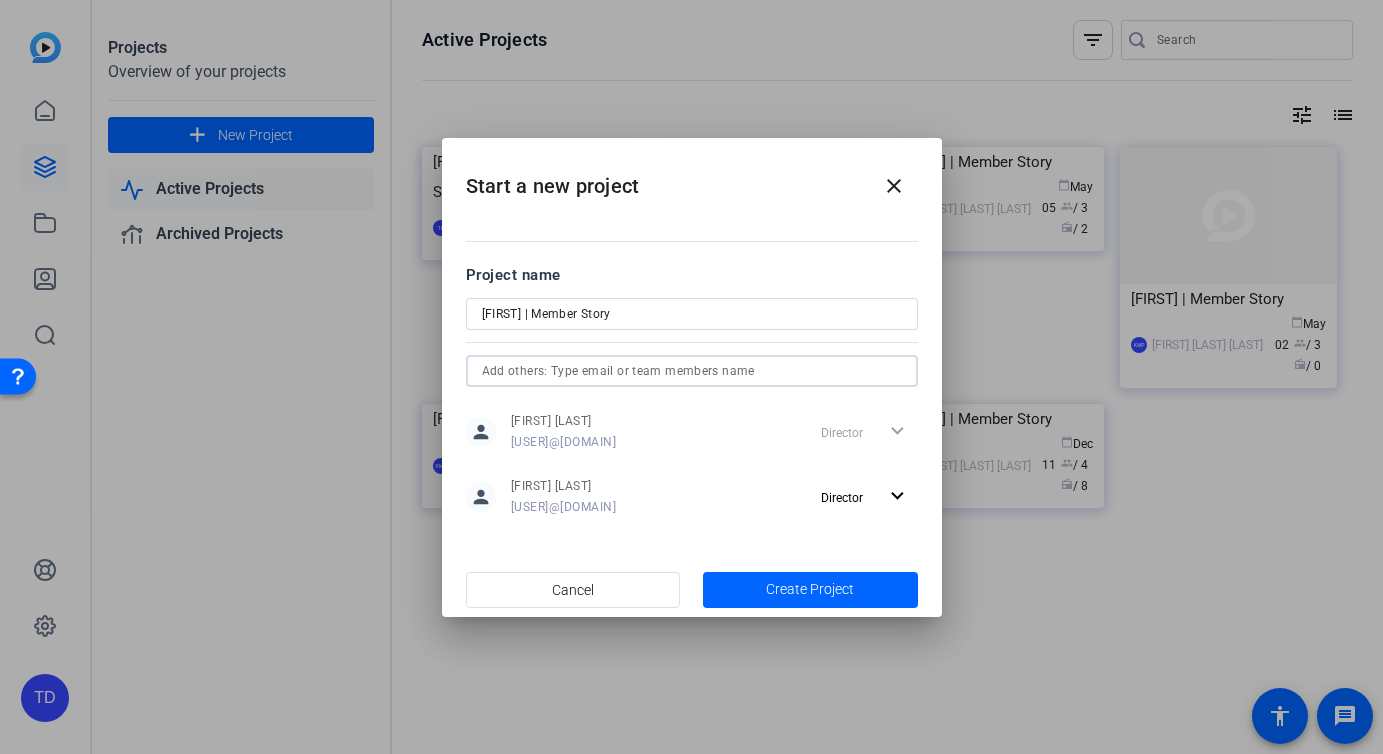 type 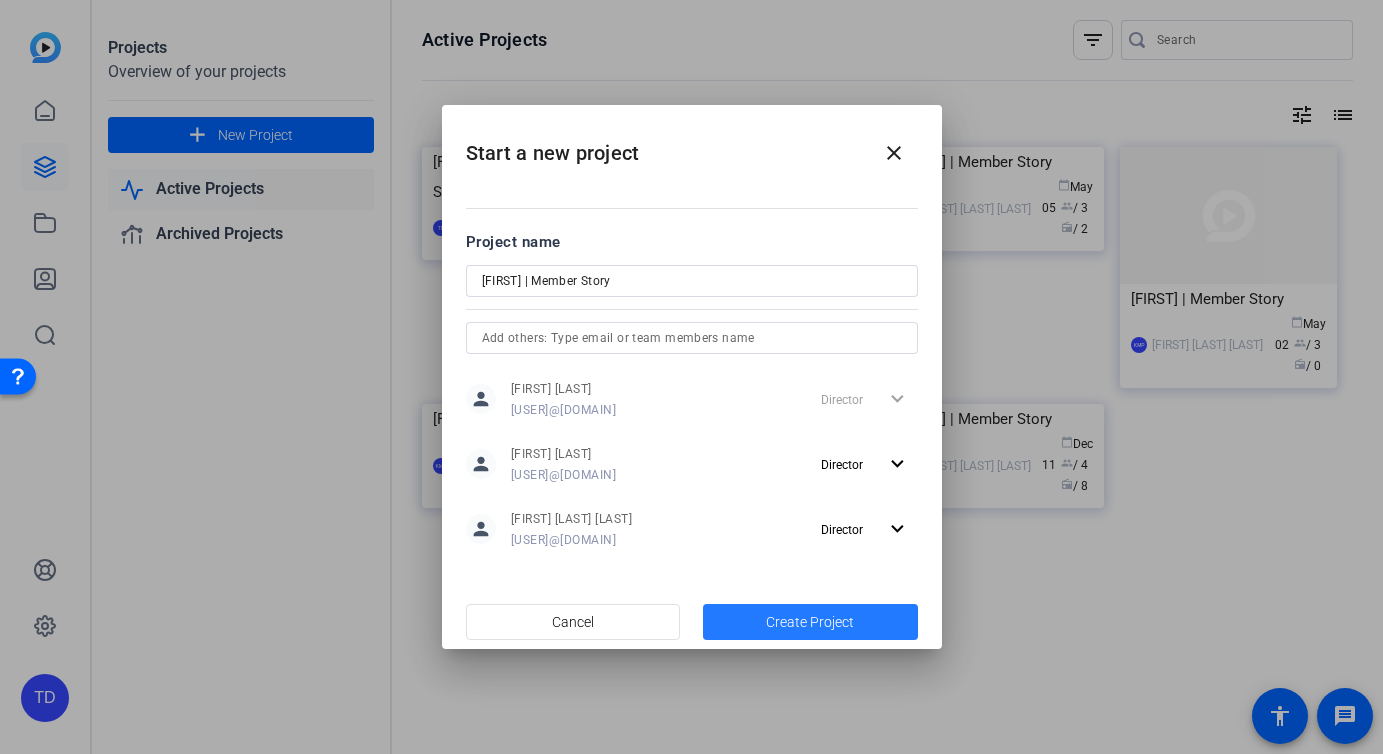 click 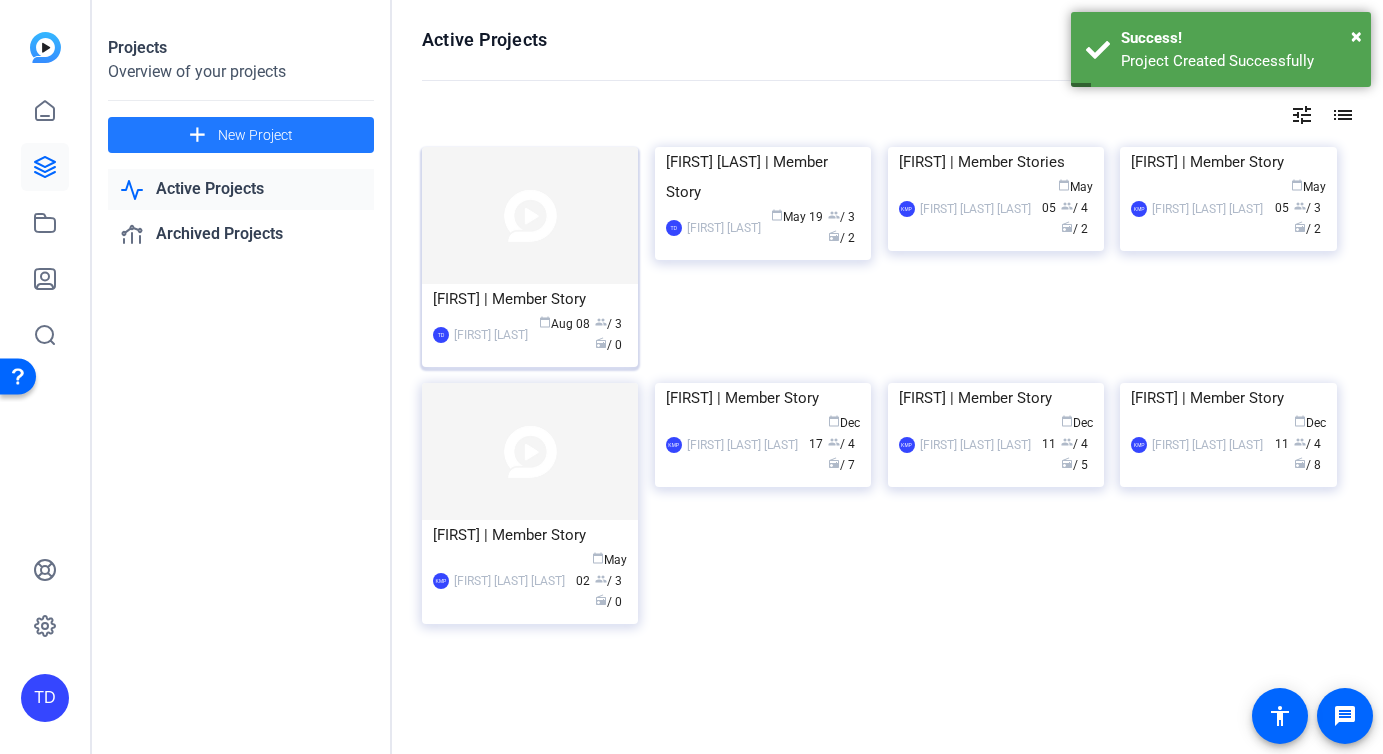 click on "calendar_today  [MONTH] [DAY]  group  / [NUMBER]  radio  / [NUMBER]" 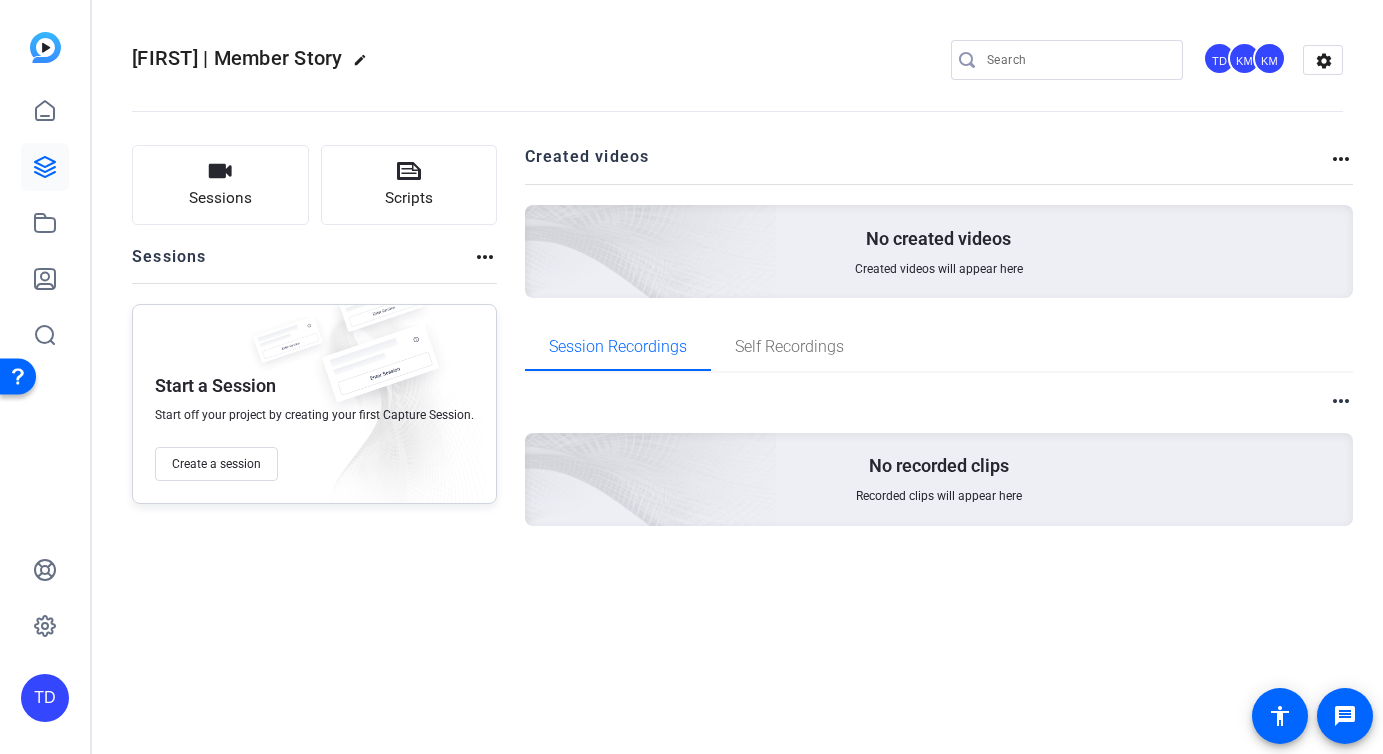 click on "more_horiz" 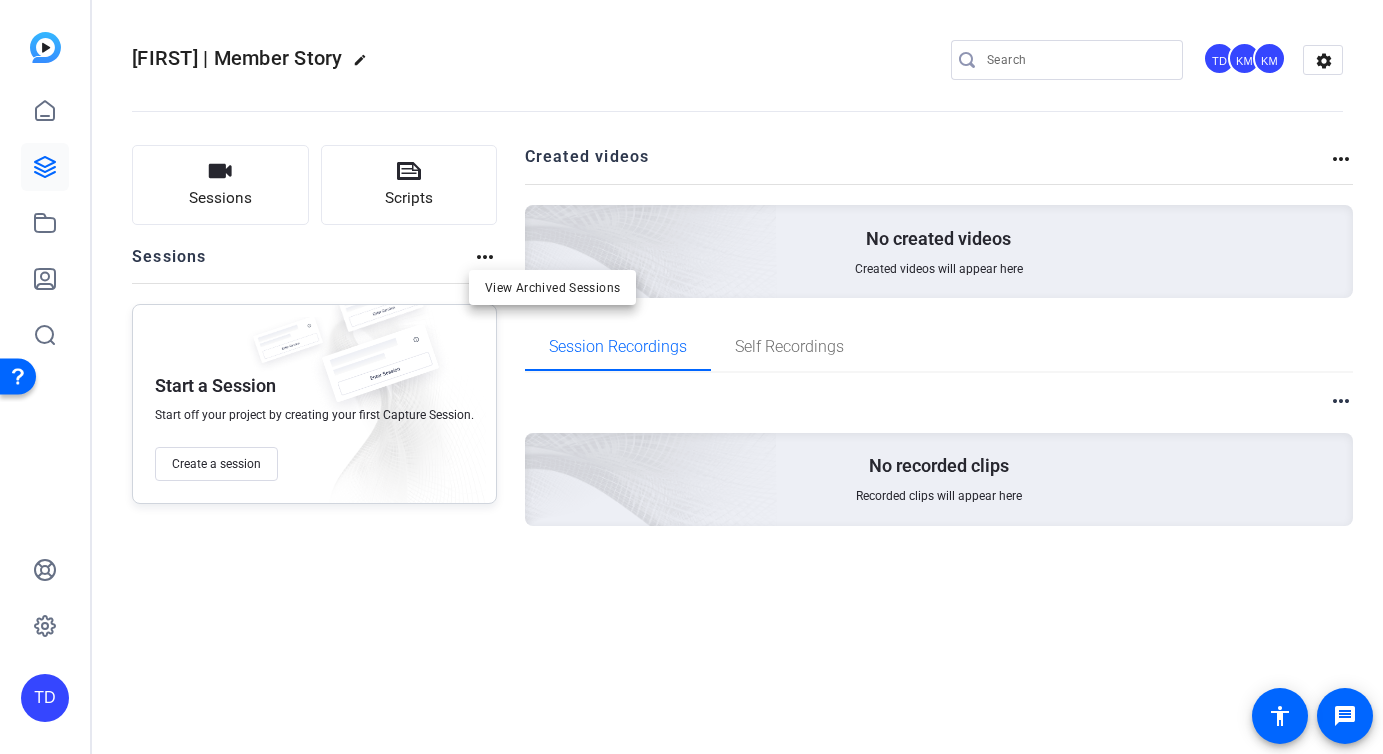 click at bounding box center [691, 377] 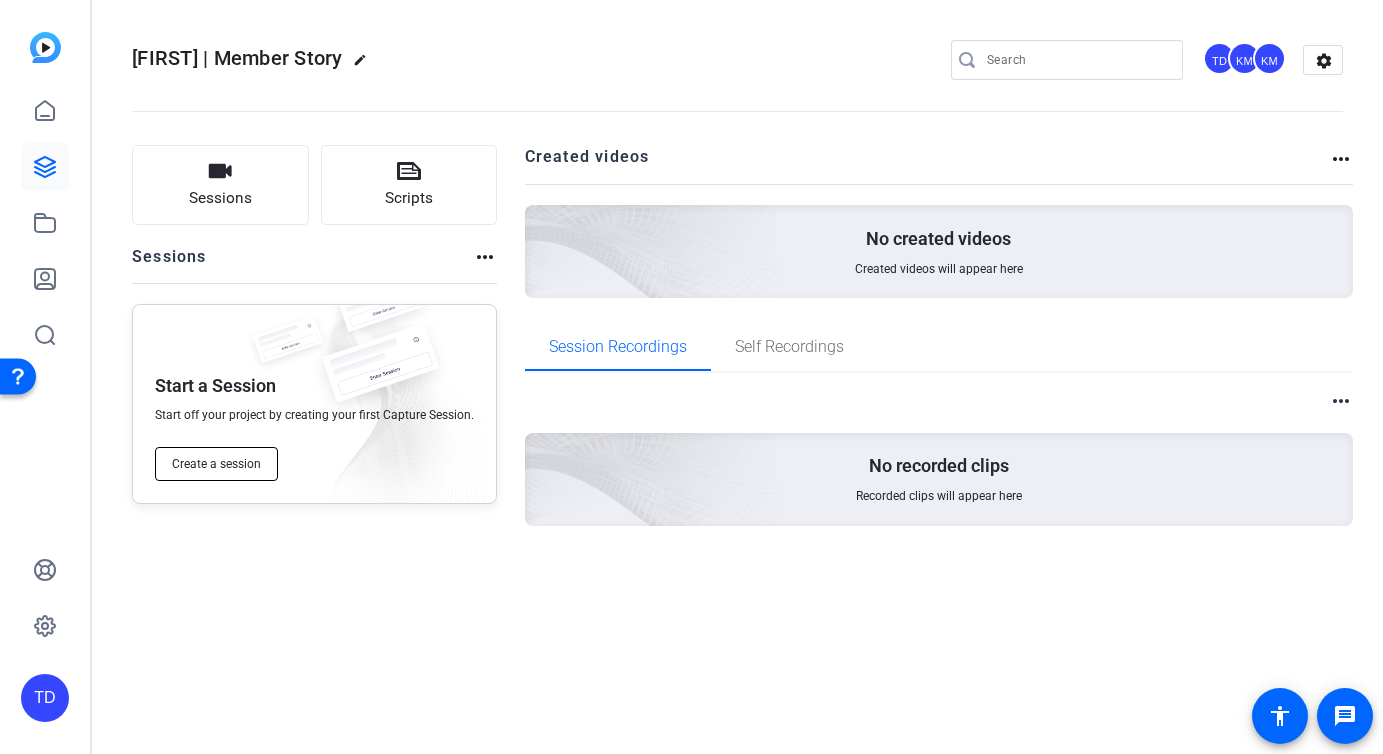 click on "Create a session" 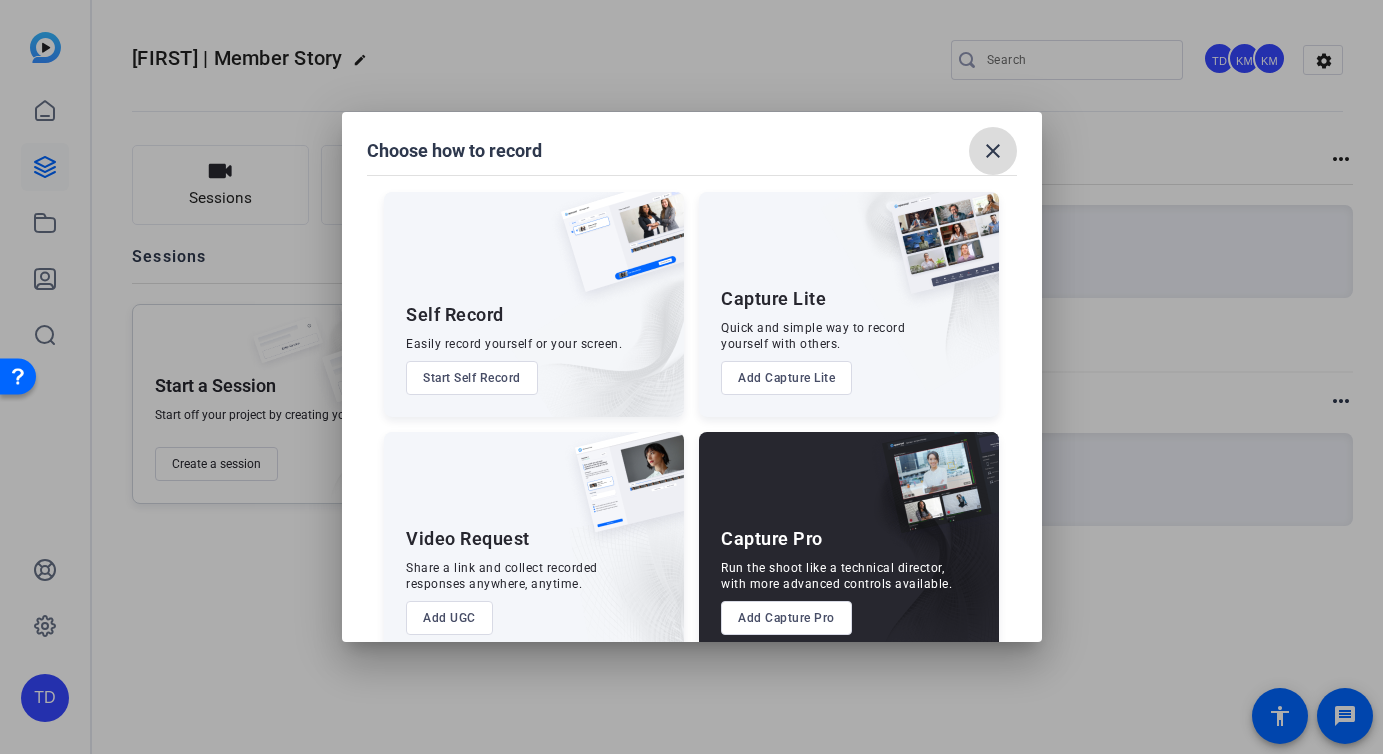 click on "close" at bounding box center (993, 151) 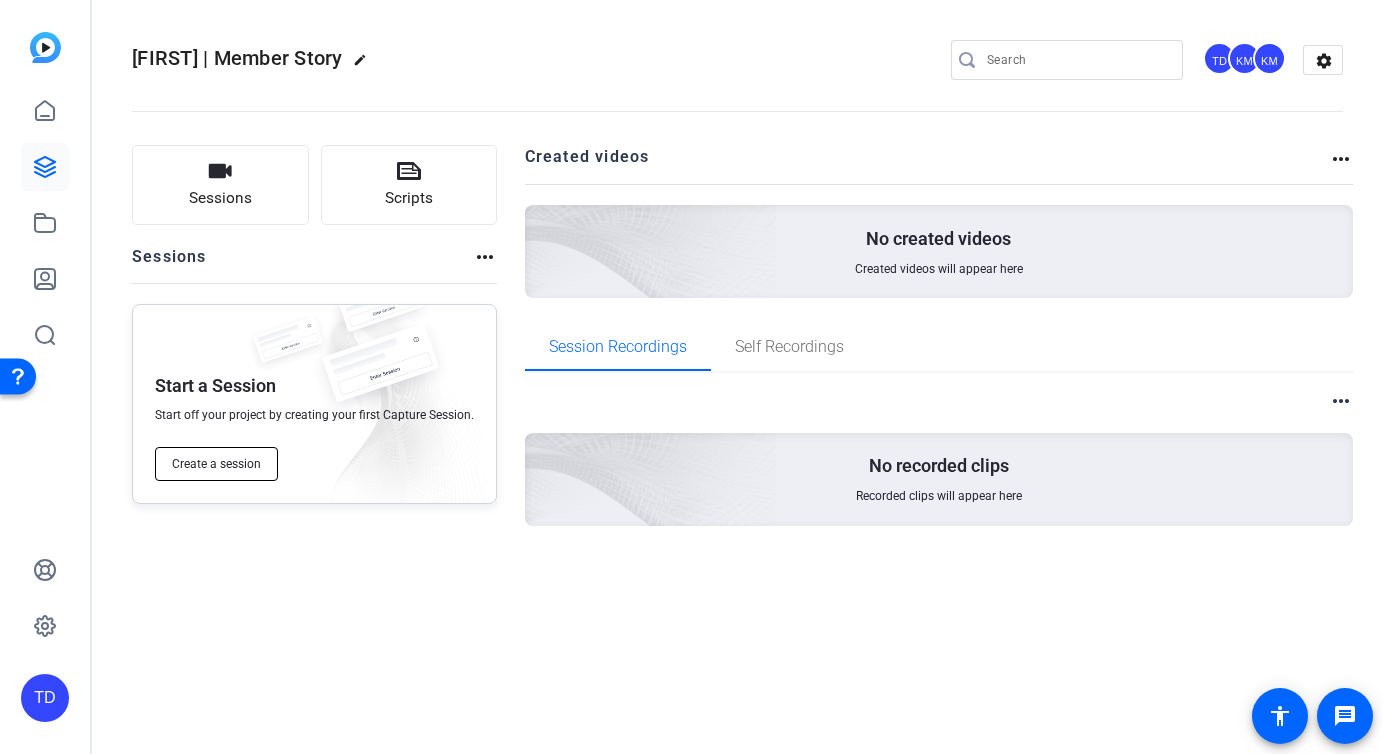 click on "Create a session" 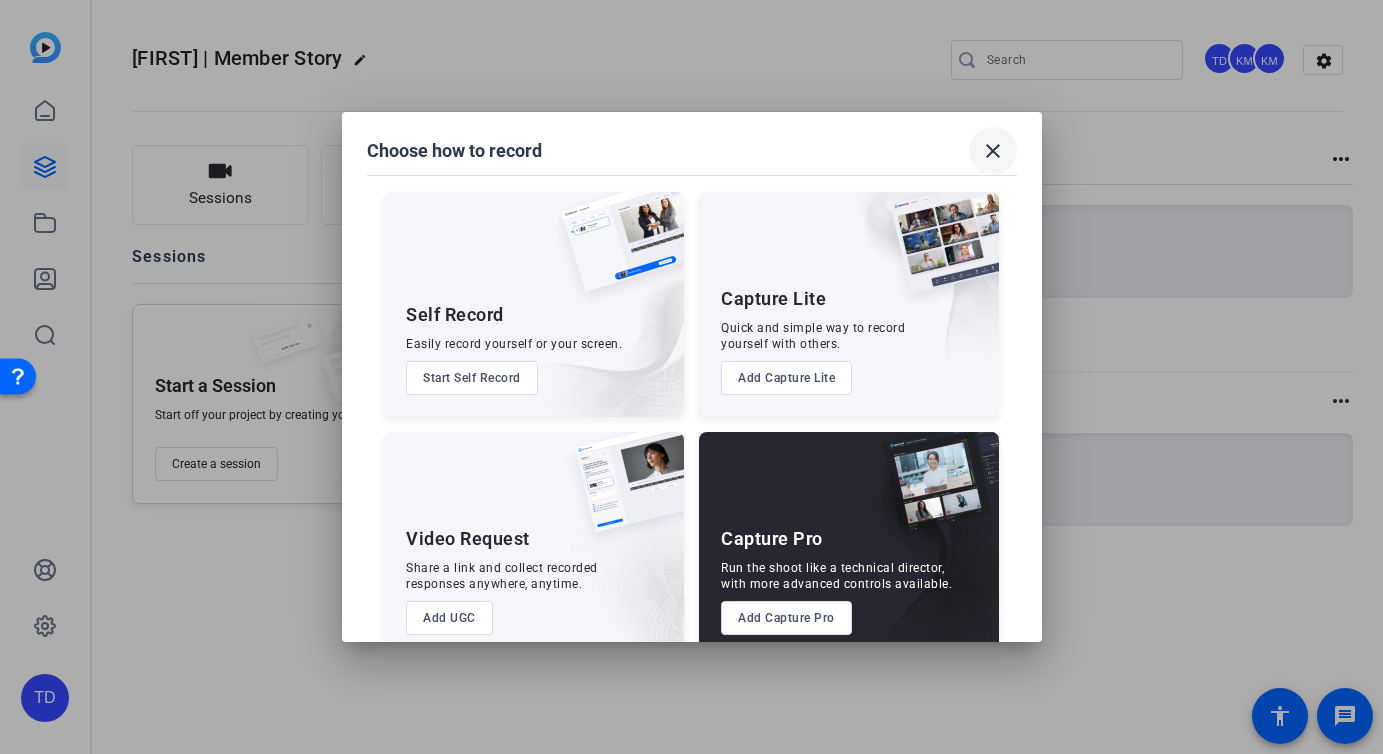 click on "close" at bounding box center [993, 151] 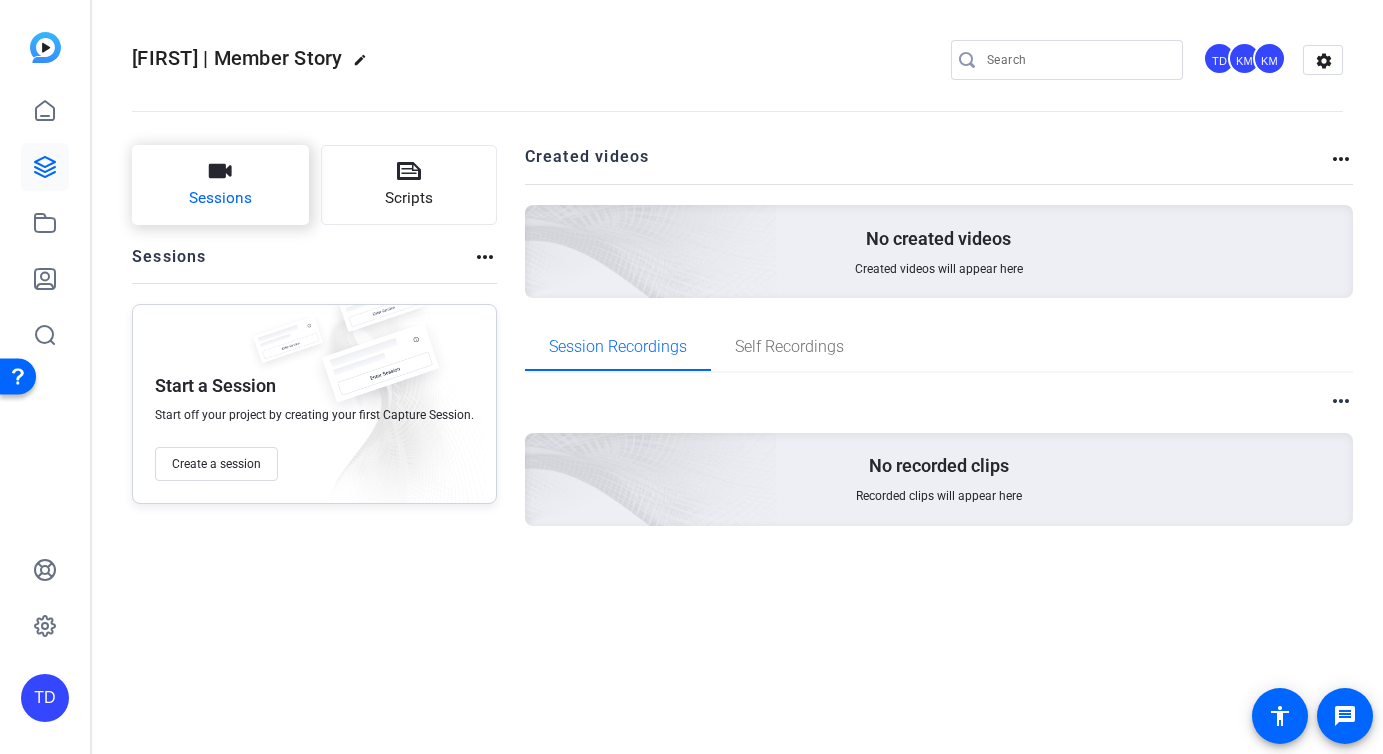 click on "Sessions" 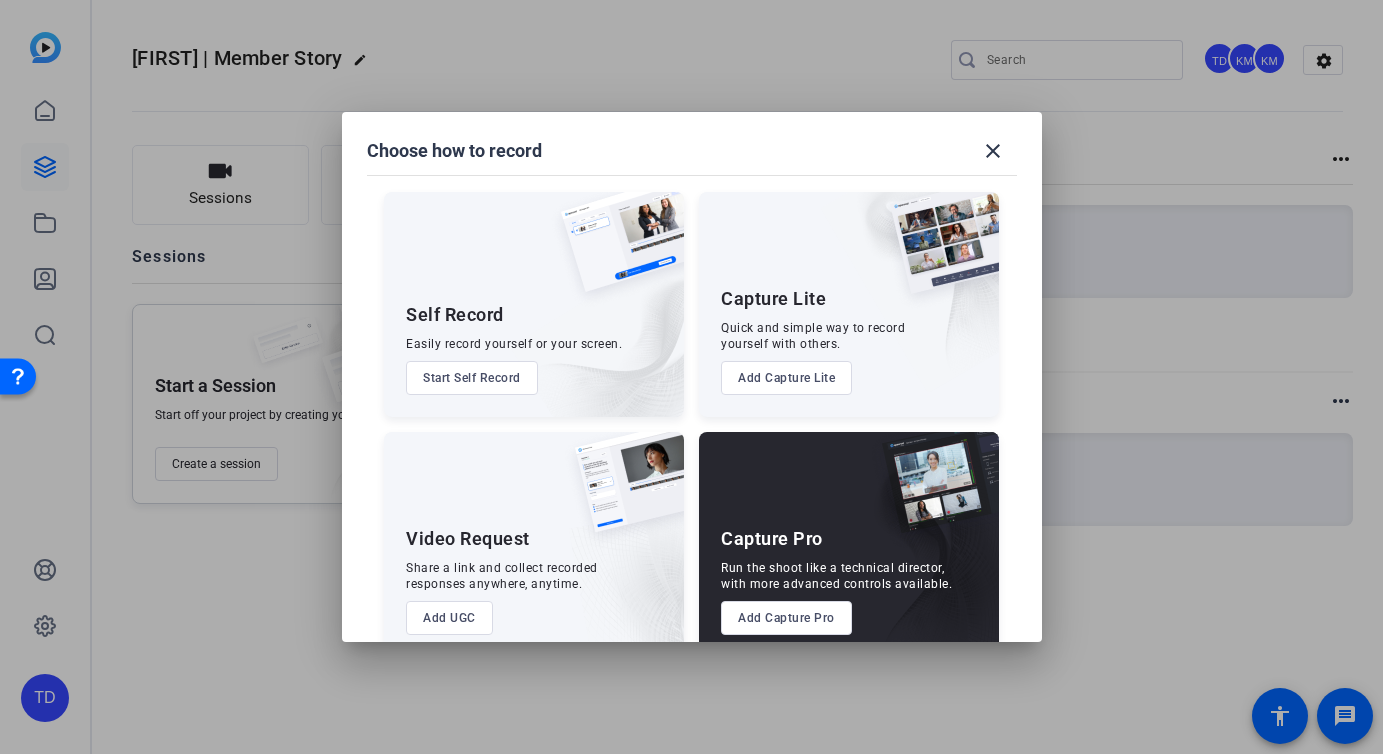 scroll, scrollTop: 35, scrollLeft: 0, axis: vertical 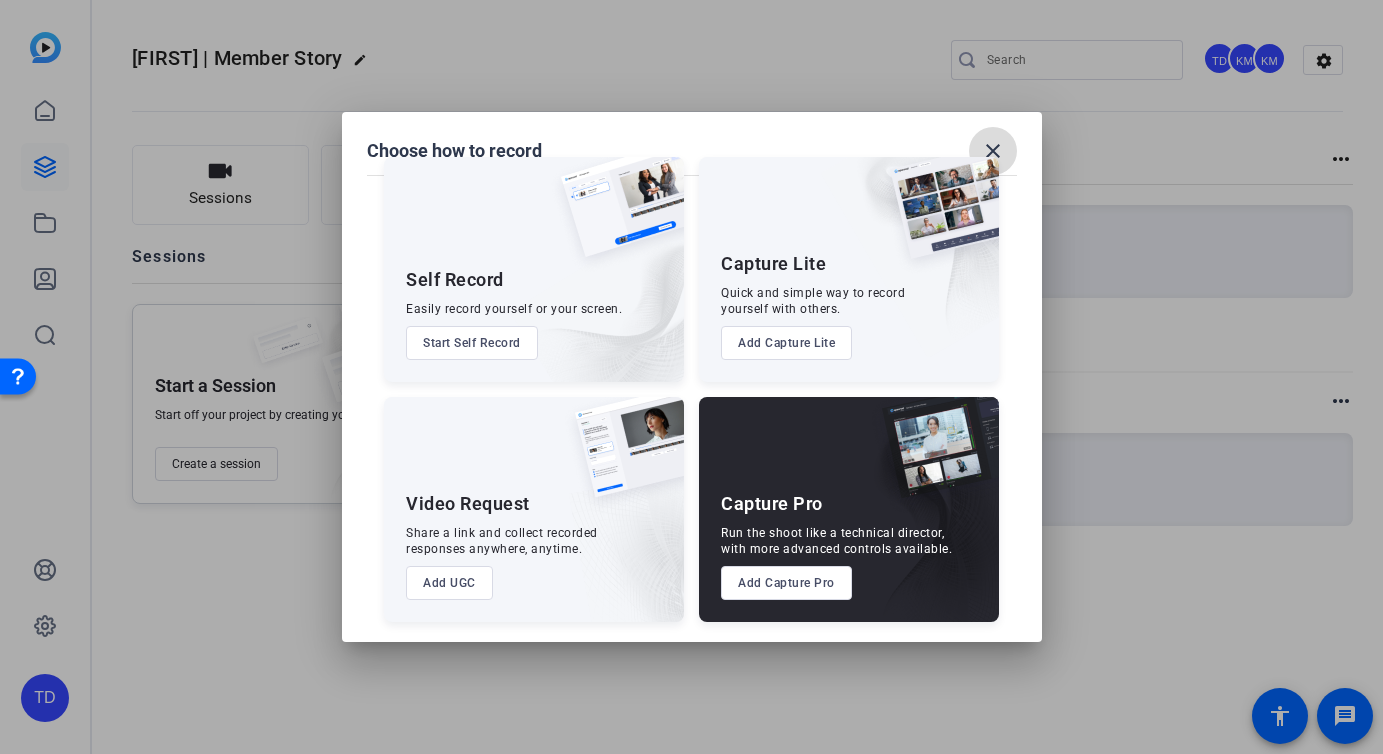 click on "close" at bounding box center [993, 151] 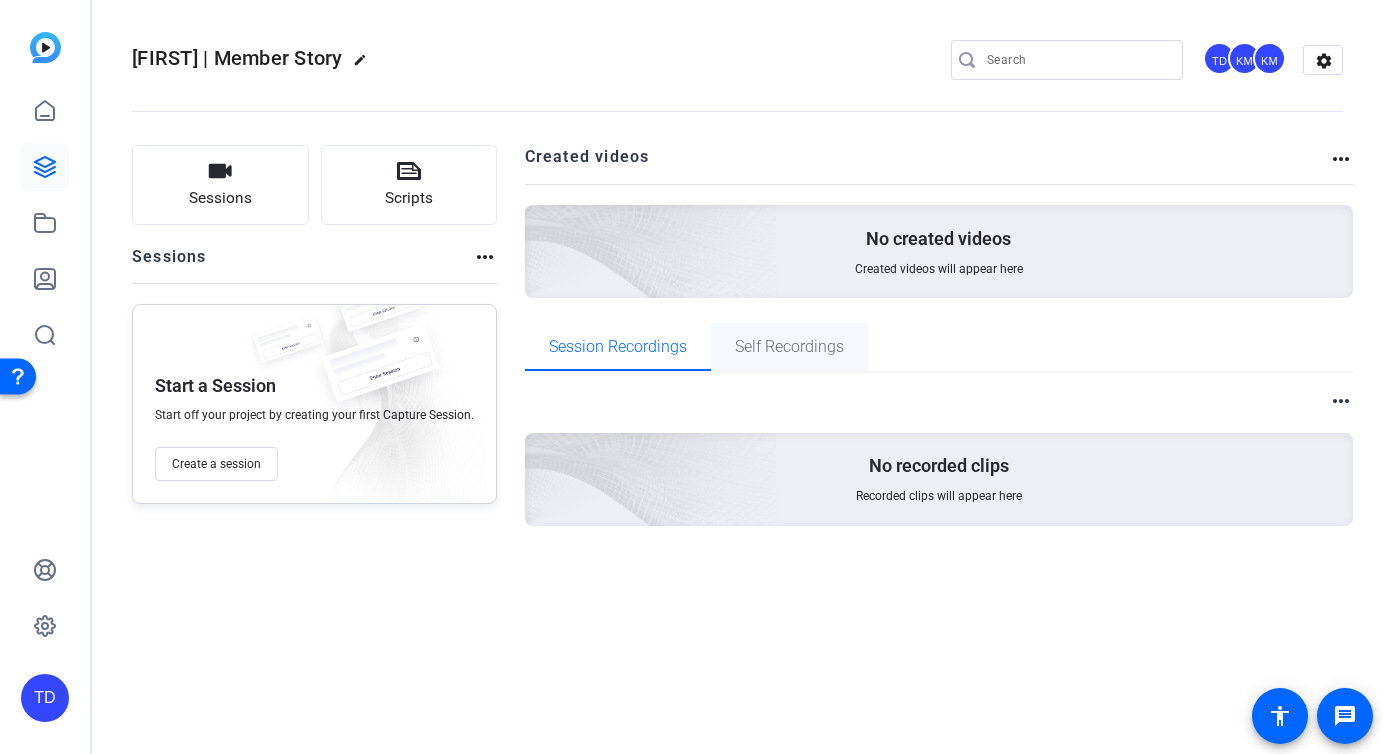 click on "Self Recordings" at bounding box center [789, 347] 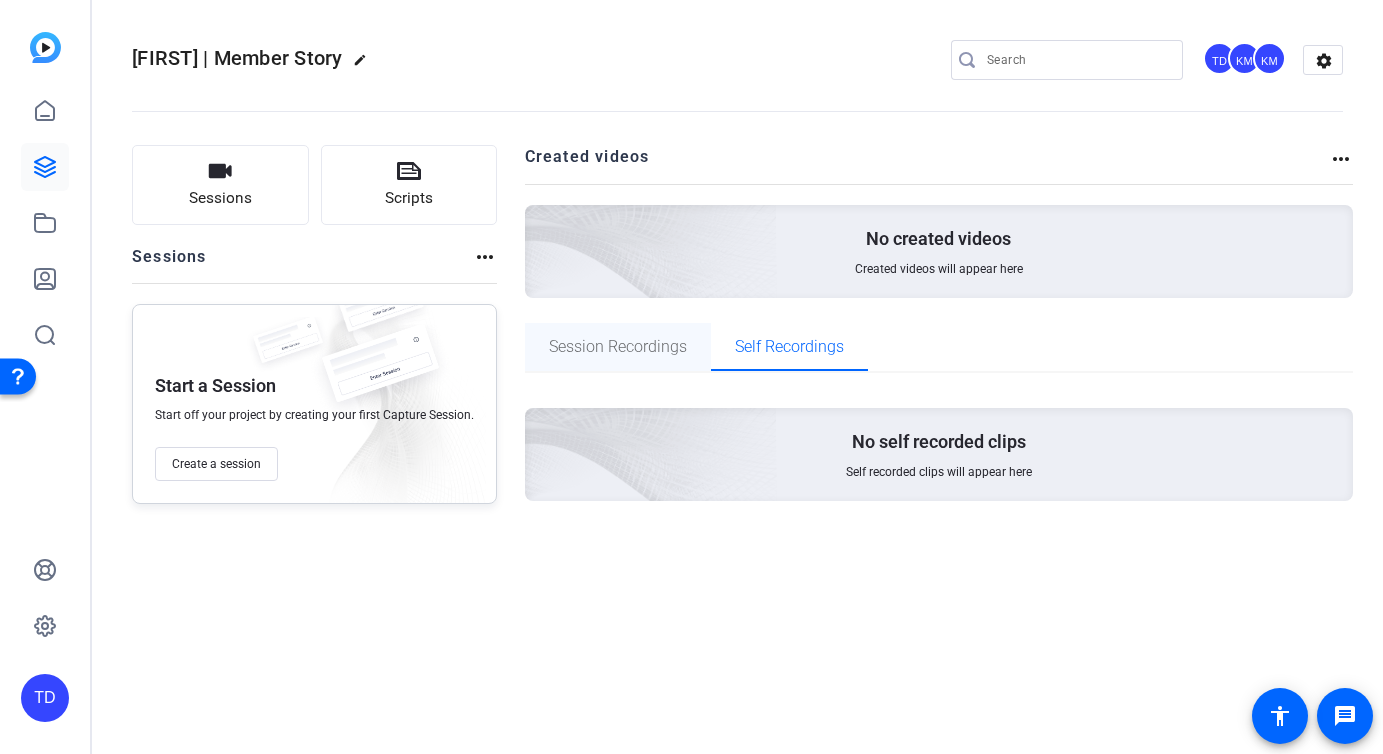 click on "Session Recordings" at bounding box center [618, 347] 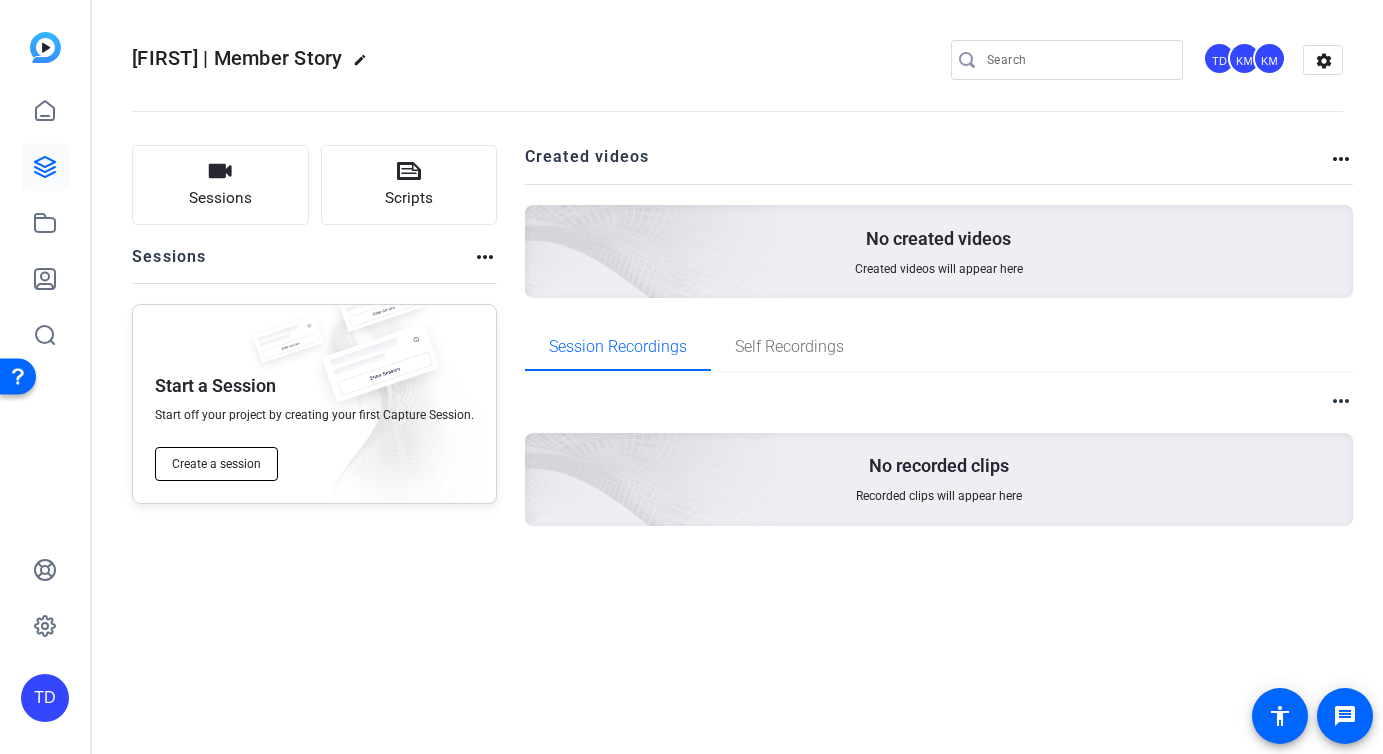 click on "Create a session" 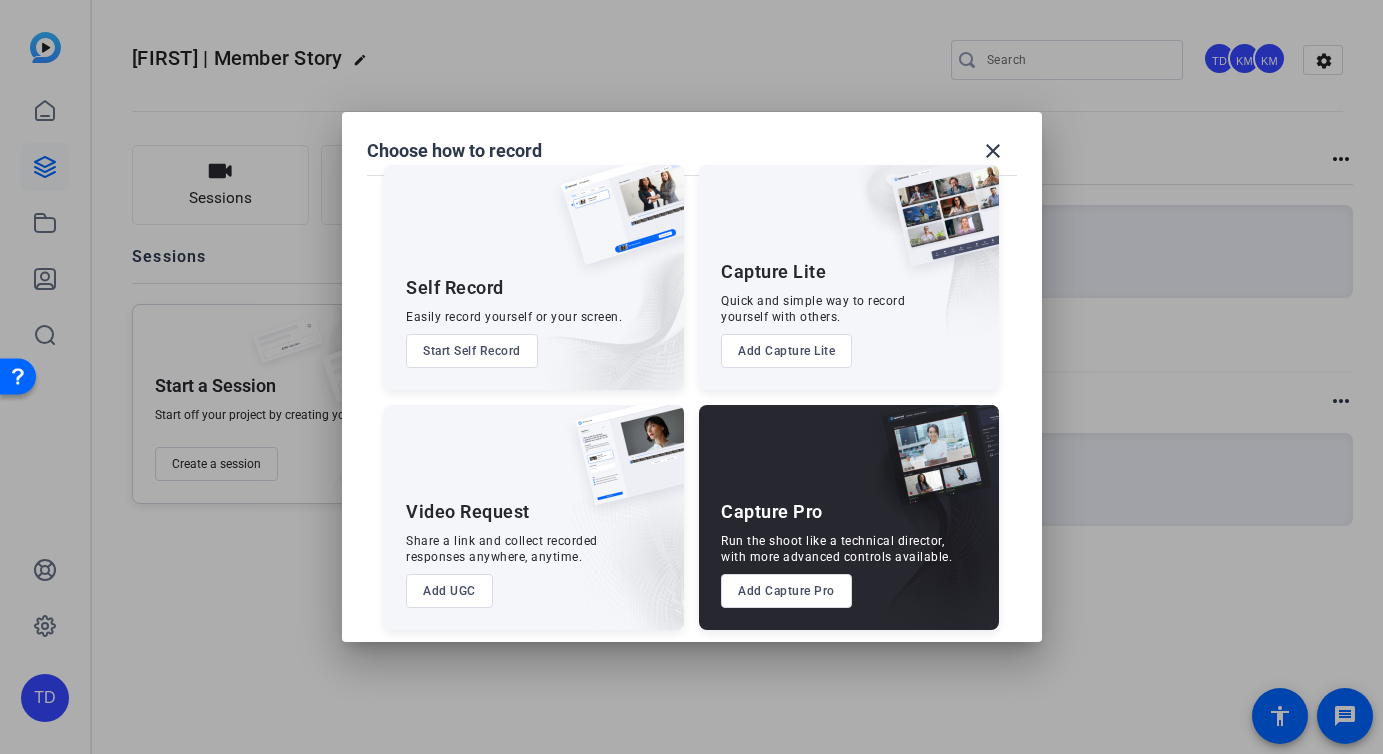 scroll, scrollTop: 35, scrollLeft: 0, axis: vertical 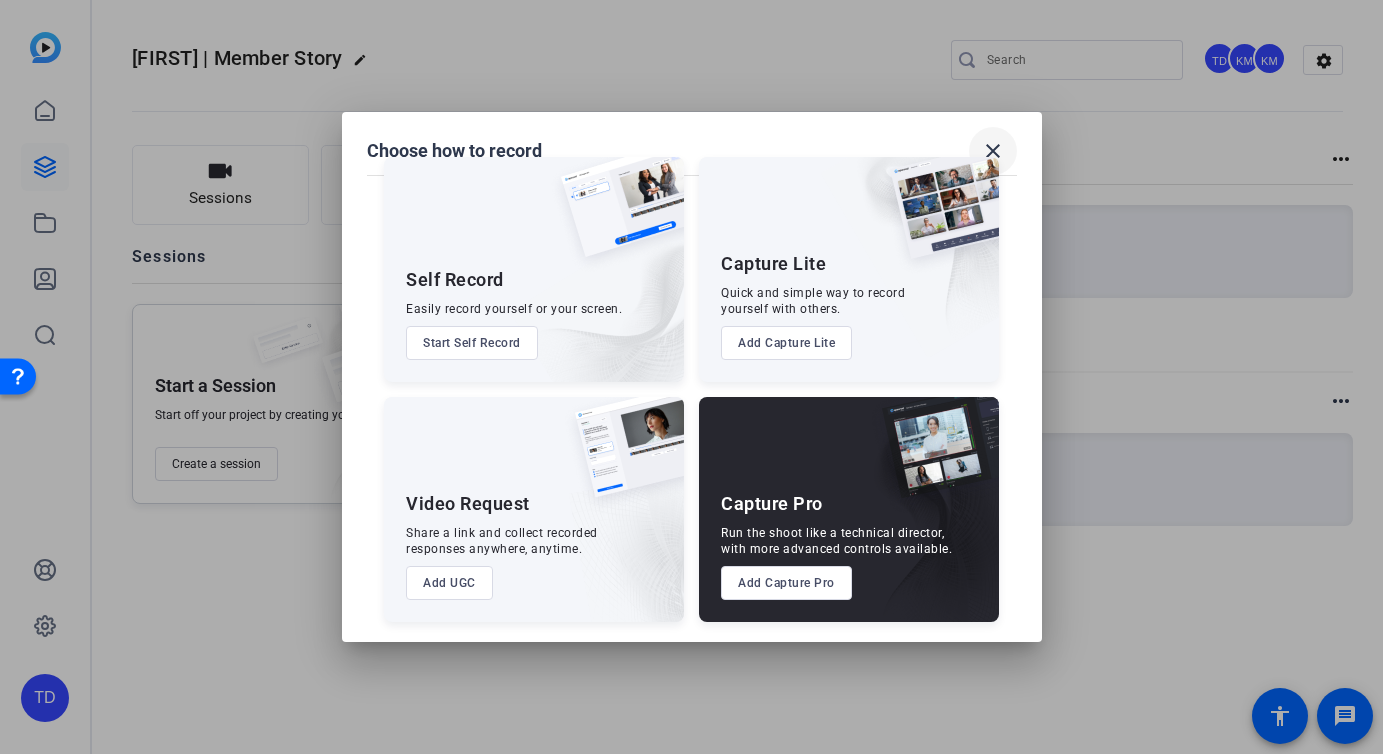 click on "close" at bounding box center (993, 151) 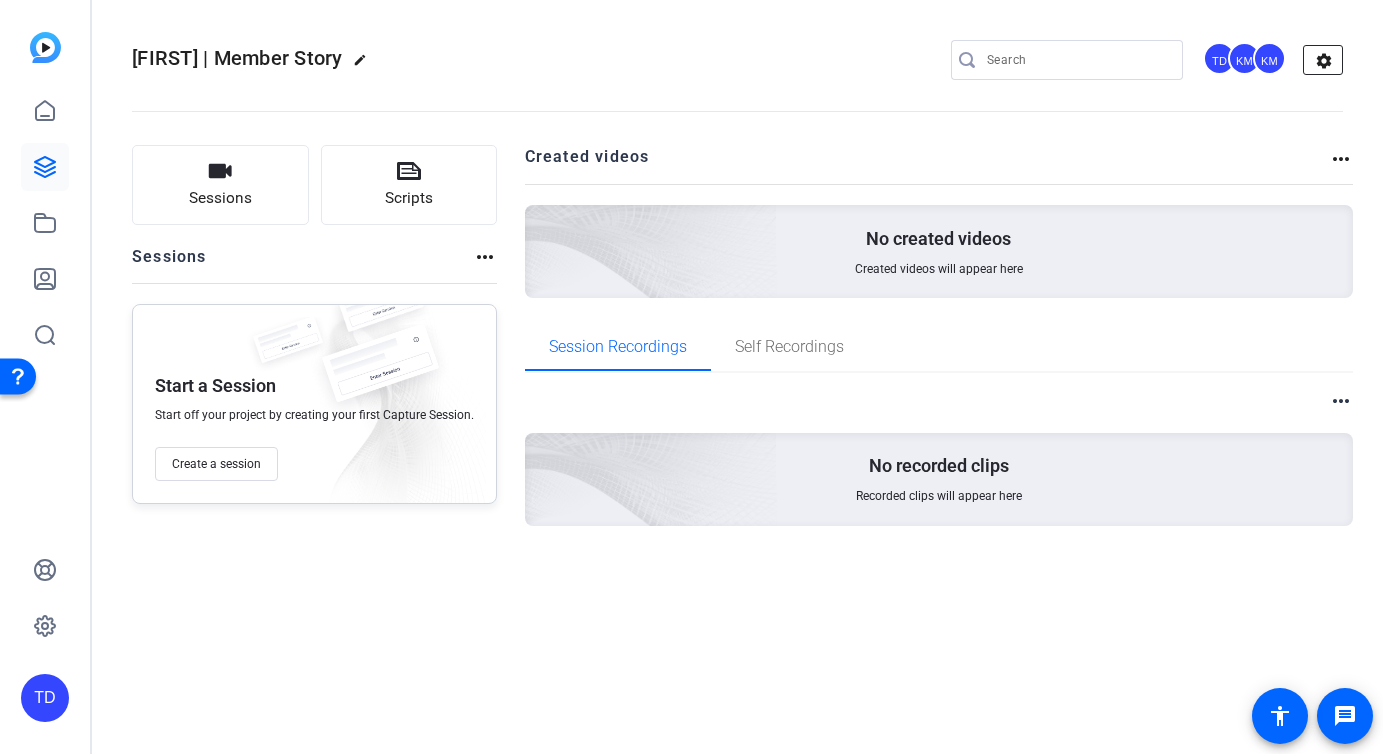 click on "settings" 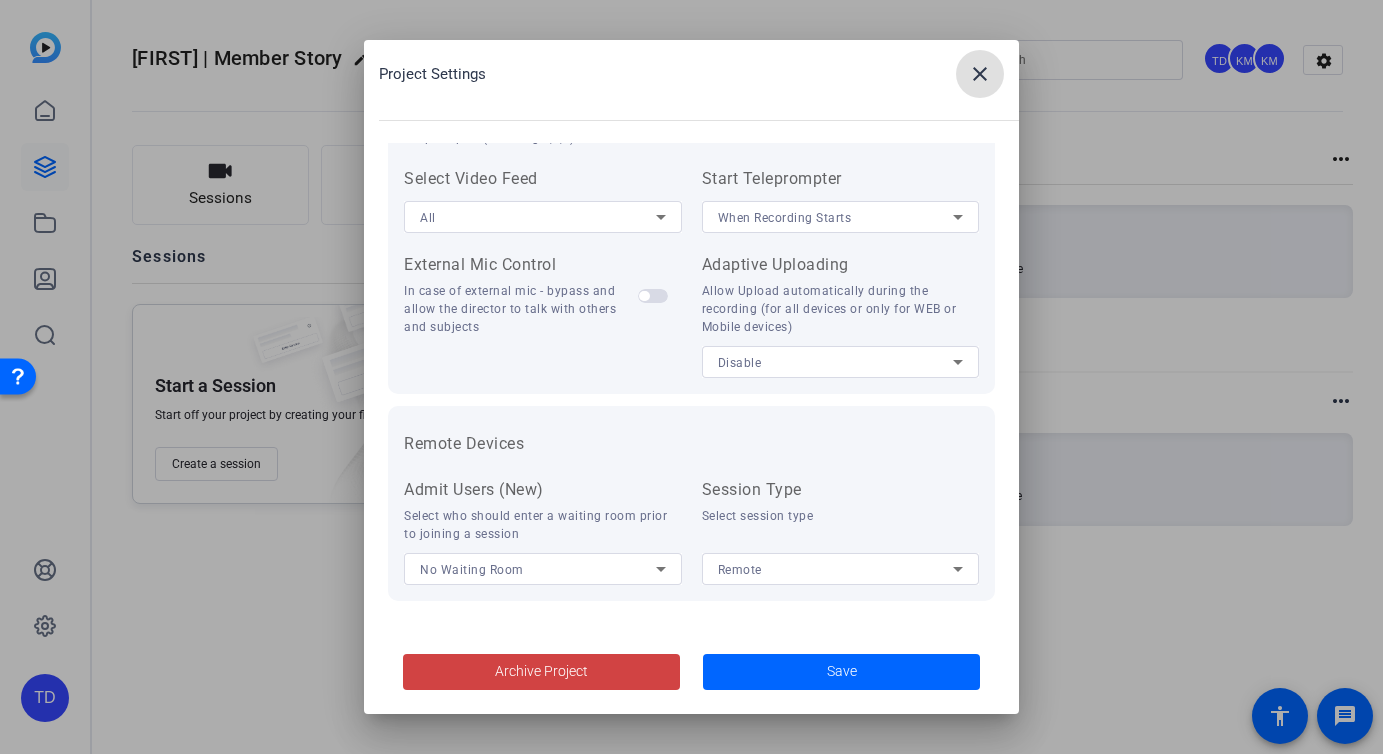 scroll, scrollTop: 0, scrollLeft: 0, axis: both 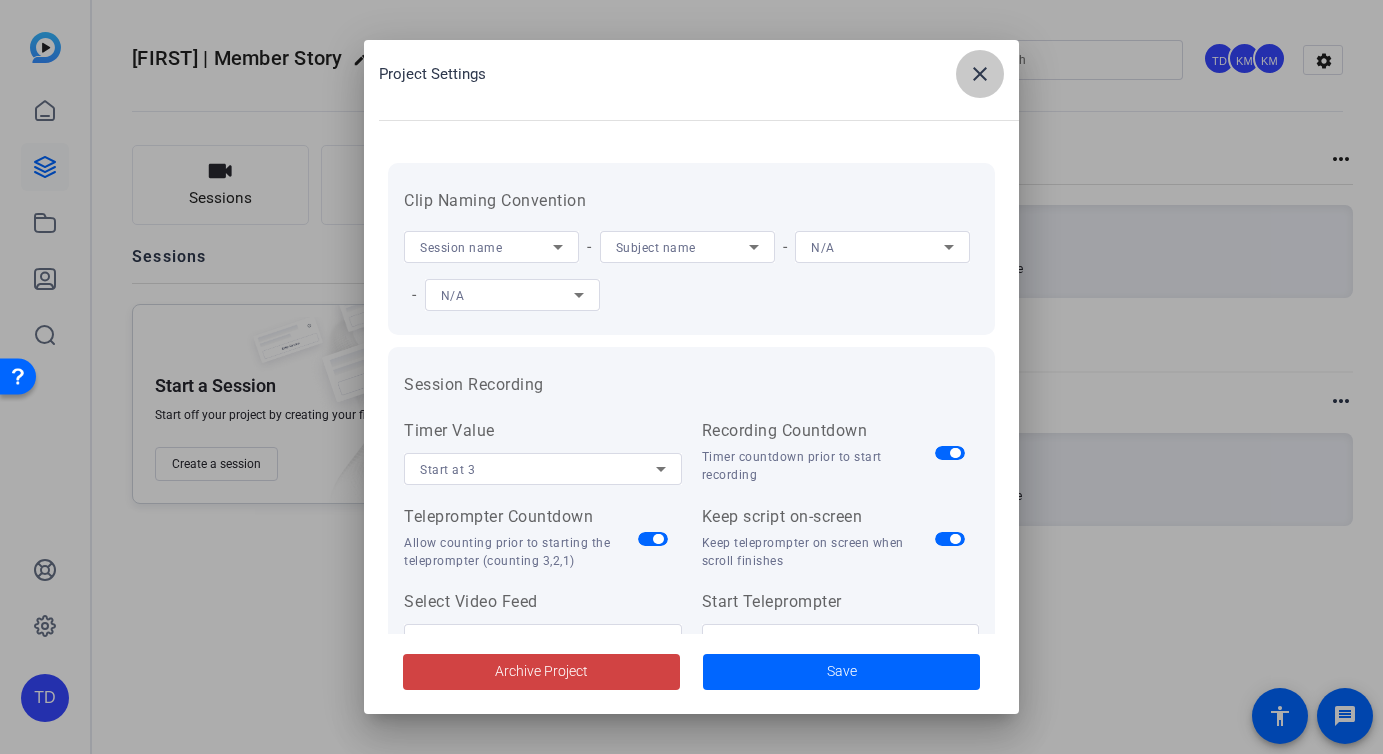 click at bounding box center (980, 74) 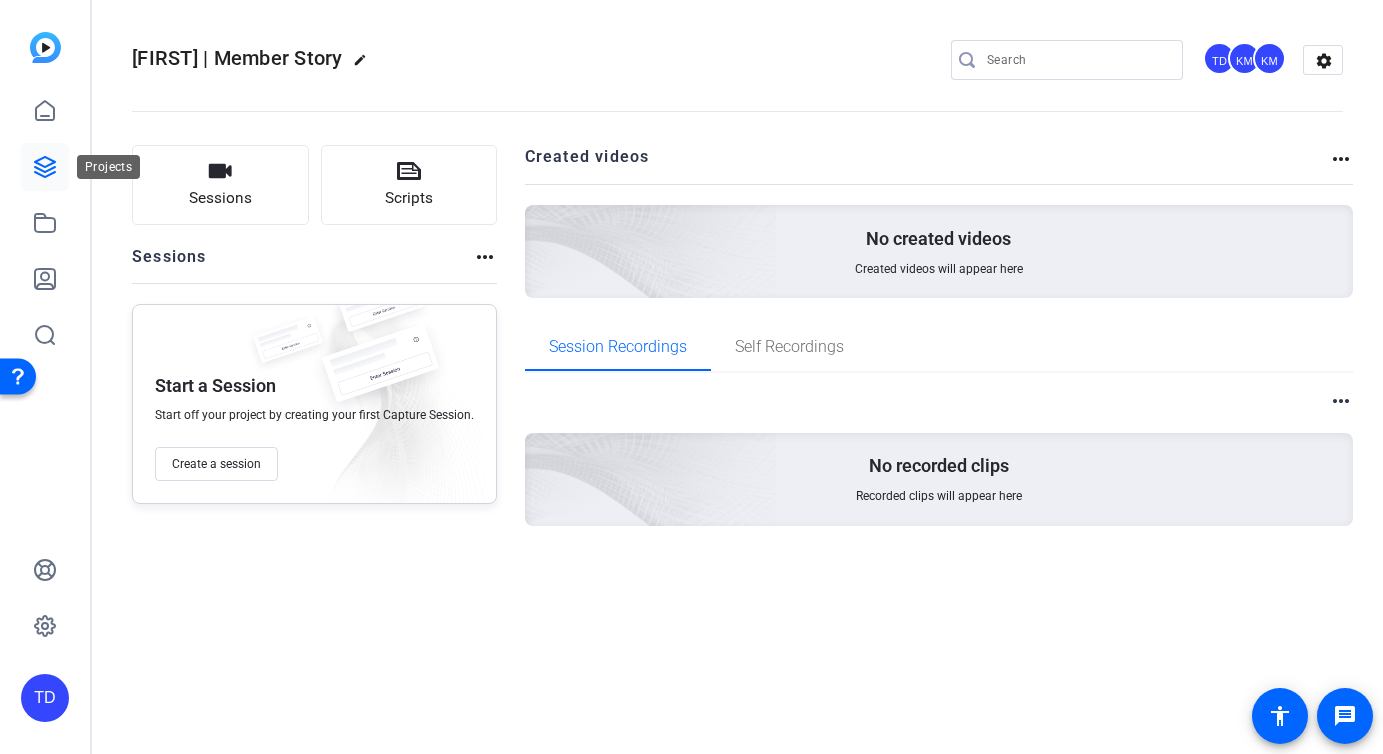 click 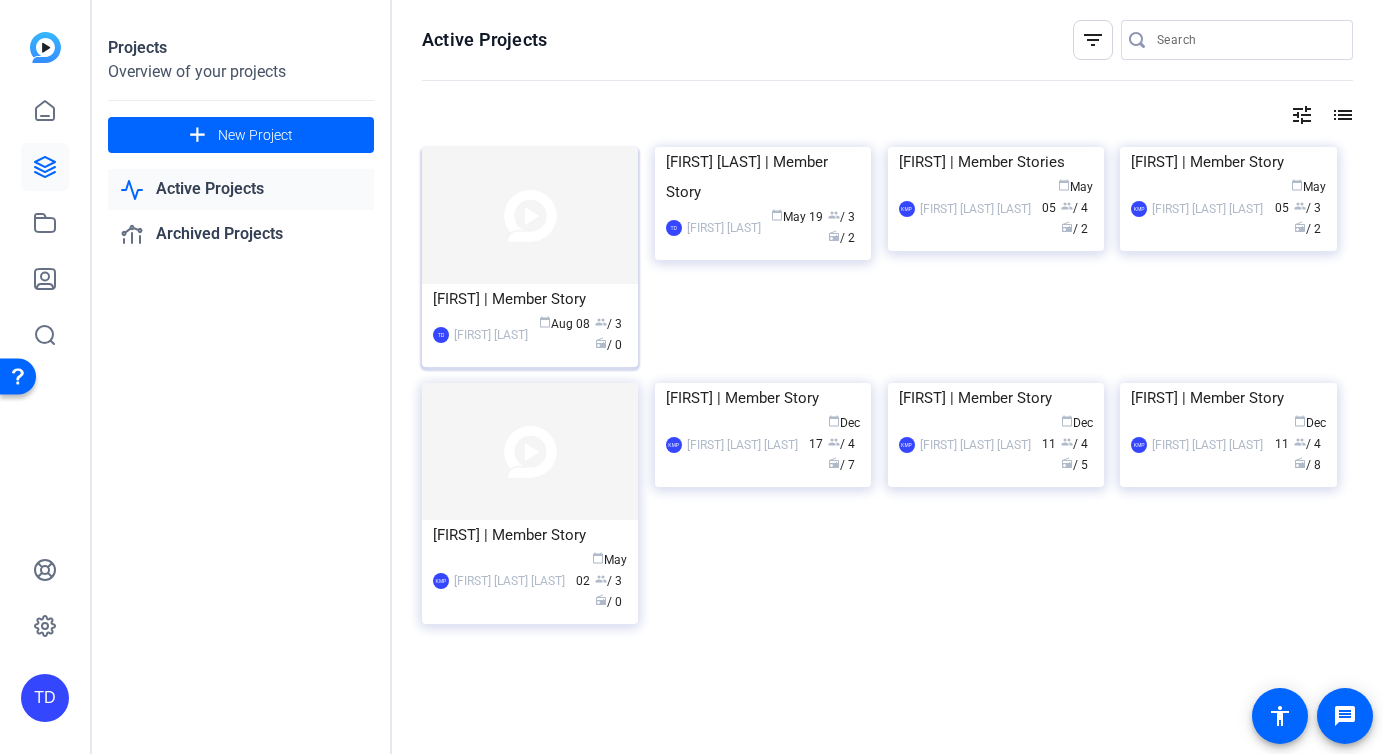 click on "[FIRST] [LAST]" 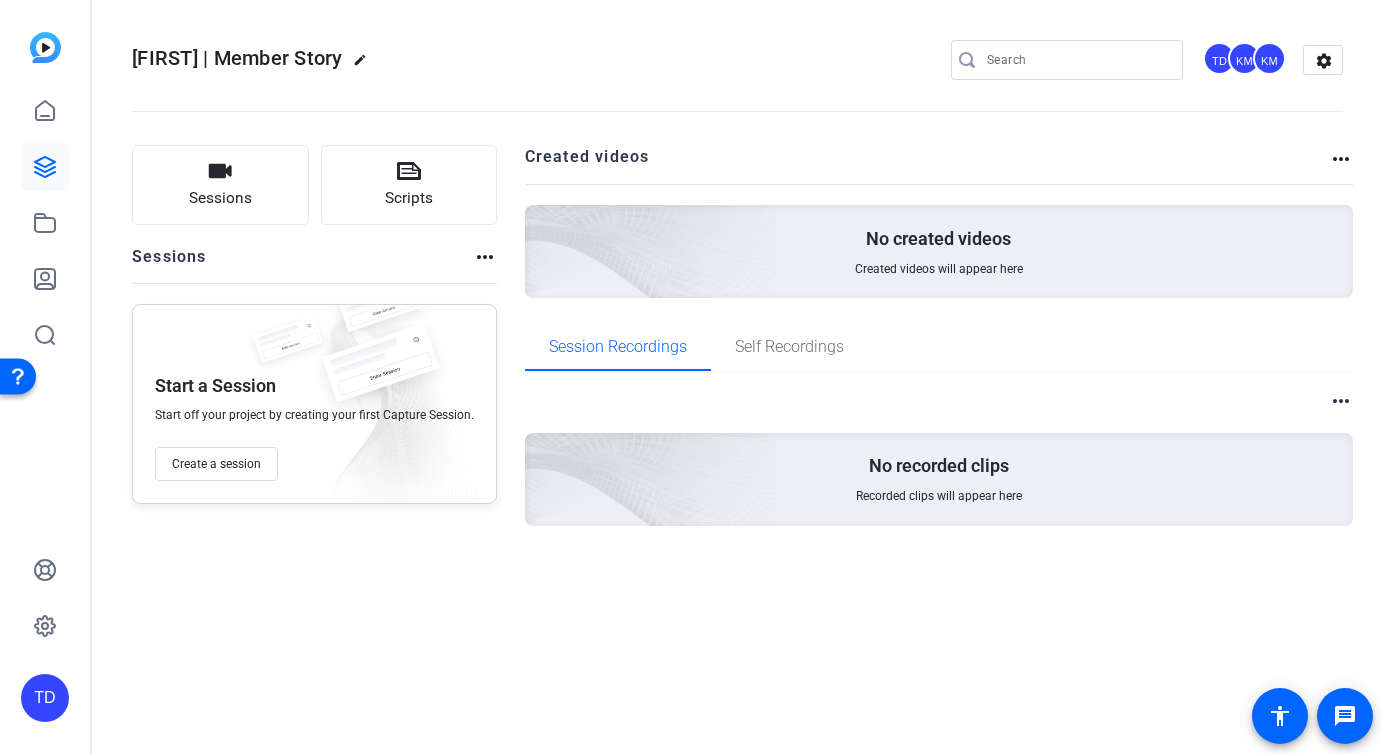 click on "more_horiz" 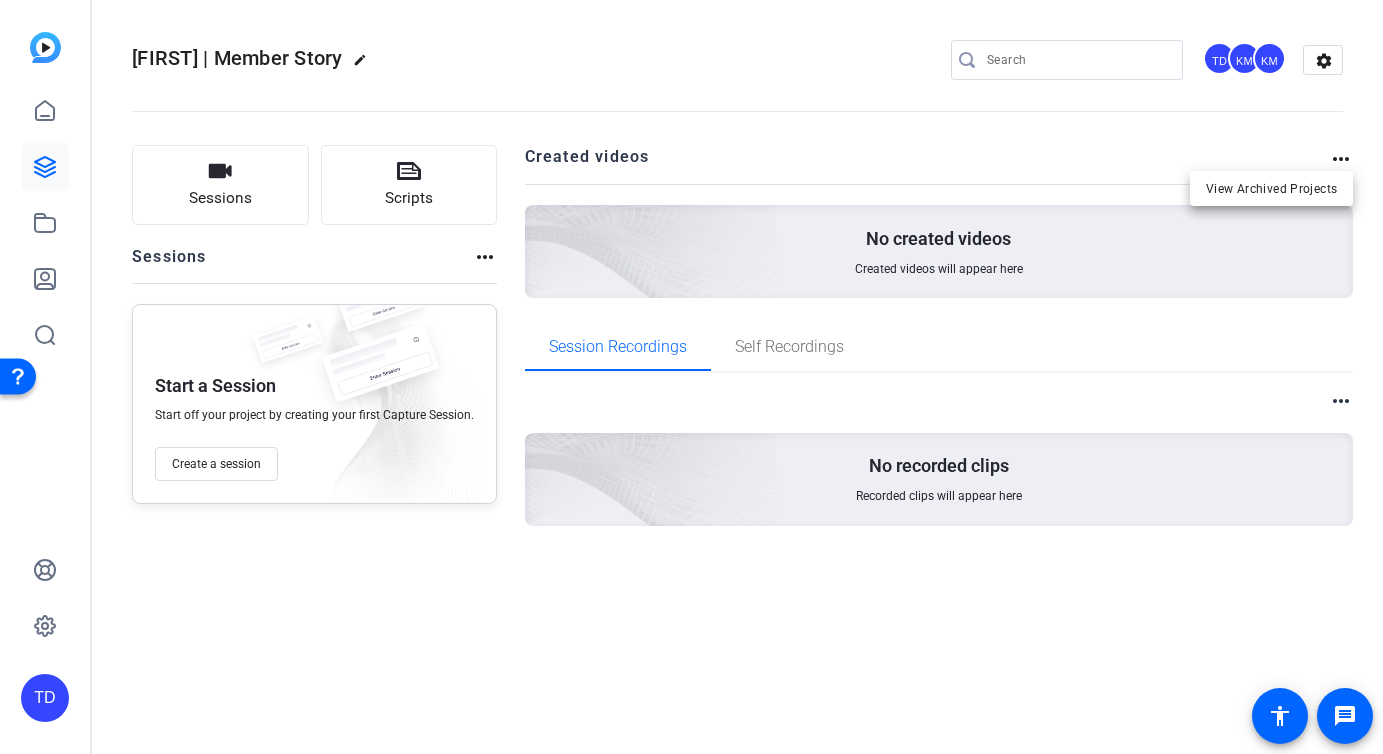 click at bounding box center [691, 377] 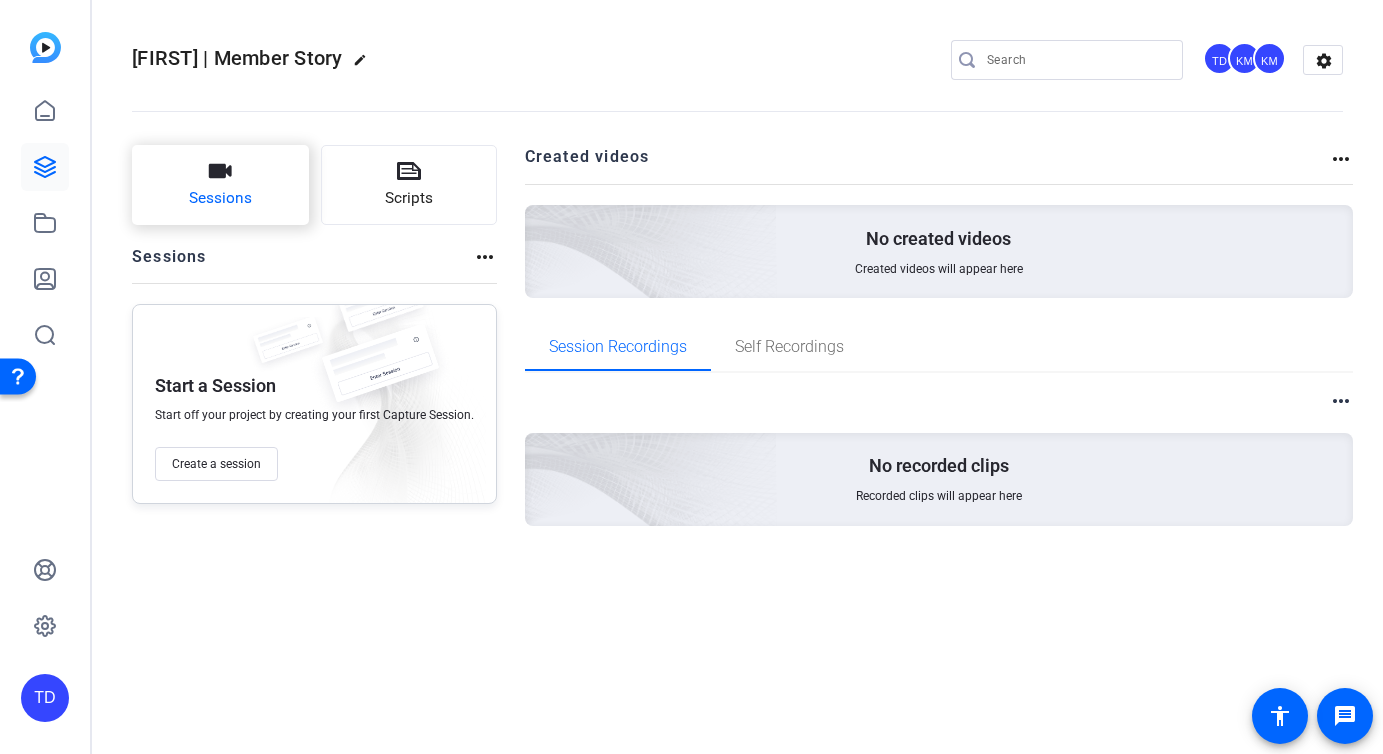 click on "Sessions" 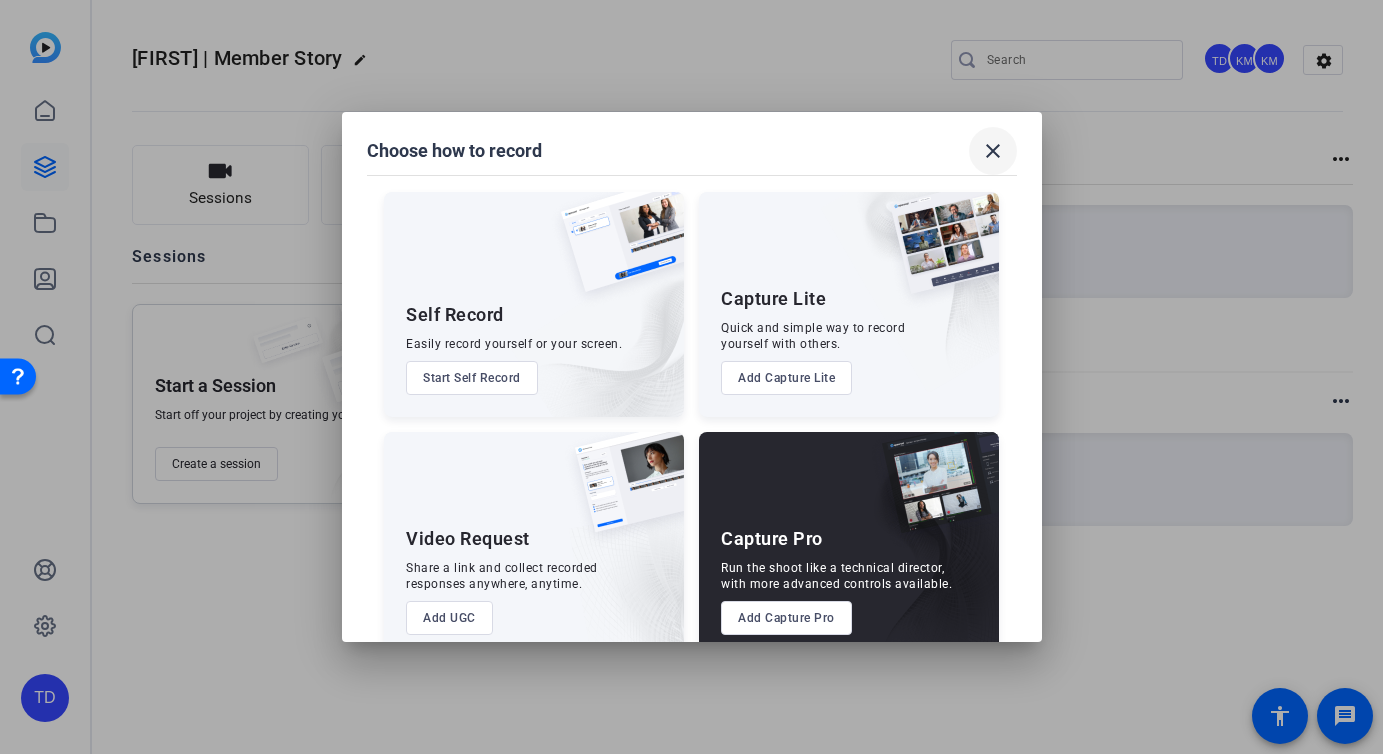 click on "close" at bounding box center [993, 151] 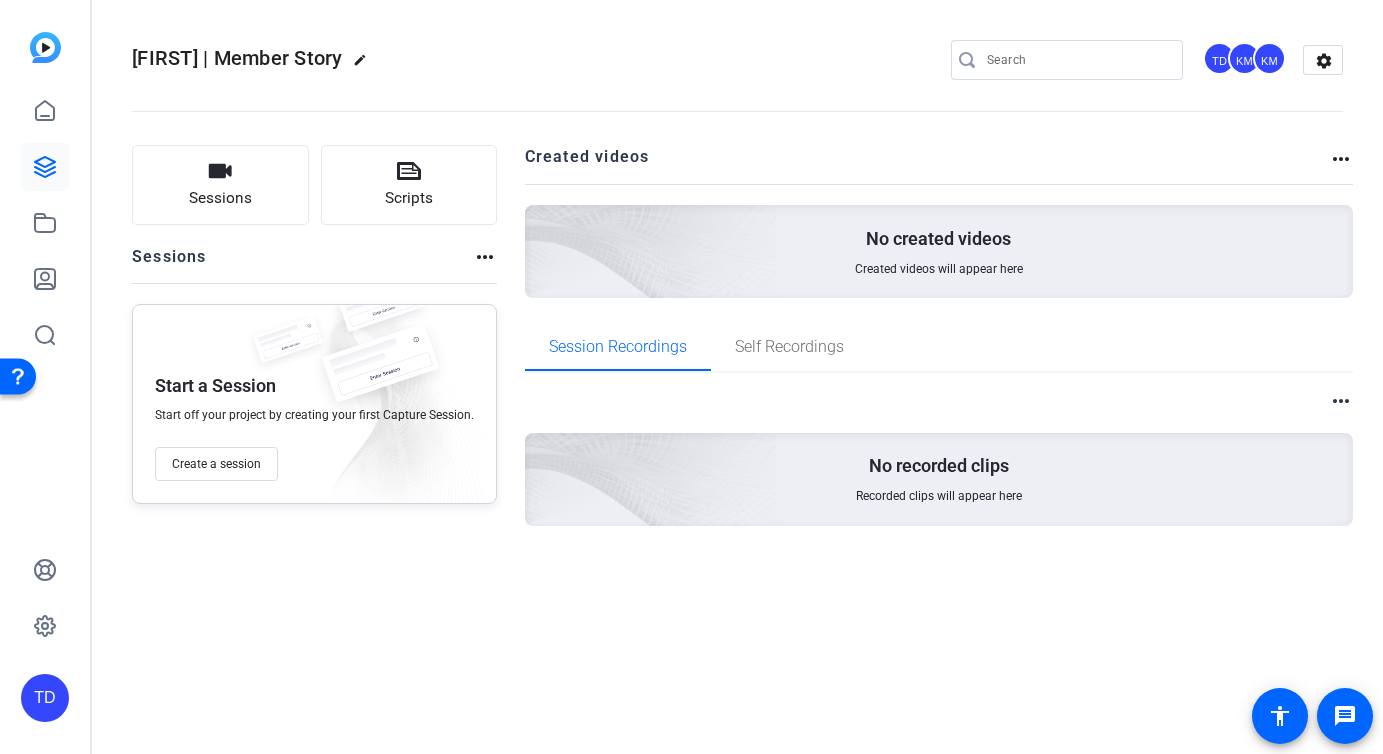 click on "more_horiz" 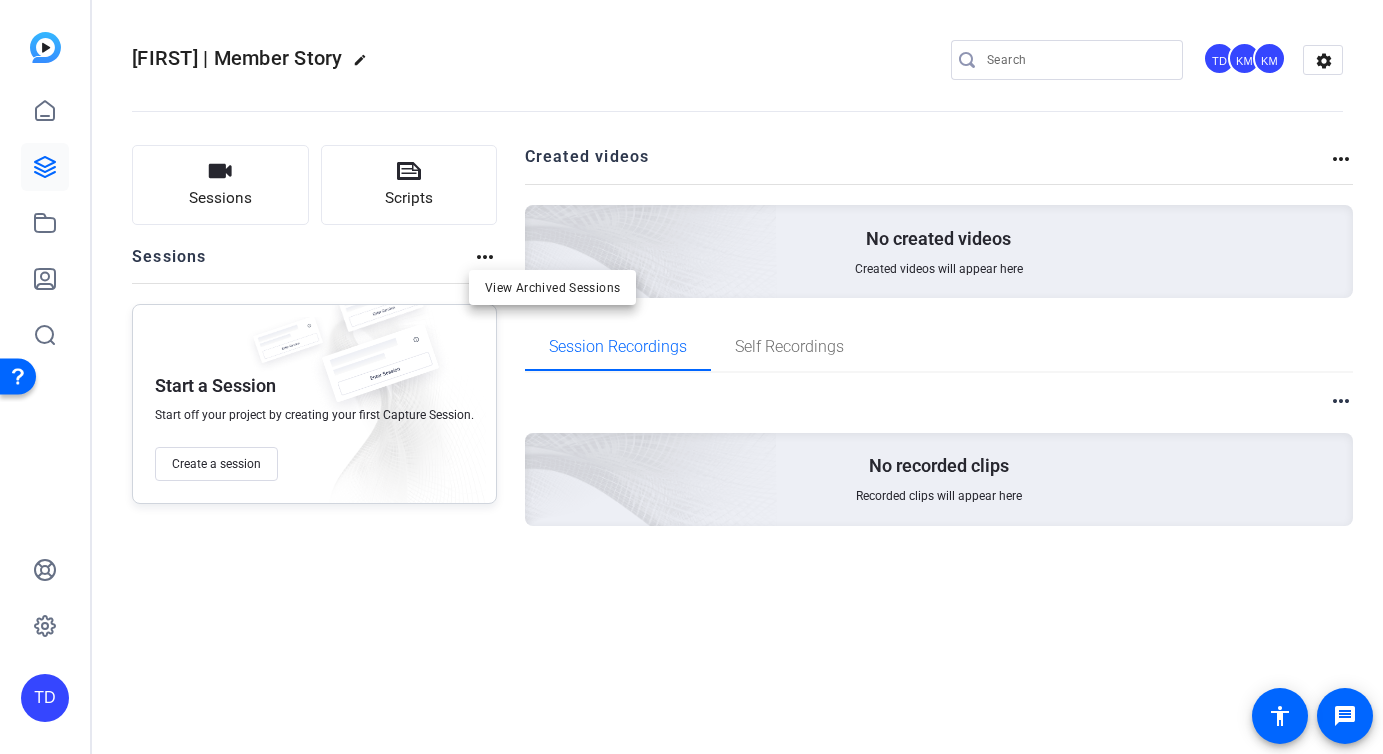 click at bounding box center (691, 377) 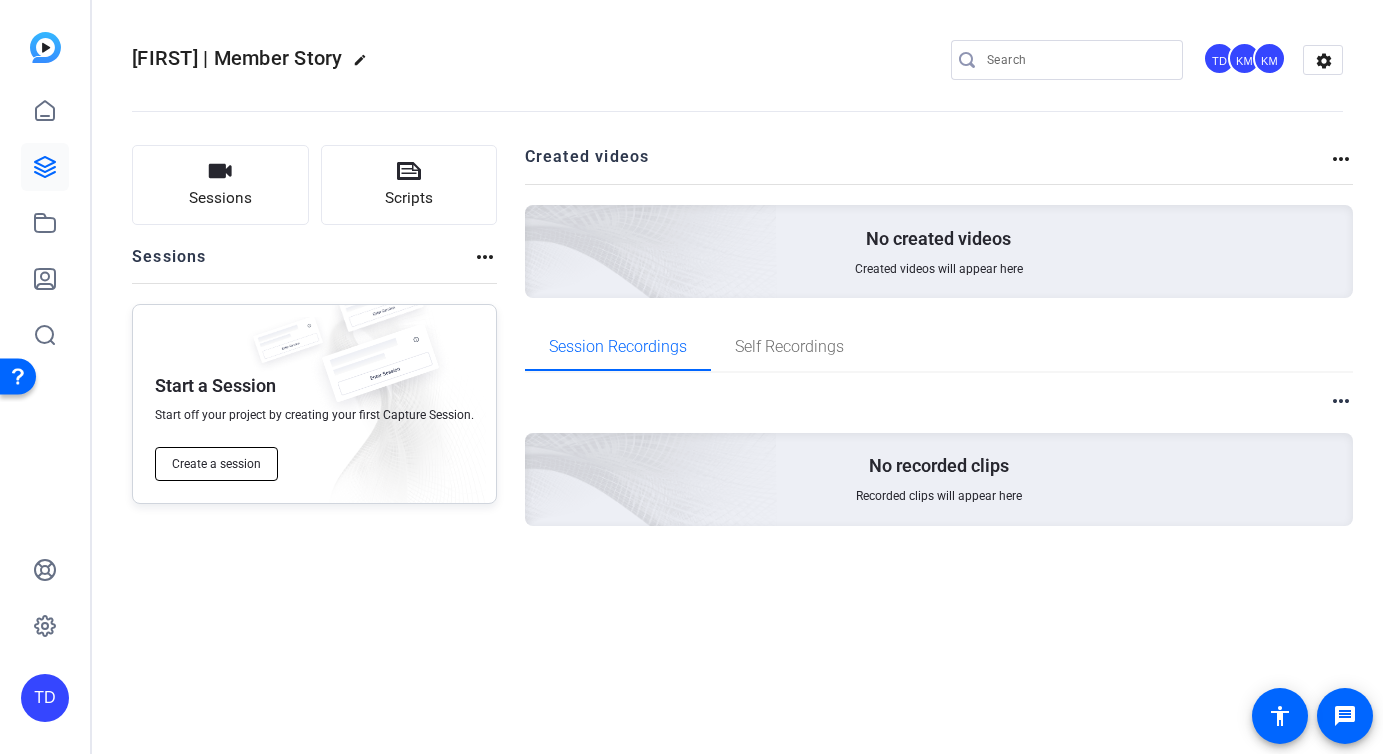 click on "Create a session" 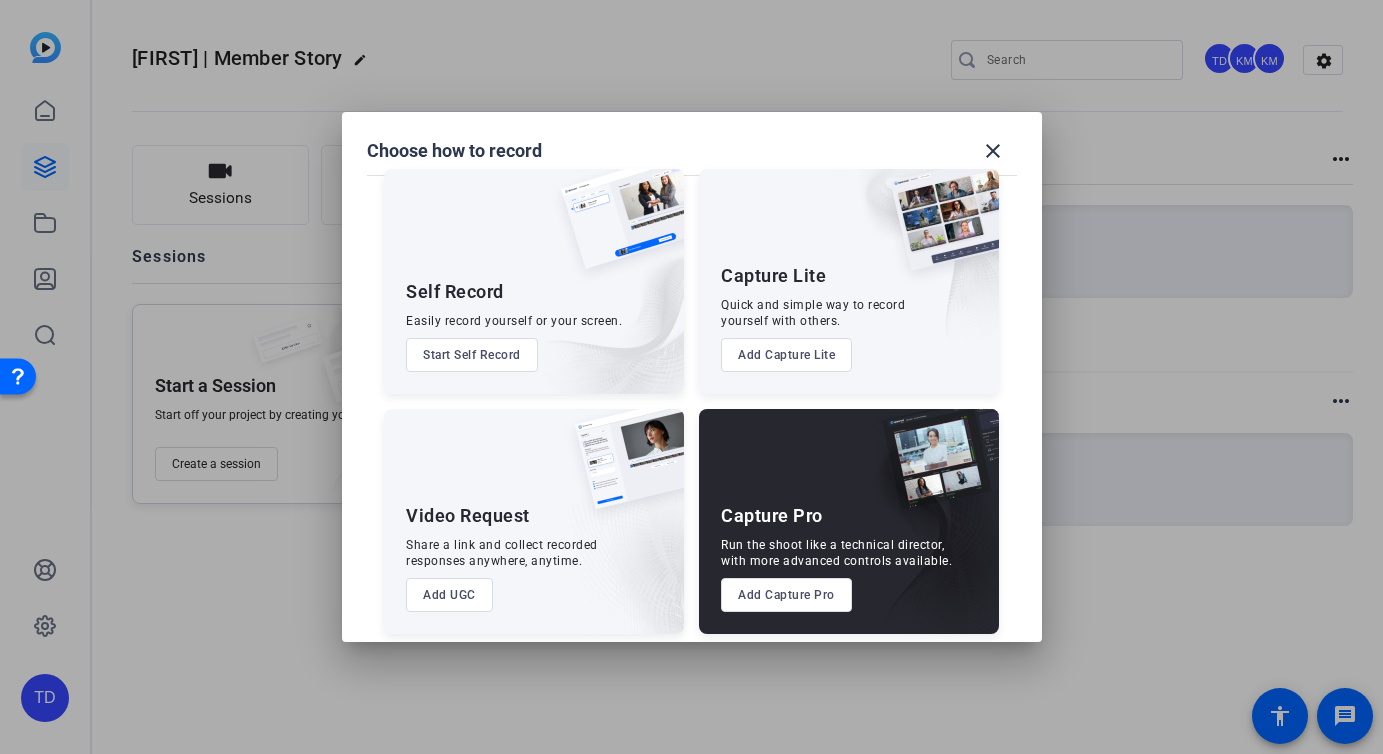 scroll, scrollTop: 35, scrollLeft: 0, axis: vertical 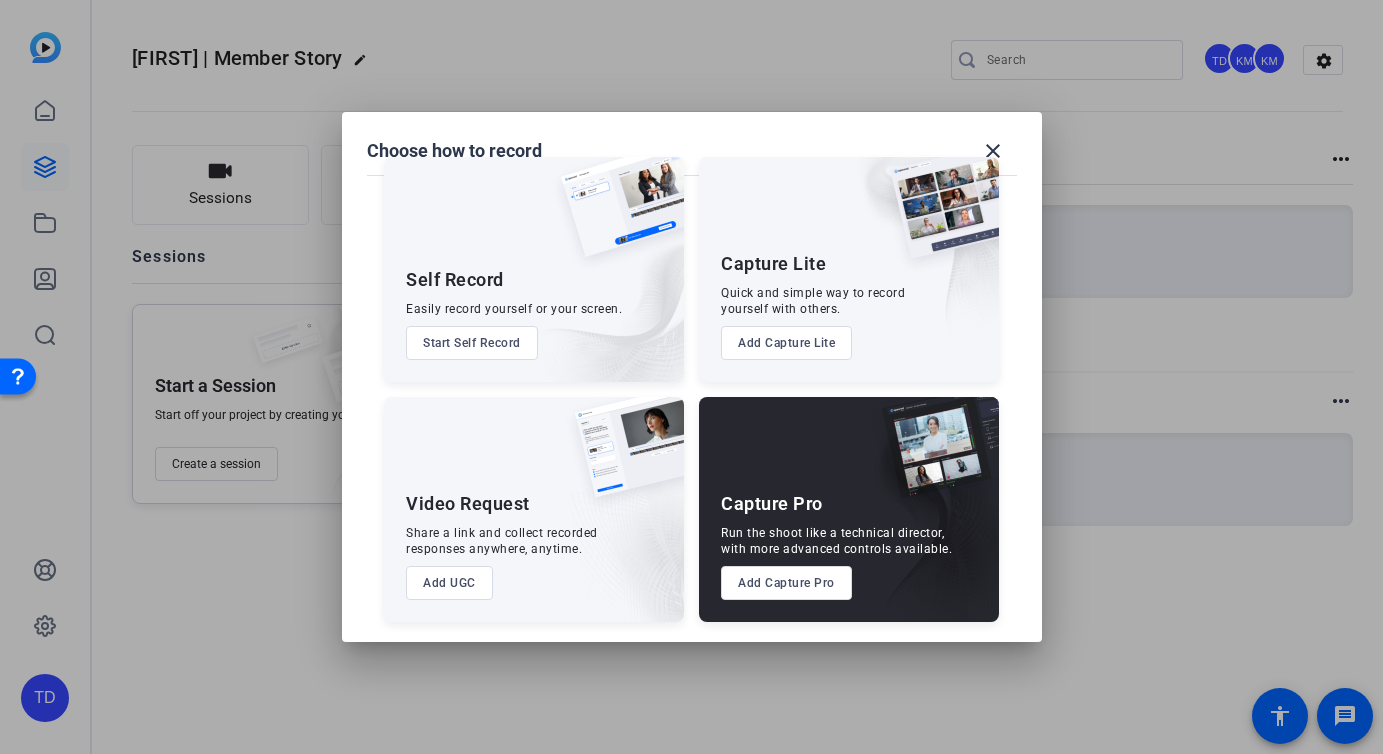 click on "Add Capture Pro" at bounding box center (786, 583) 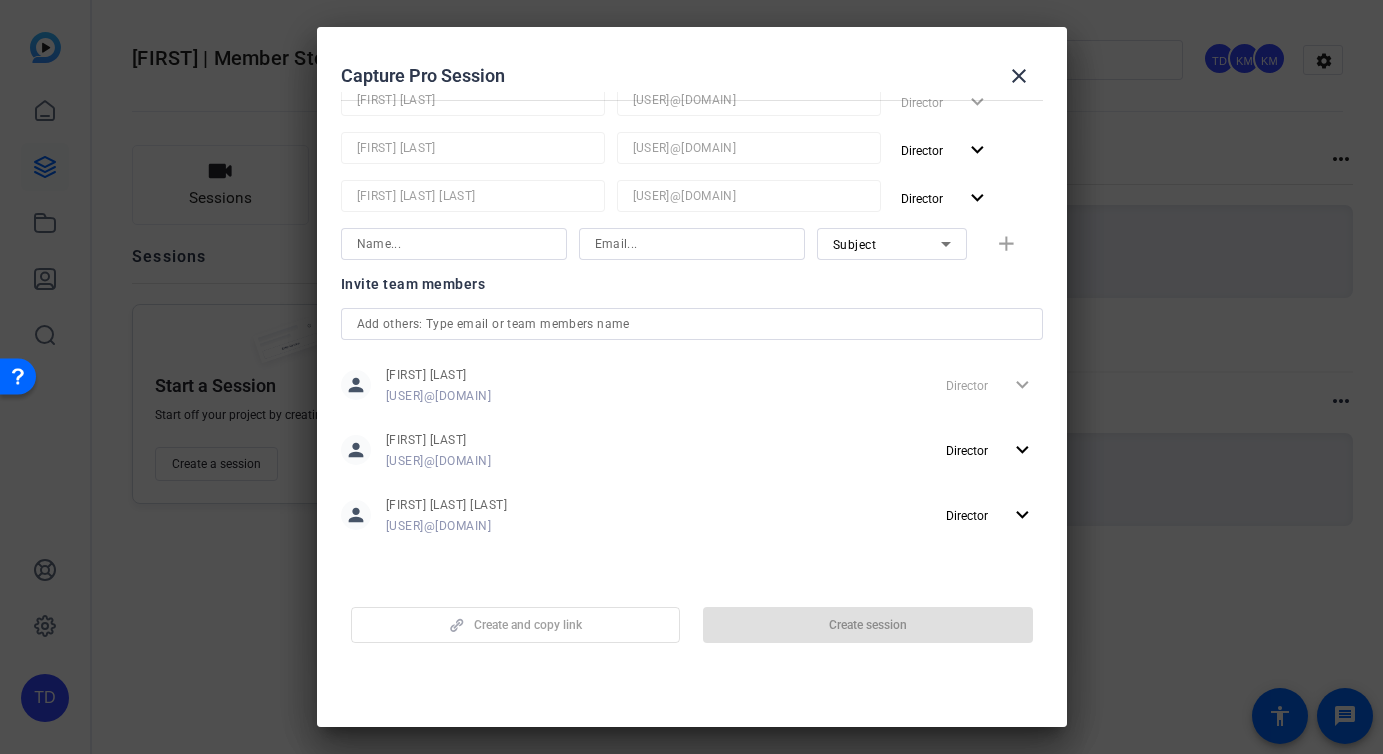 scroll, scrollTop: 0, scrollLeft: 0, axis: both 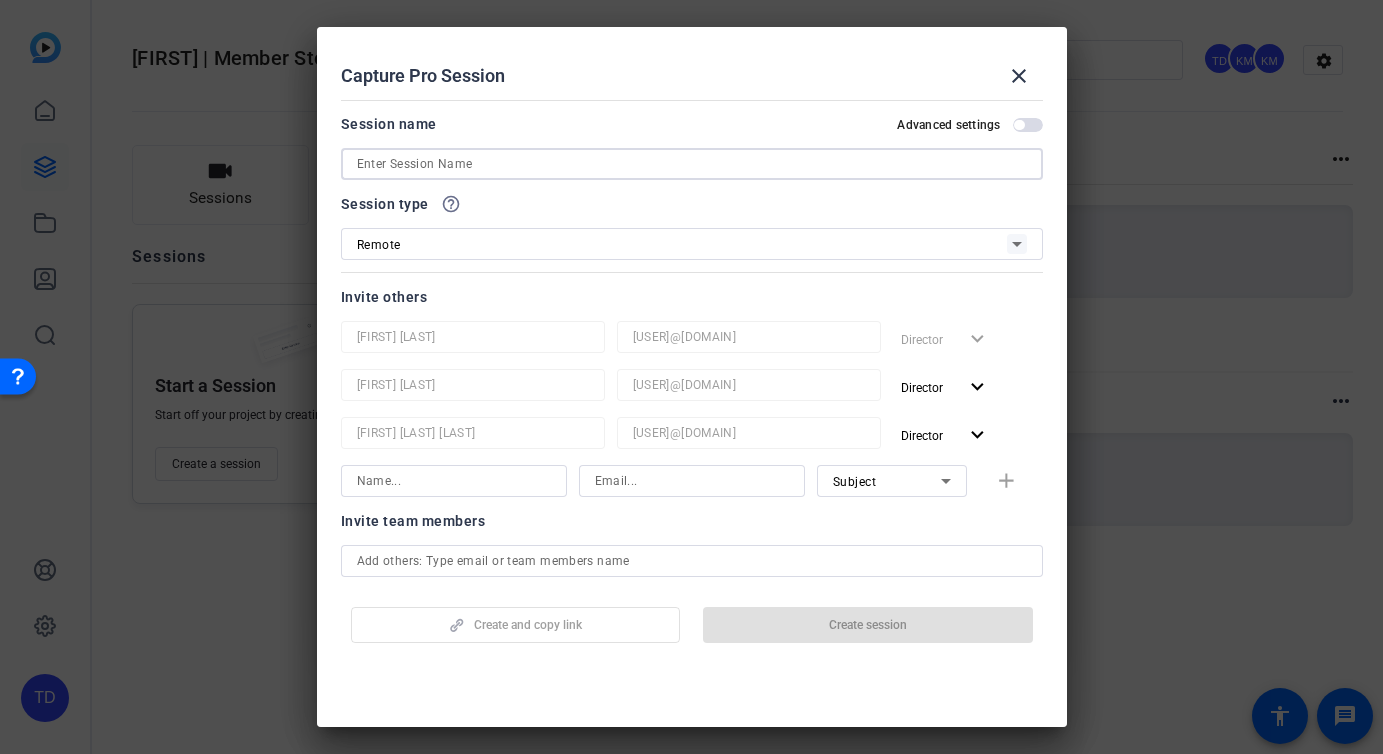 click at bounding box center [692, 164] 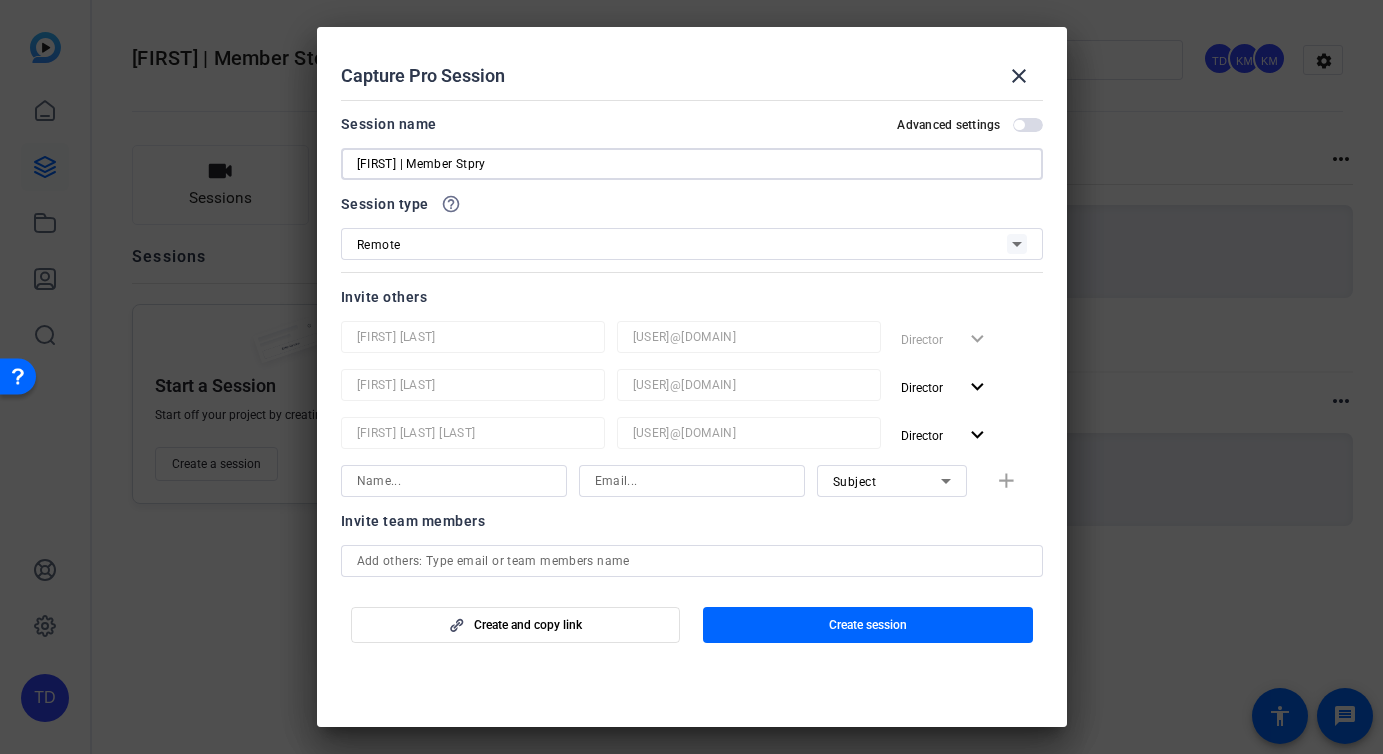 type on "[FIRST] | Member Stpry" 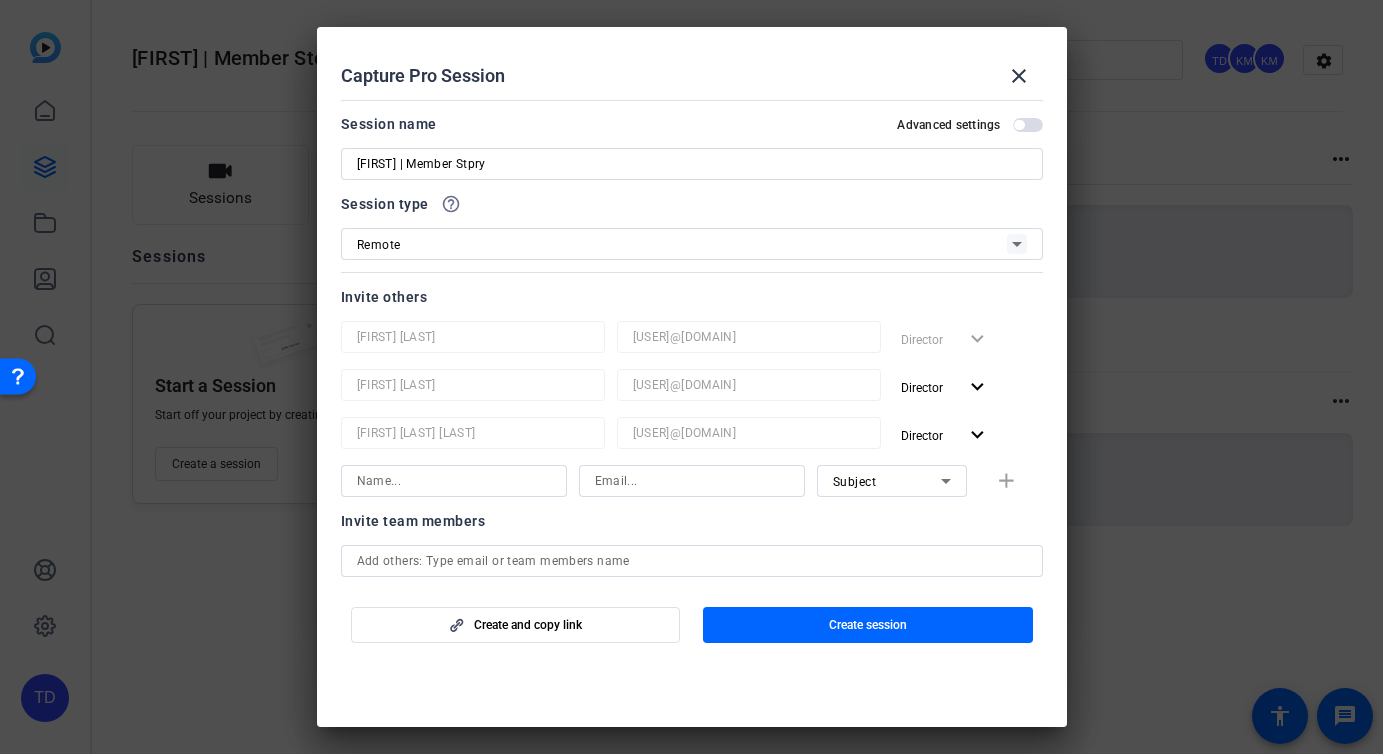 click on "Session type  help_outline  Remote" at bounding box center [692, 226] 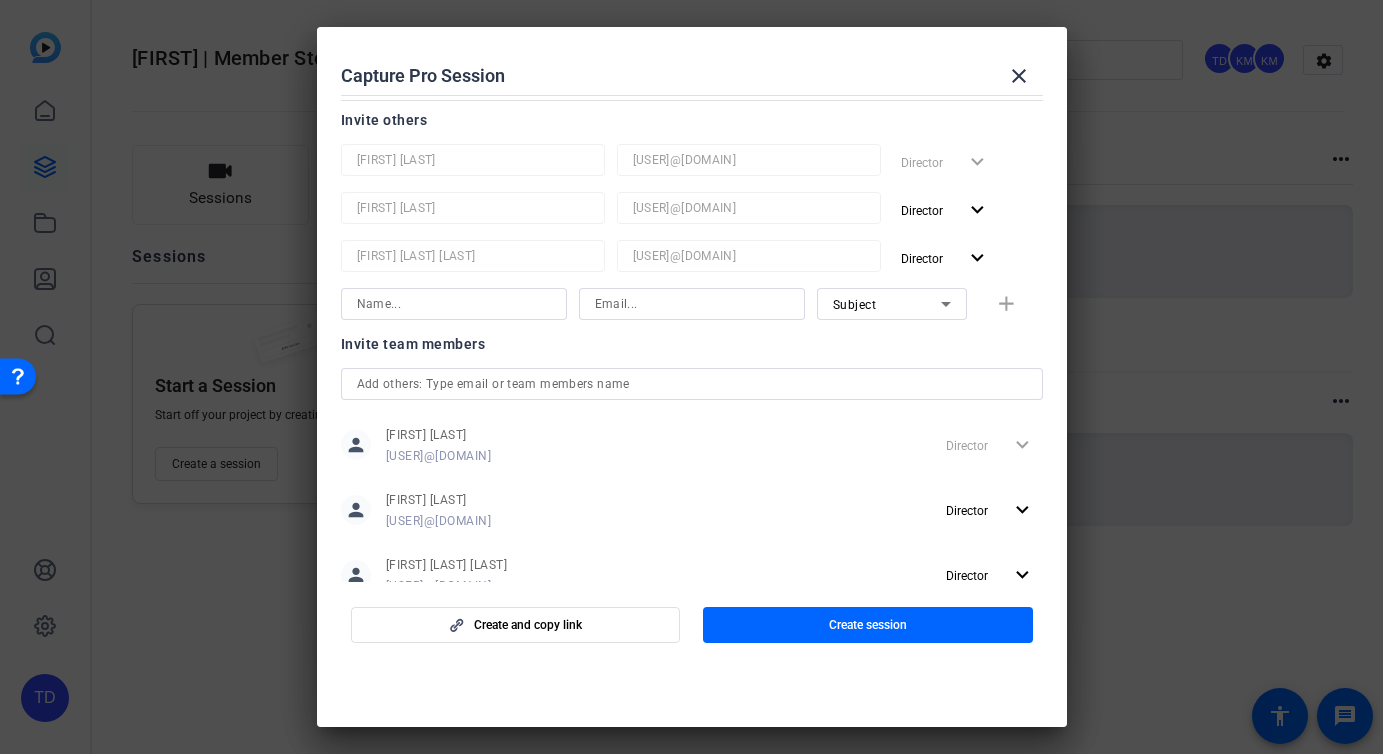 scroll, scrollTop: 237, scrollLeft: 0, axis: vertical 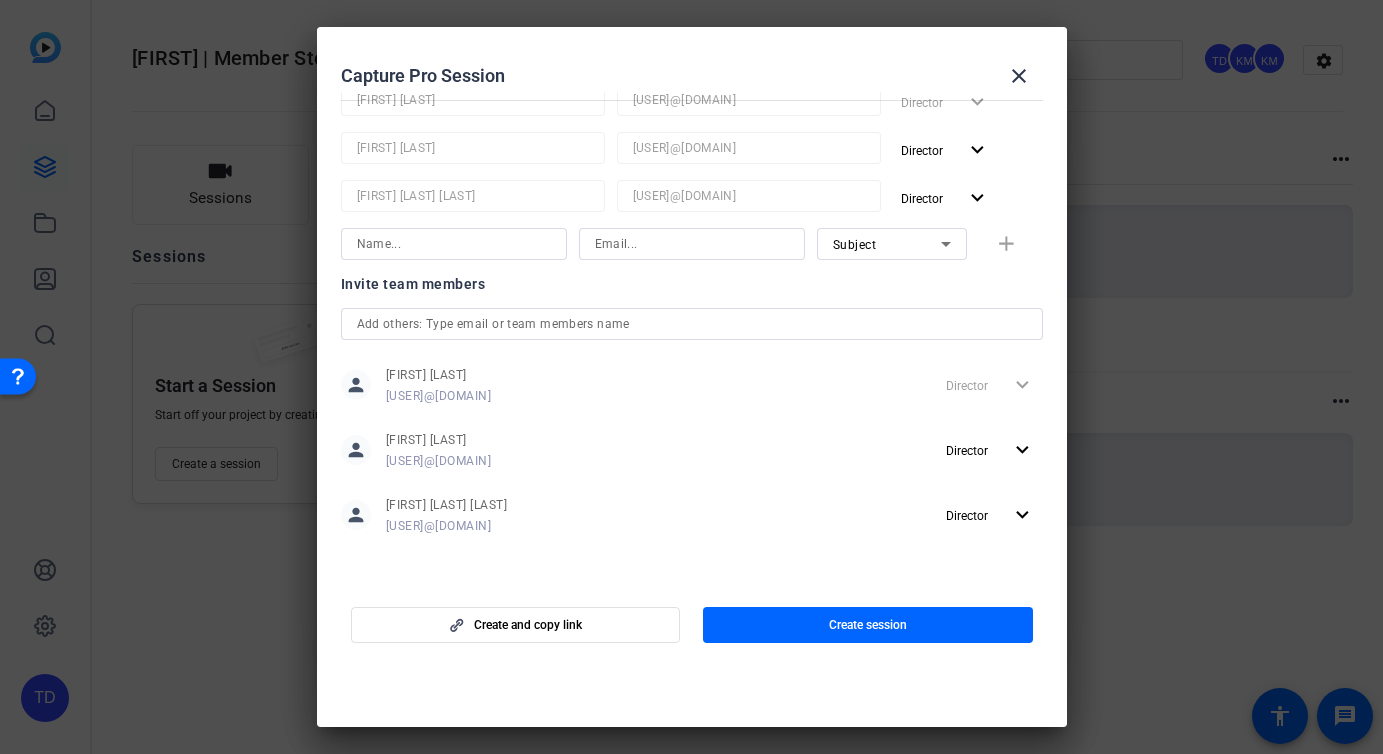 click on "[FIRST] [LAST]" 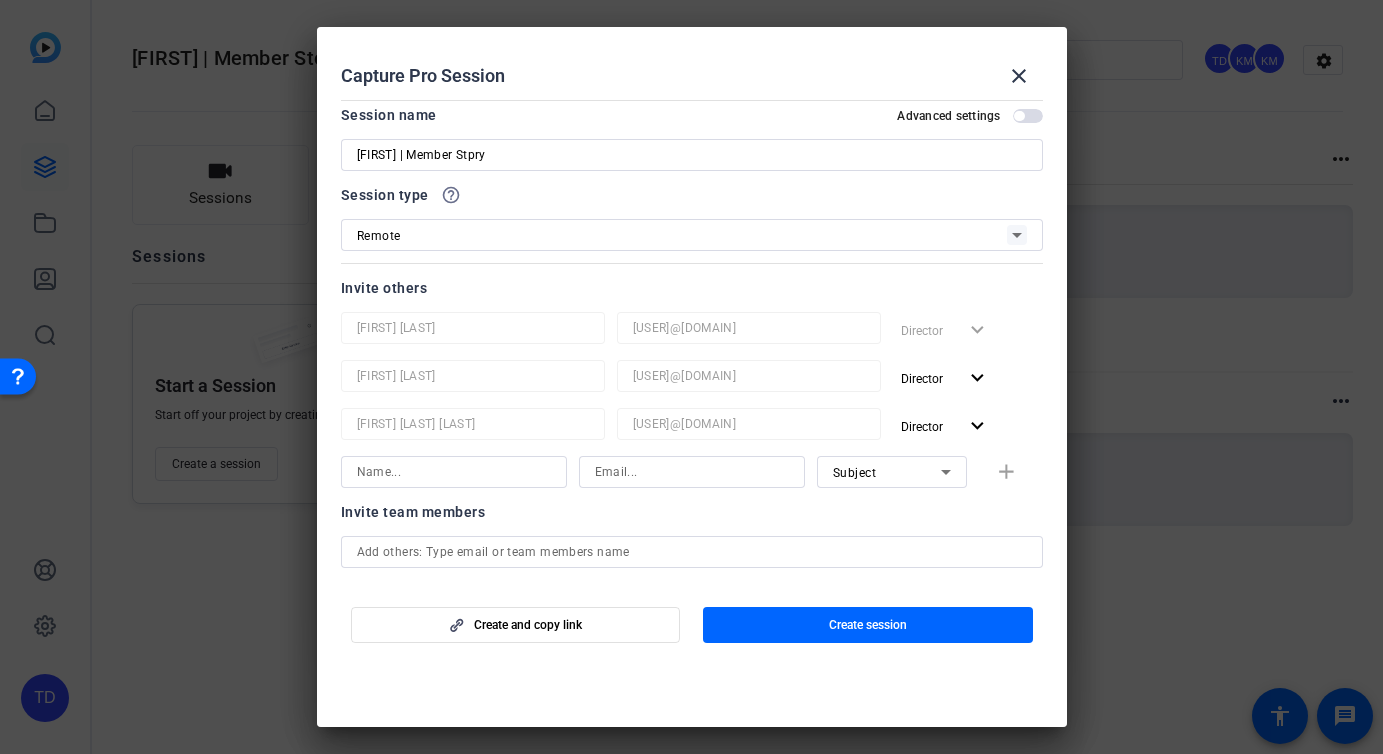 scroll, scrollTop: 0, scrollLeft: 0, axis: both 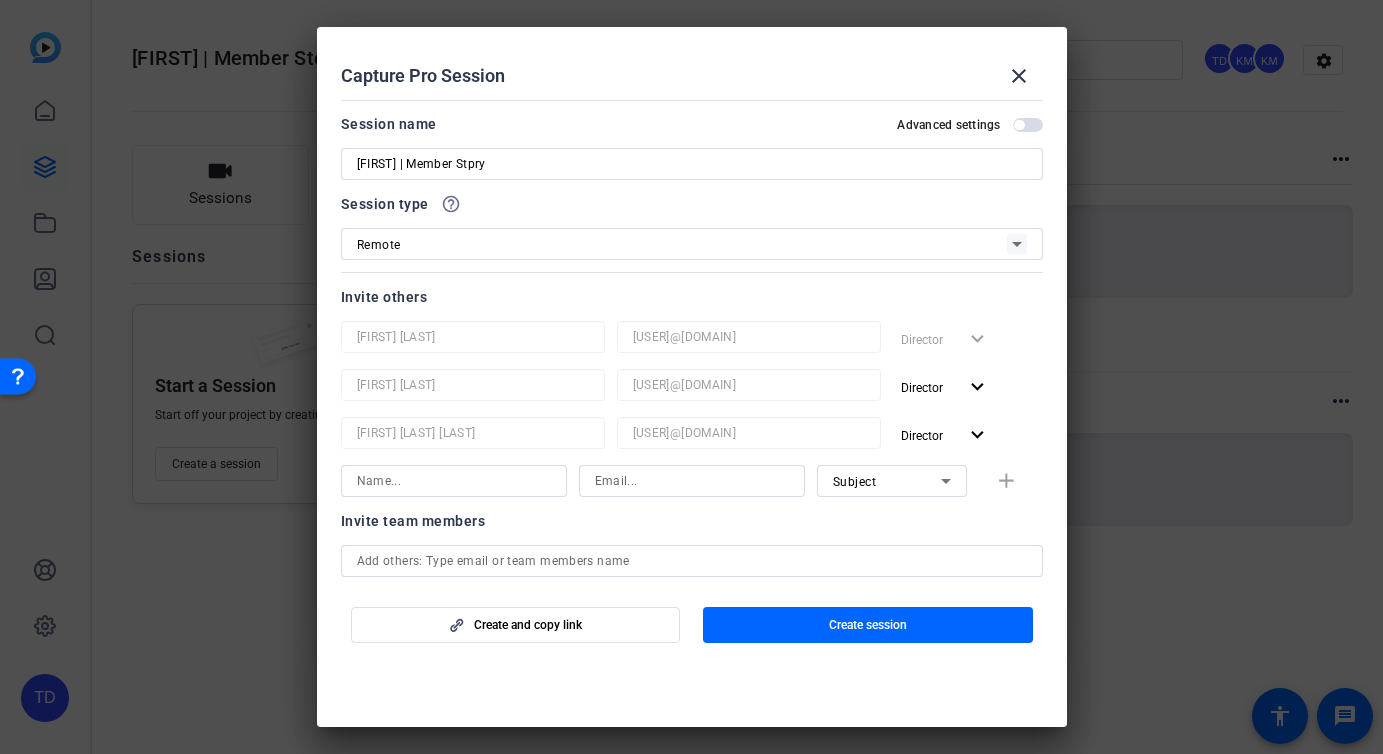 click at bounding box center [1019, 125] 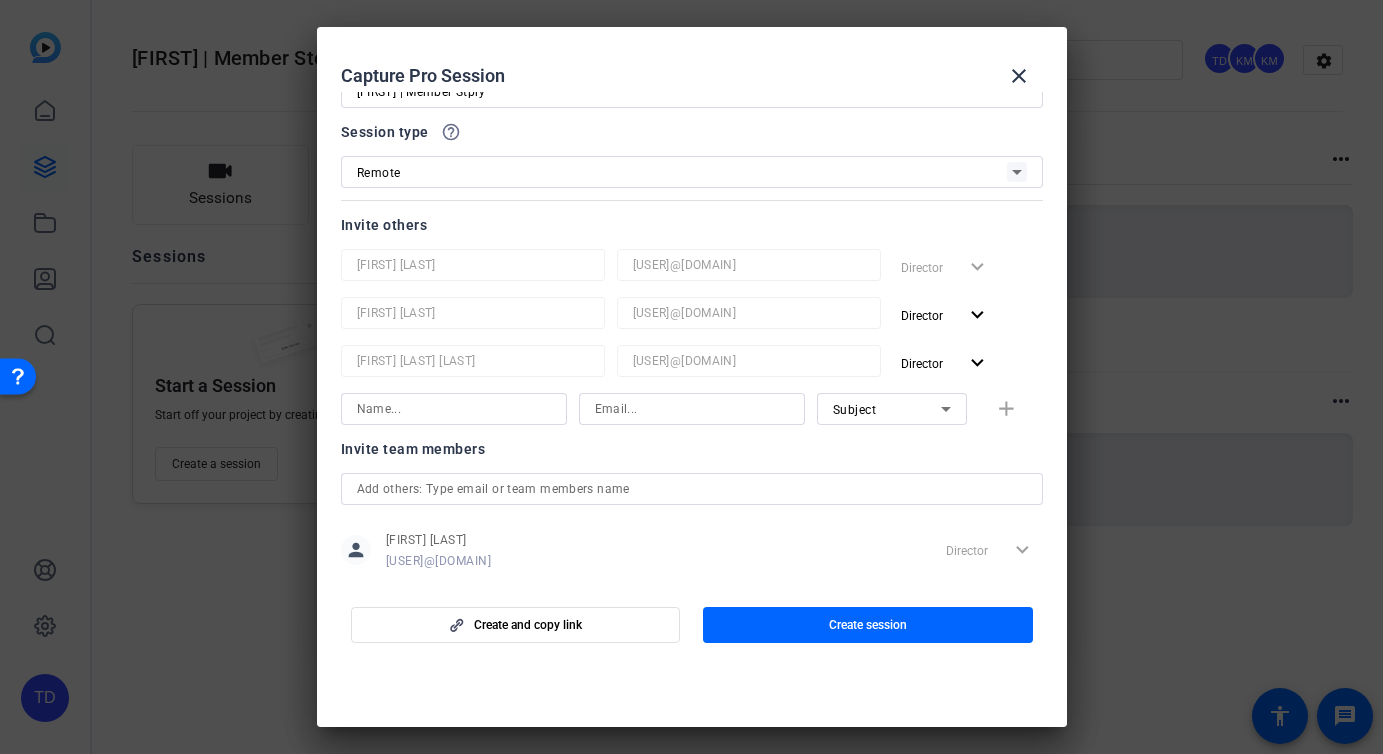 scroll, scrollTop: 0, scrollLeft: 0, axis: both 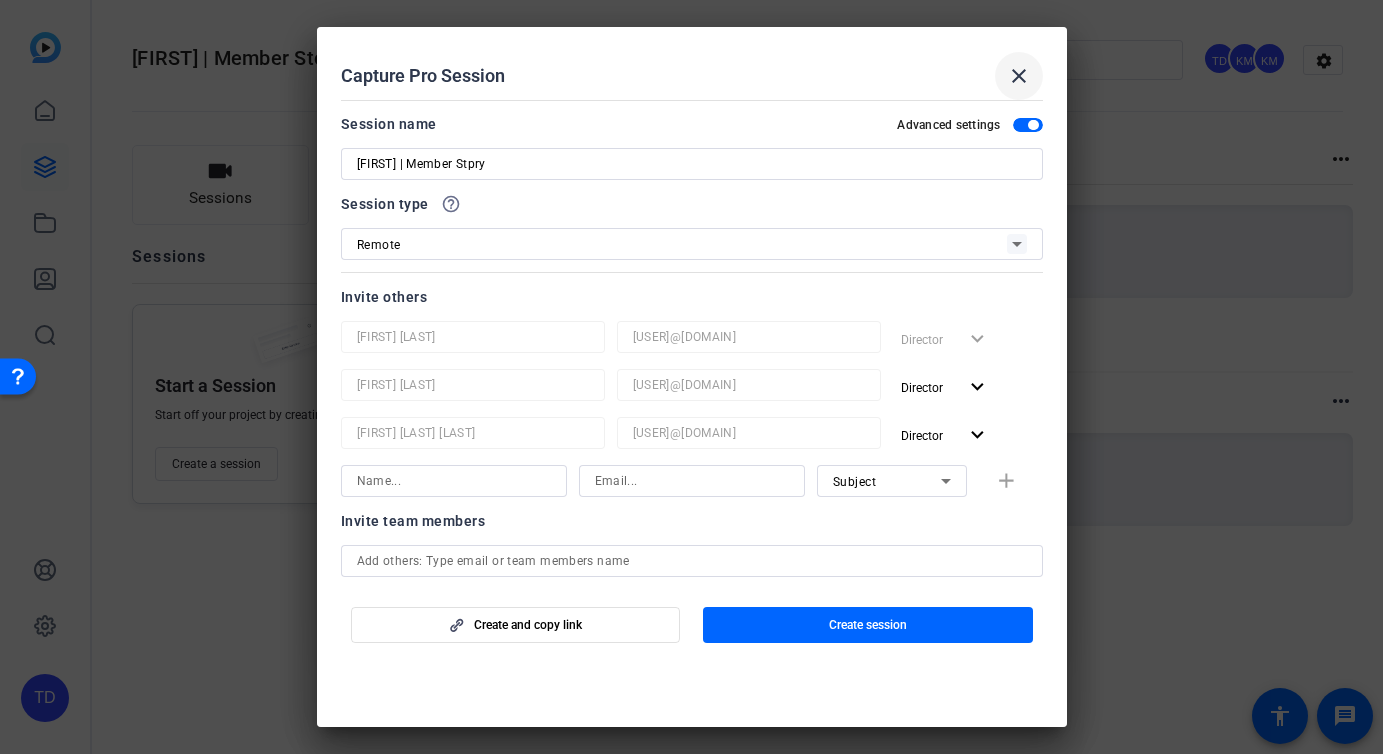 click on "close" at bounding box center [1019, 76] 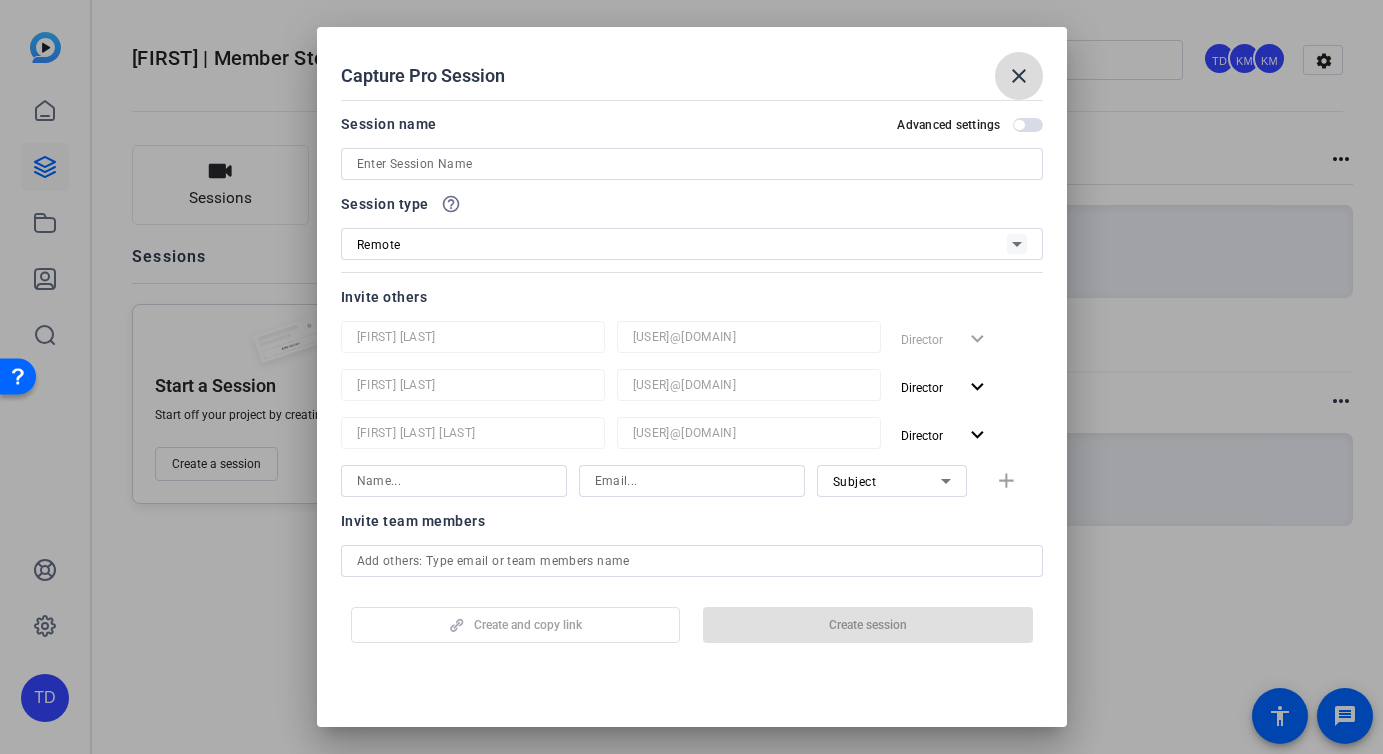 click on "close" at bounding box center [1019, 76] 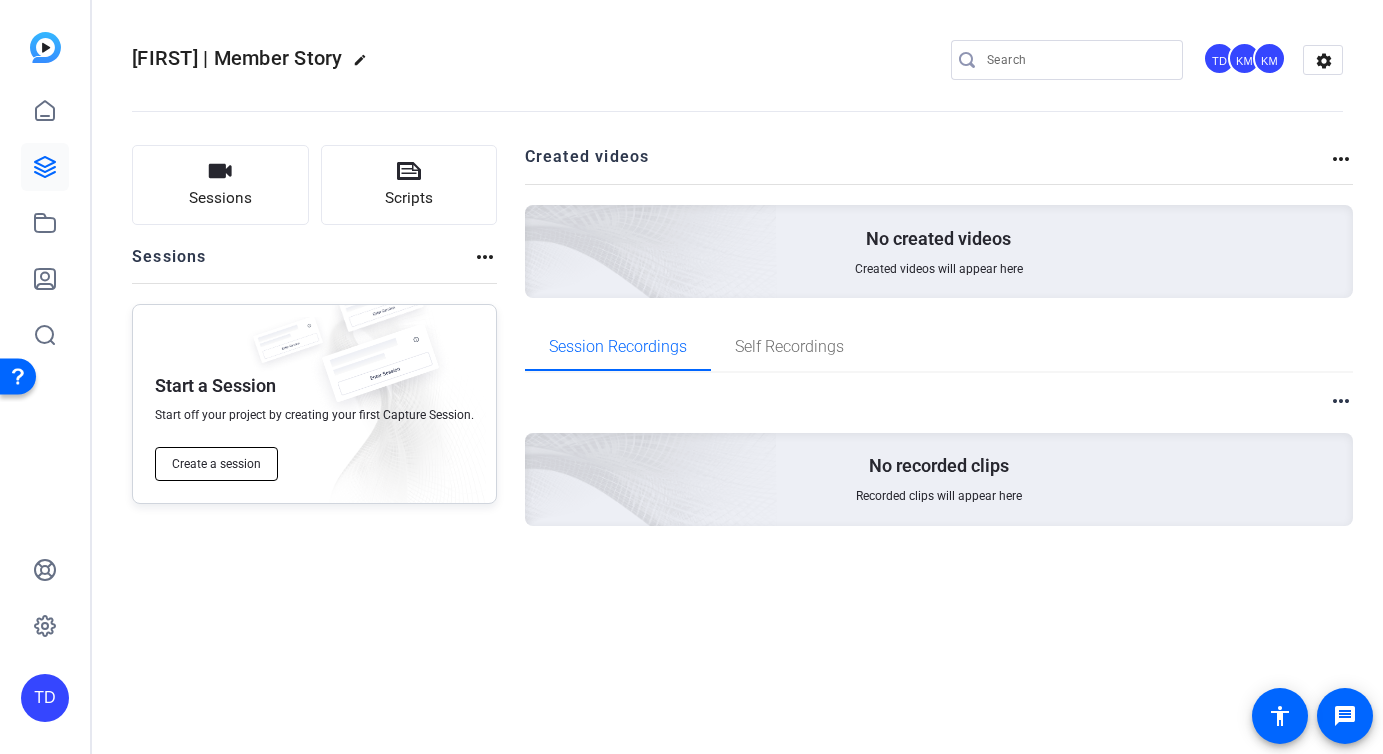 click on "Create a session" 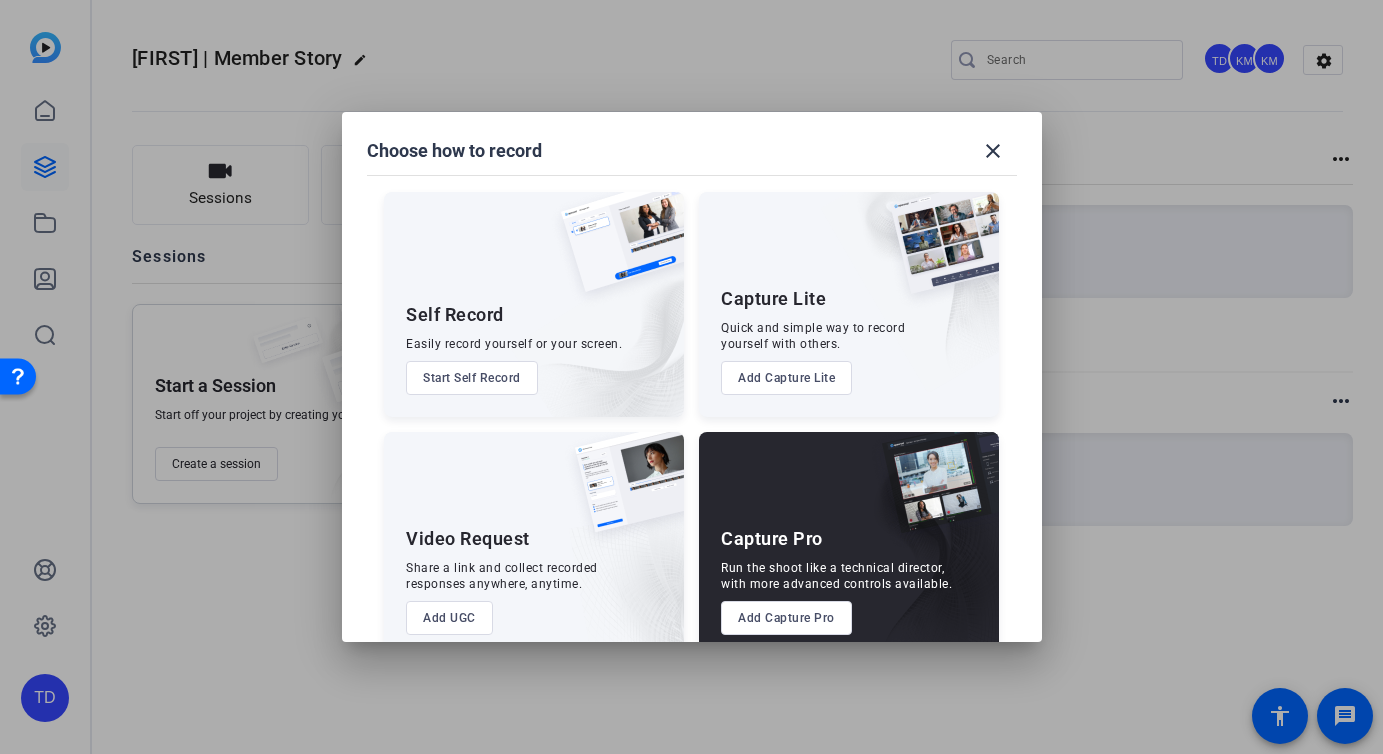 scroll, scrollTop: 35, scrollLeft: 0, axis: vertical 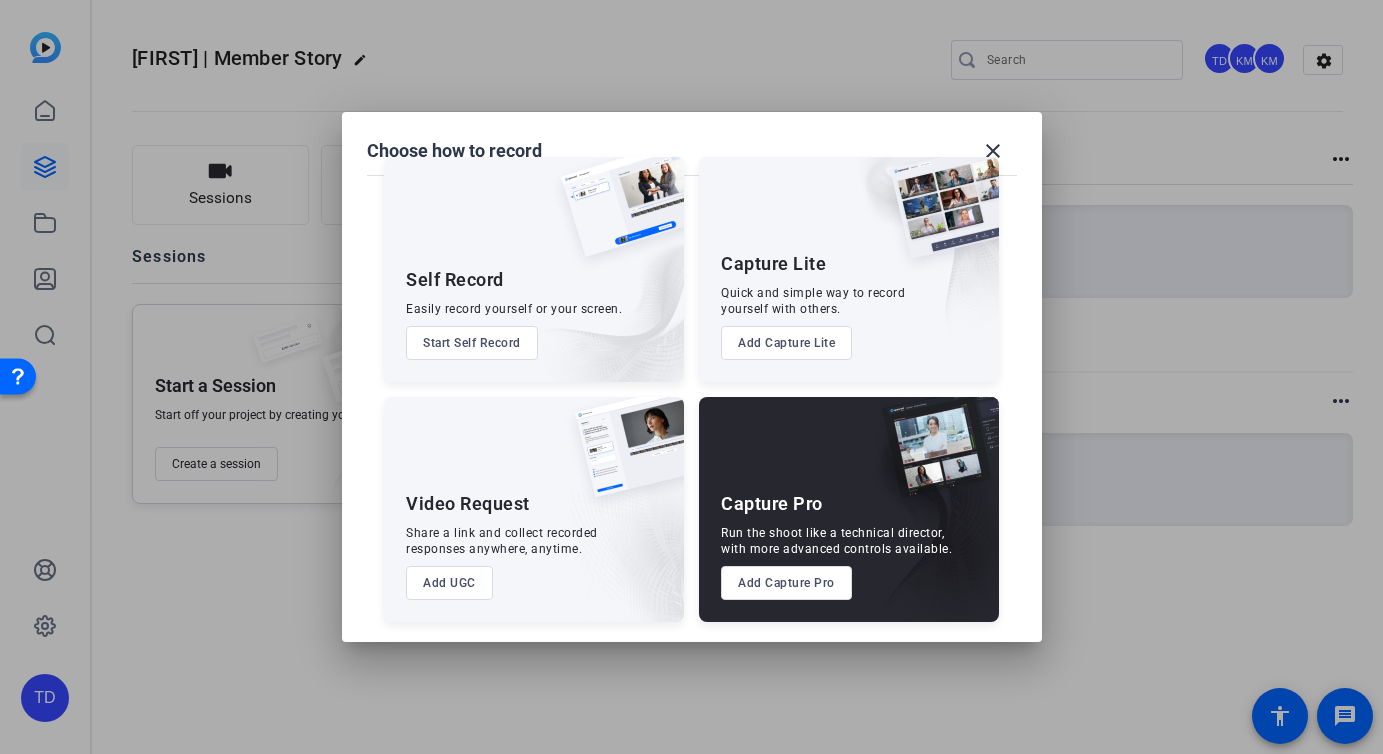 click on "Add Capture Lite" at bounding box center (786, 343) 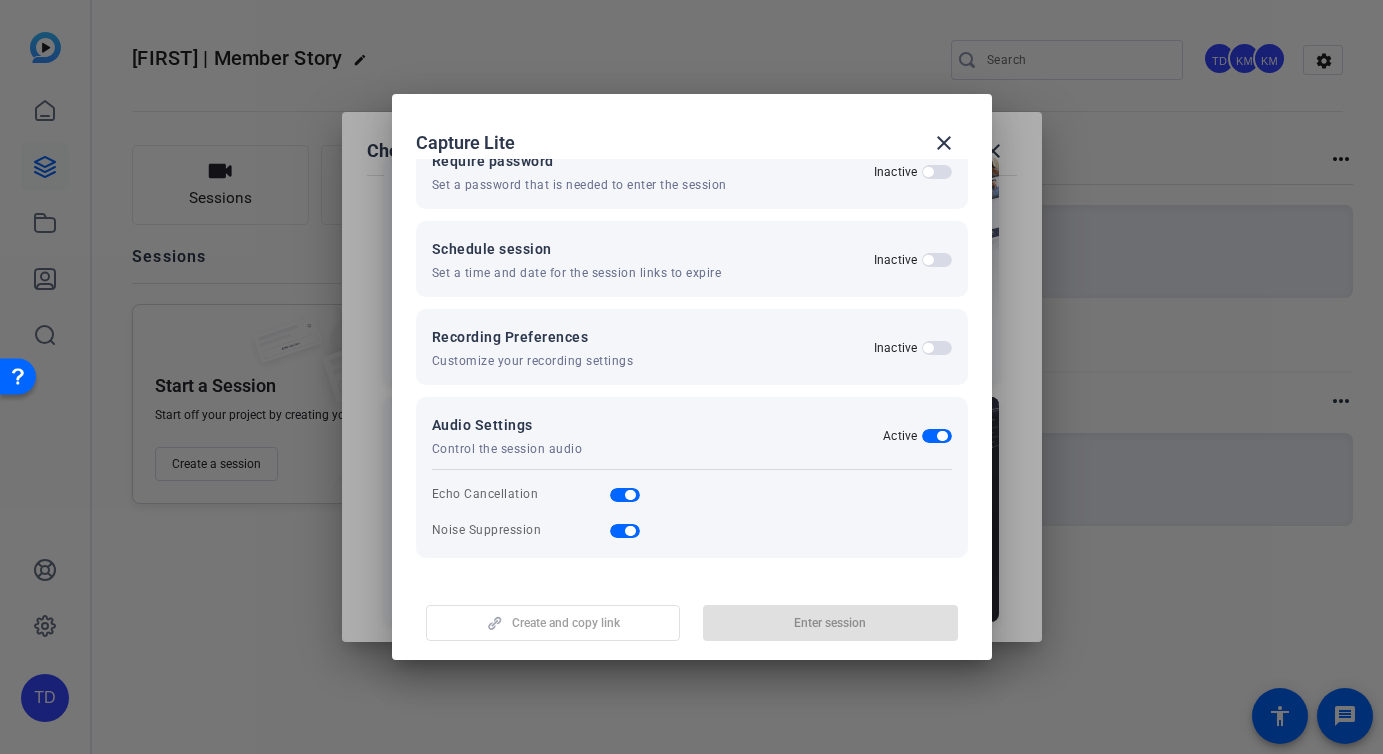 scroll, scrollTop: 0, scrollLeft: 0, axis: both 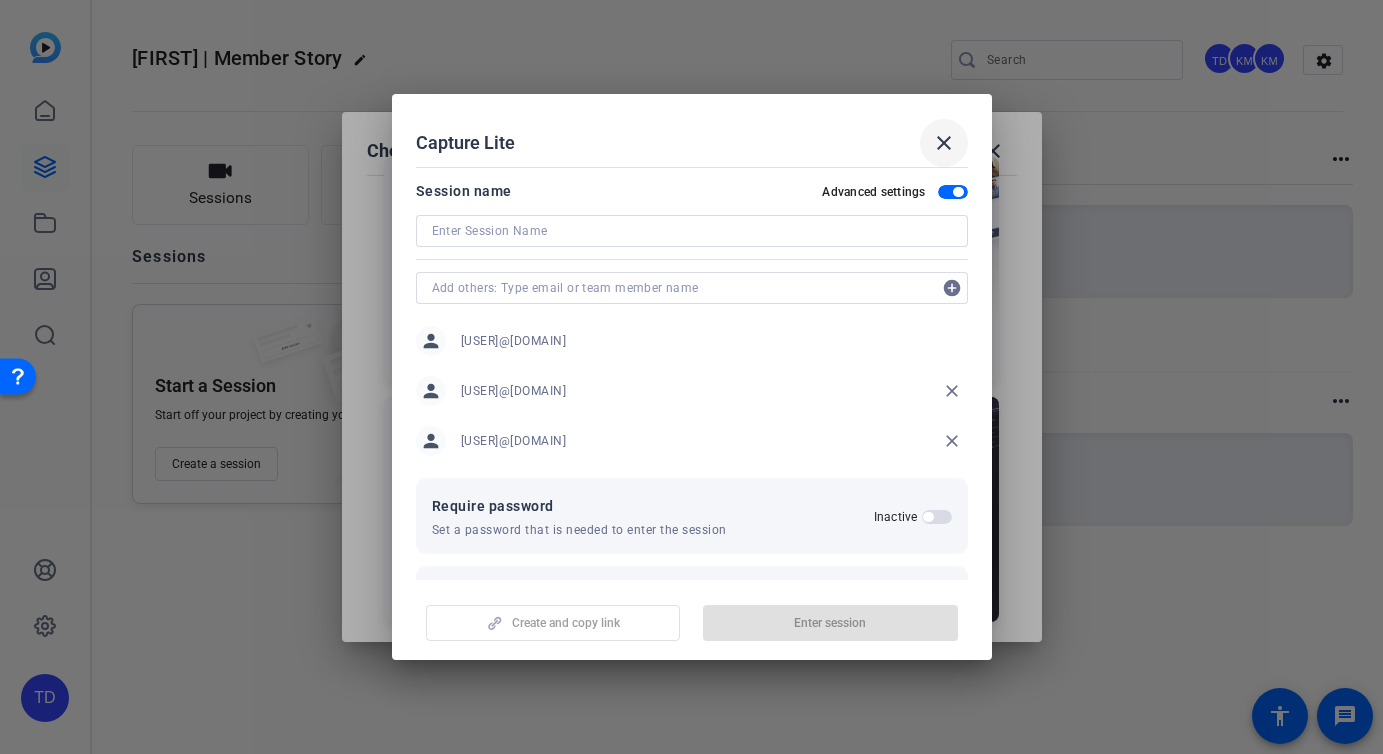 click on "close" at bounding box center (944, 143) 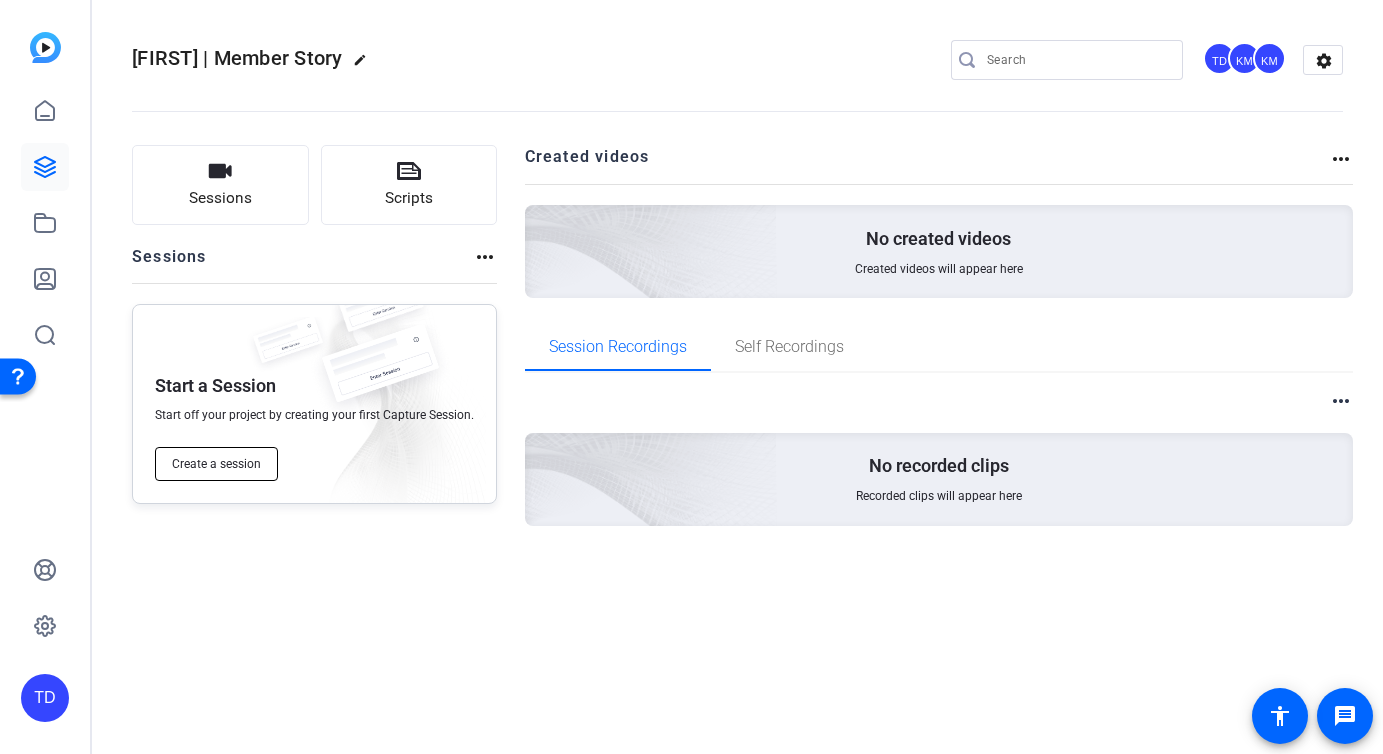click on "Create a session" 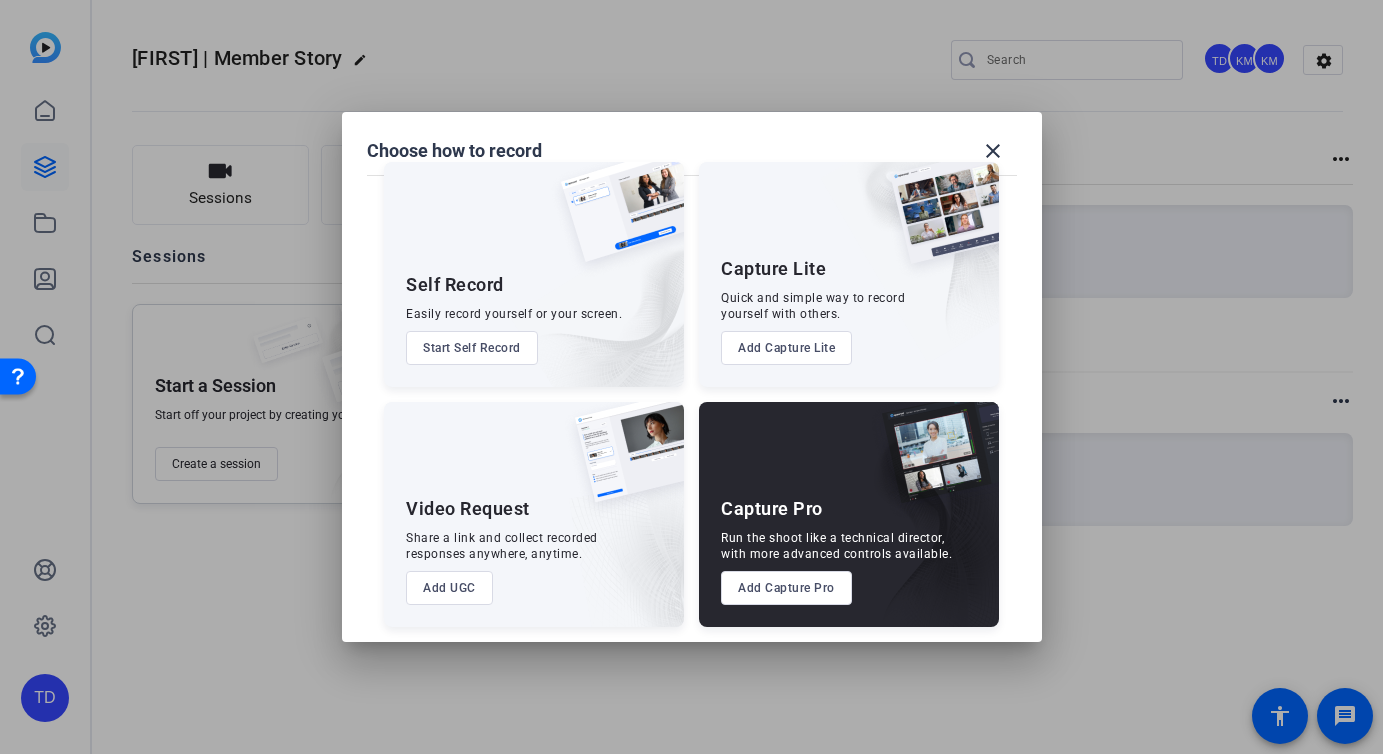 scroll, scrollTop: 35, scrollLeft: 0, axis: vertical 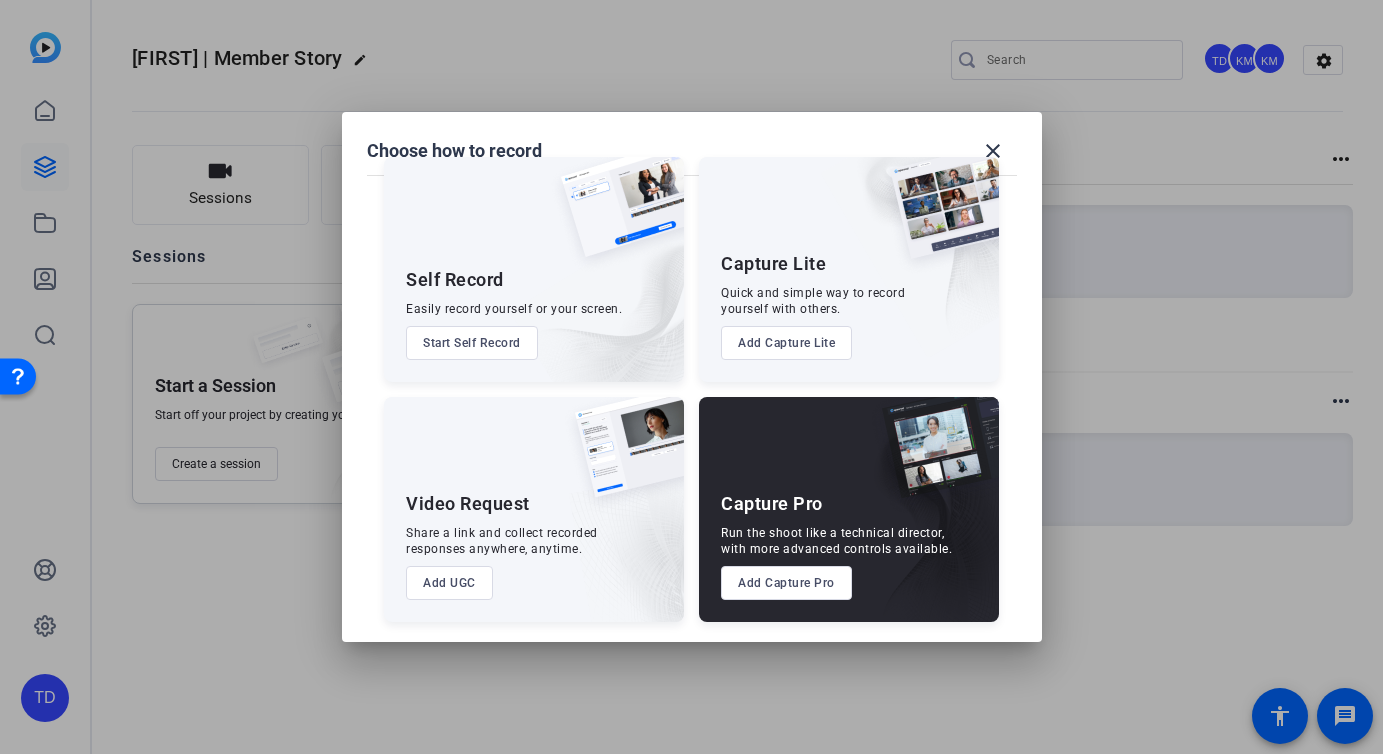 click on "Add Capture Pro" at bounding box center (786, 583) 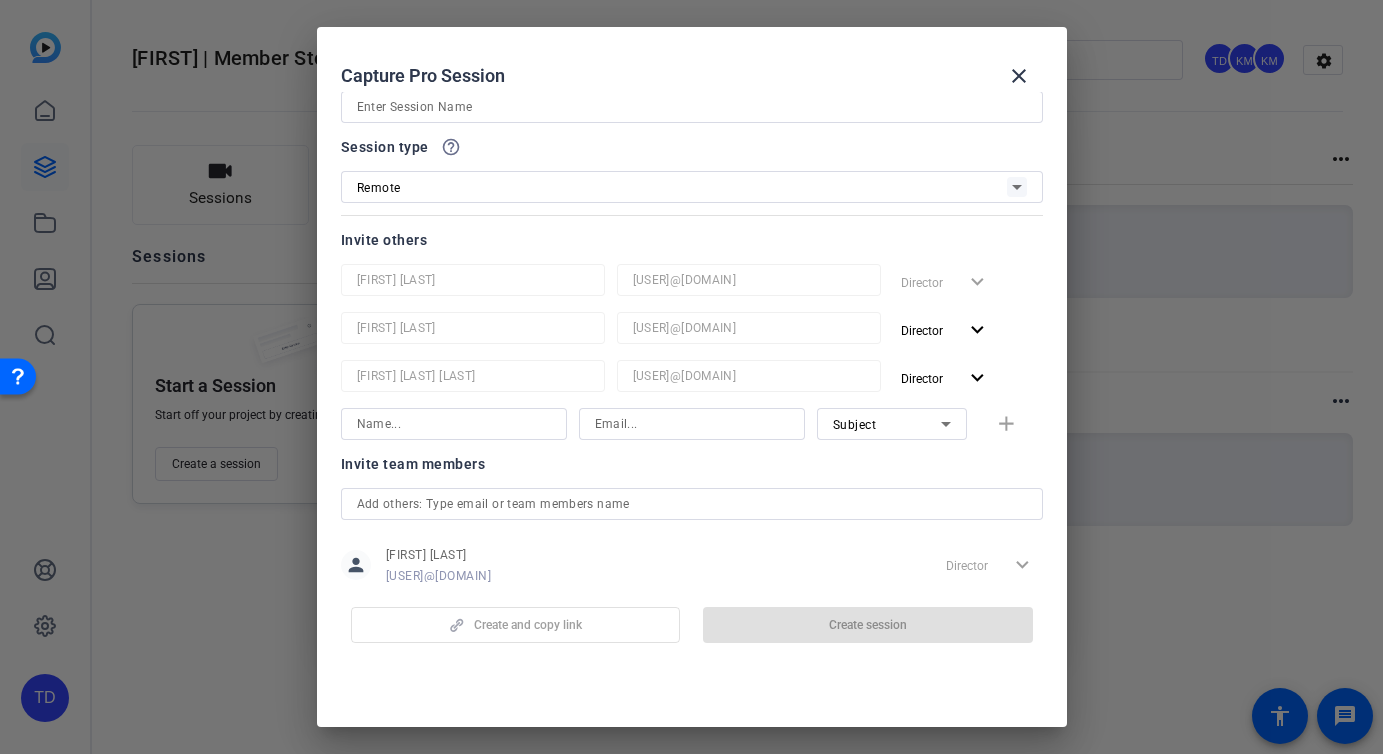 scroll, scrollTop: 59, scrollLeft: 0, axis: vertical 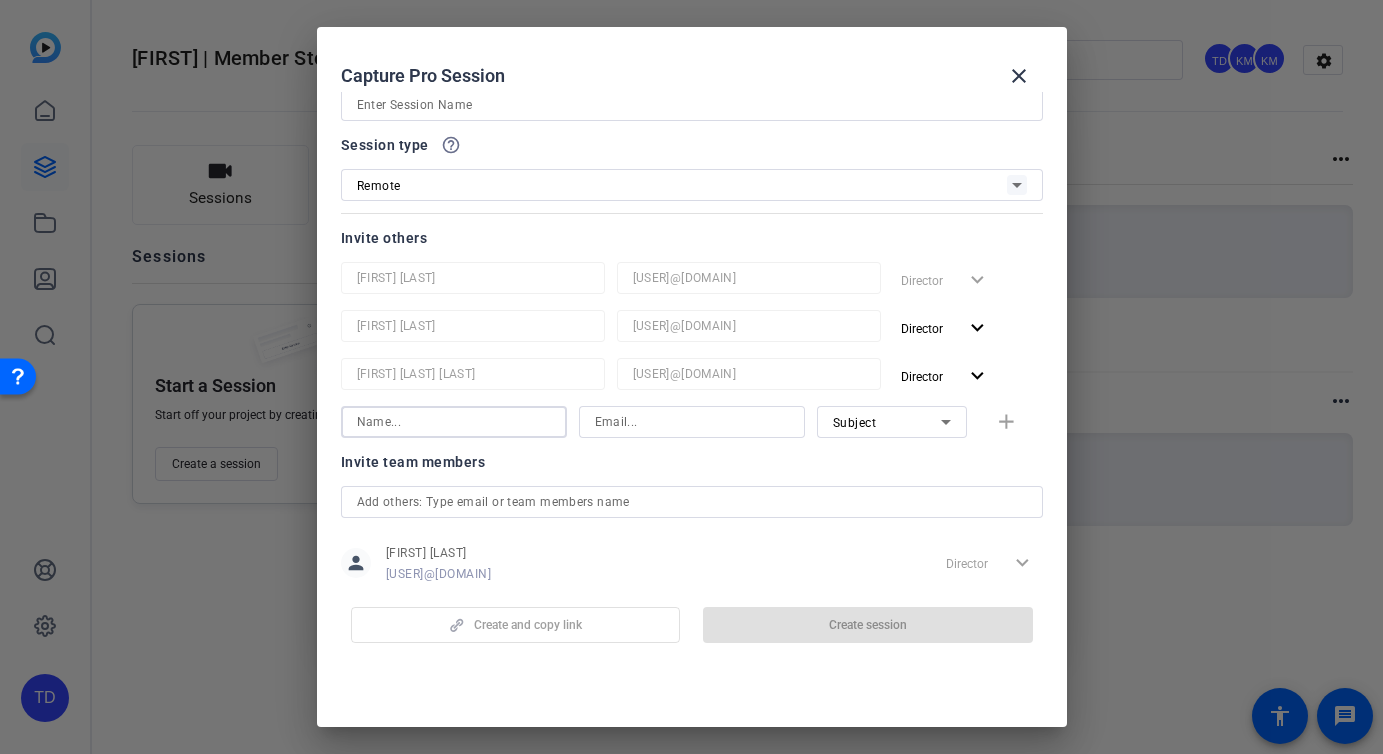 click at bounding box center [454, 422] 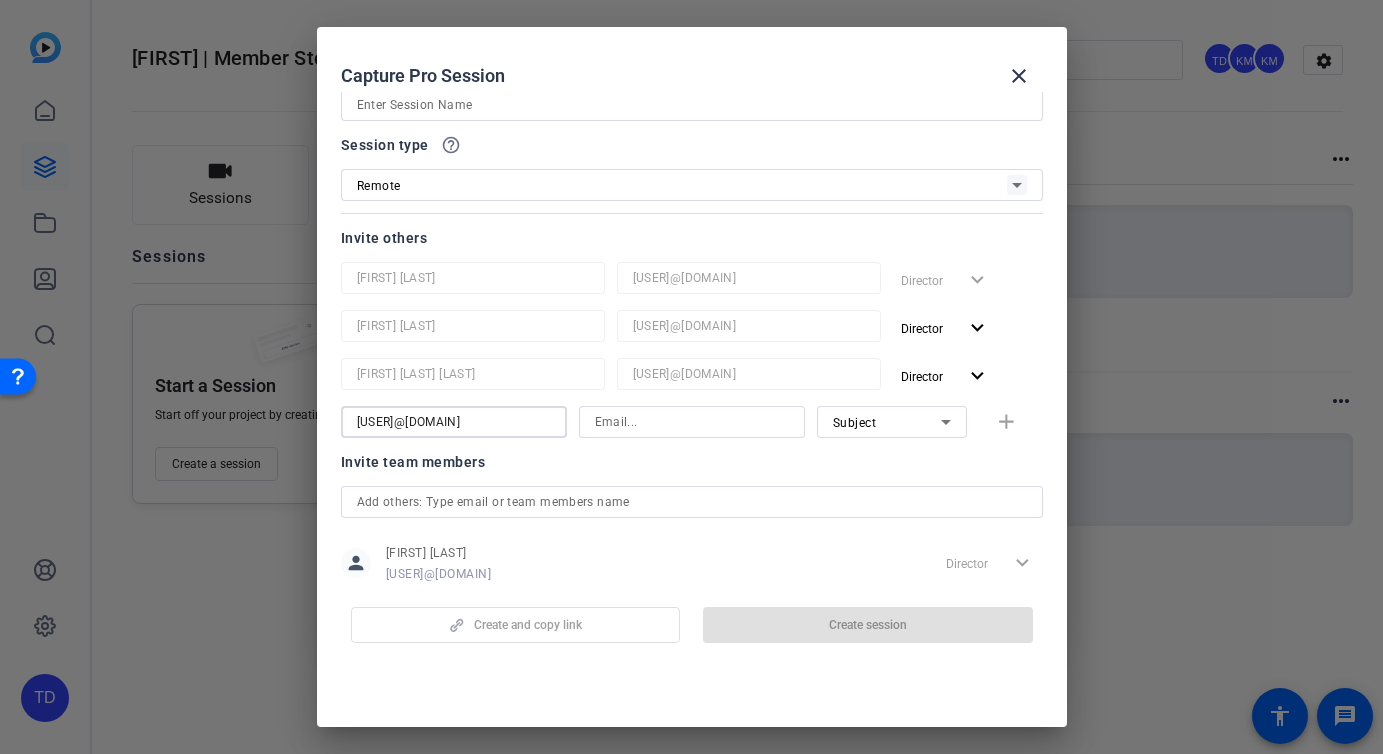 type on "[USER]@[DOMAIN]" 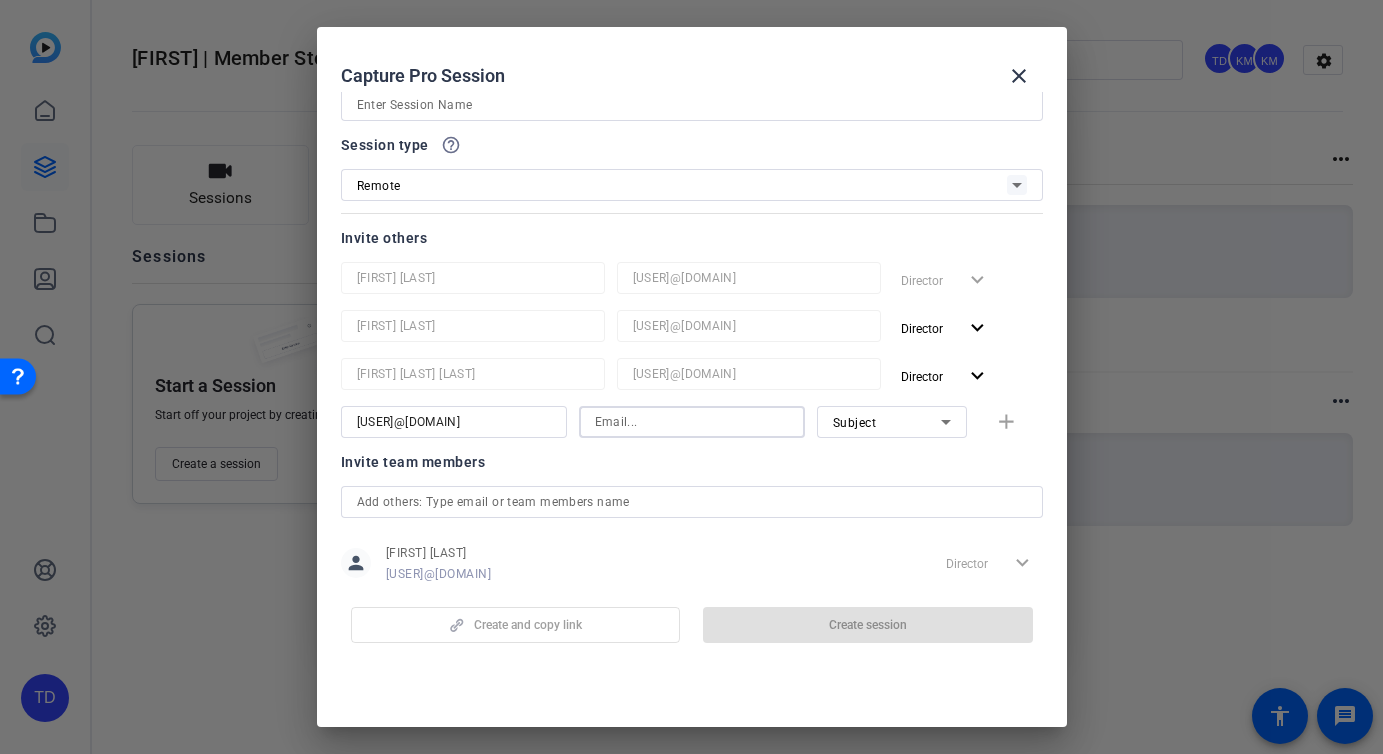 click on "[USER]@[DOMAIN]" at bounding box center [454, 422] 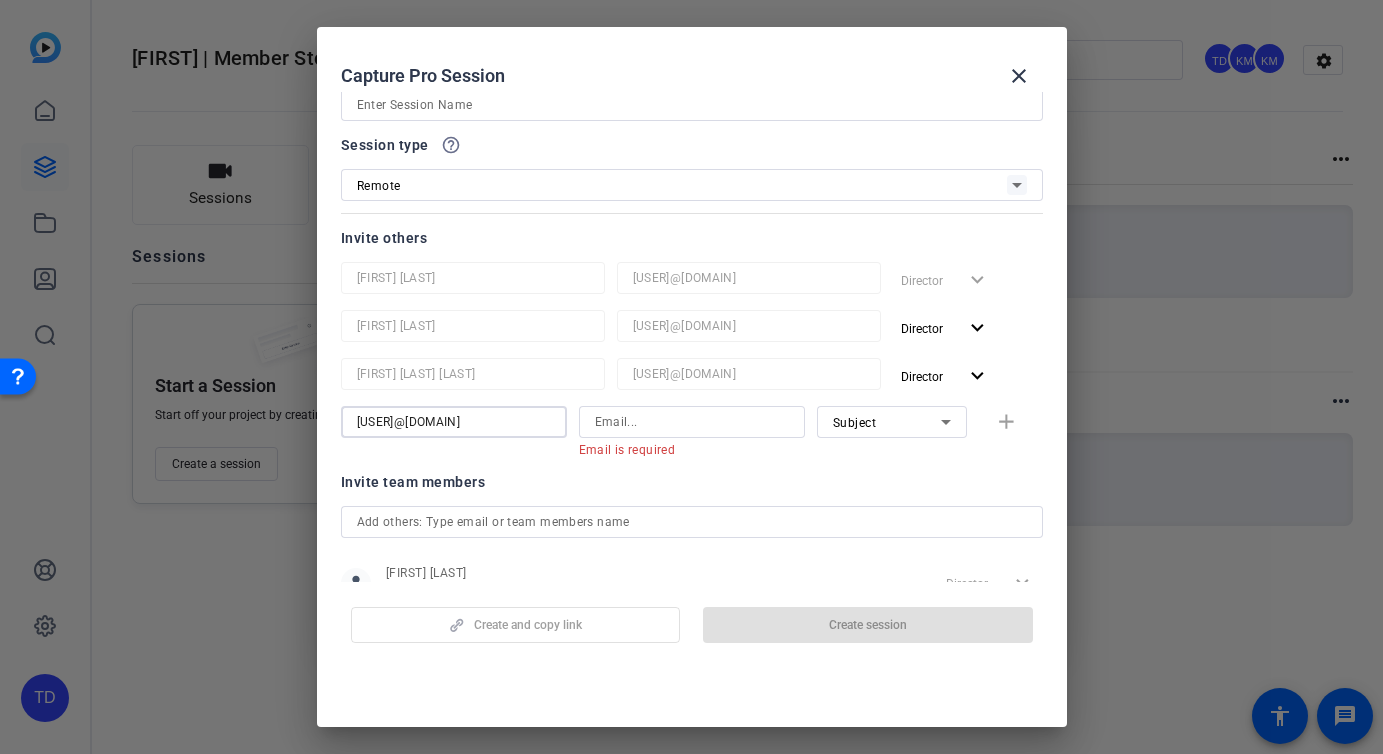 click on "[USER]@[DOMAIN]" at bounding box center [454, 422] 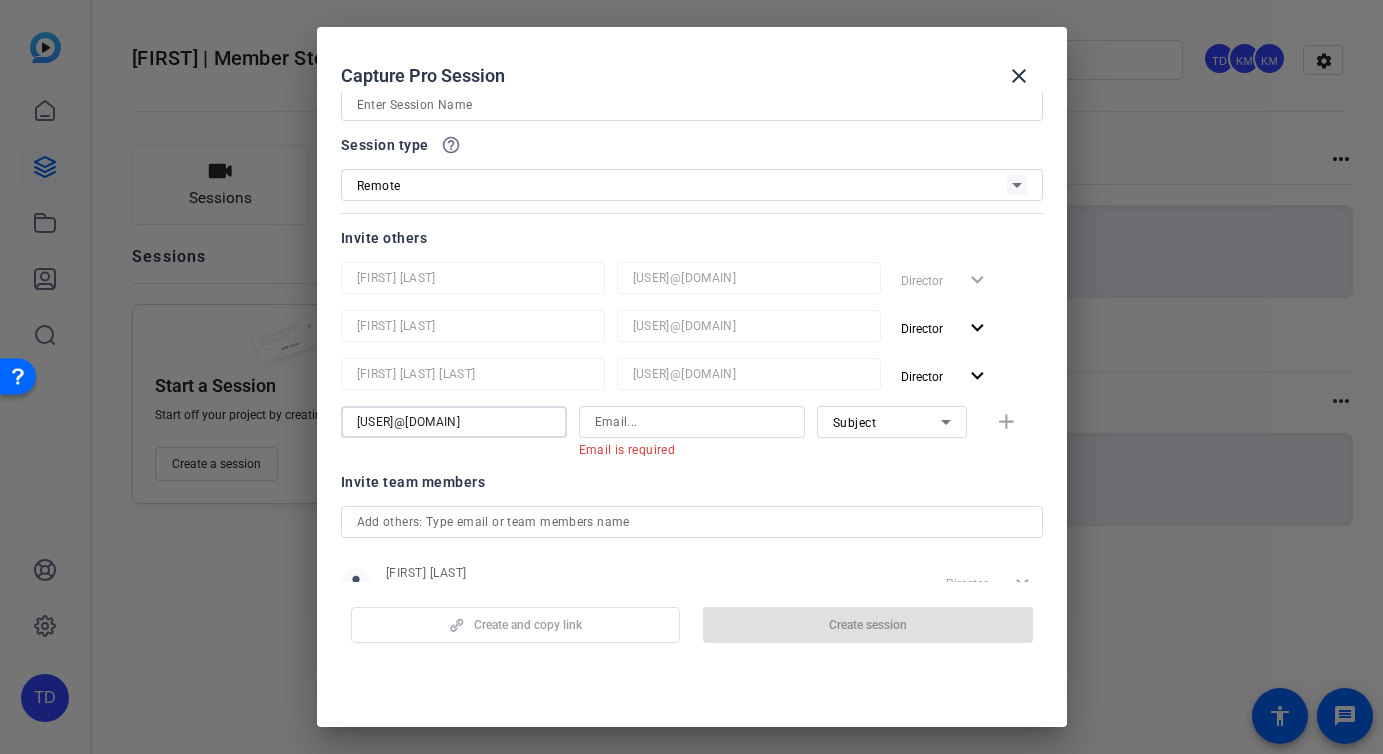 click on "[USER]@[DOMAIN]" at bounding box center [454, 422] 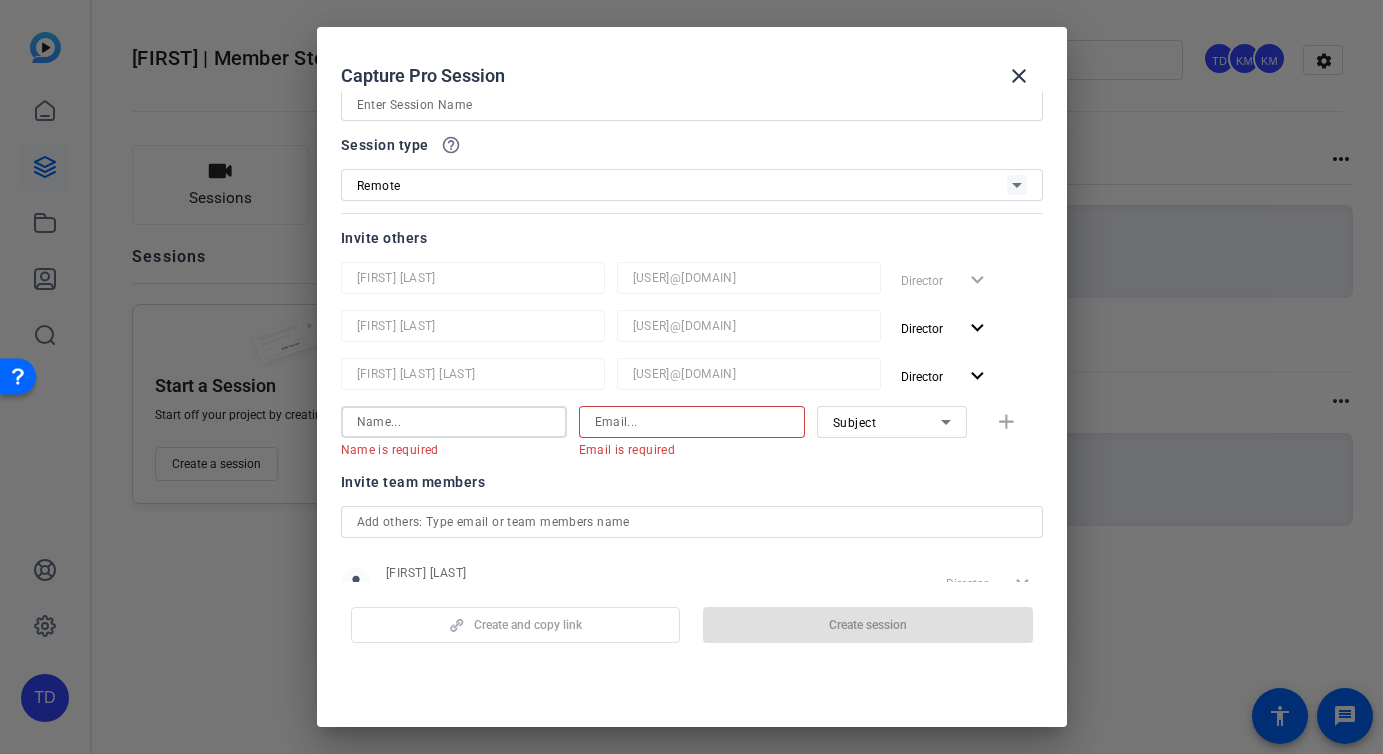 type 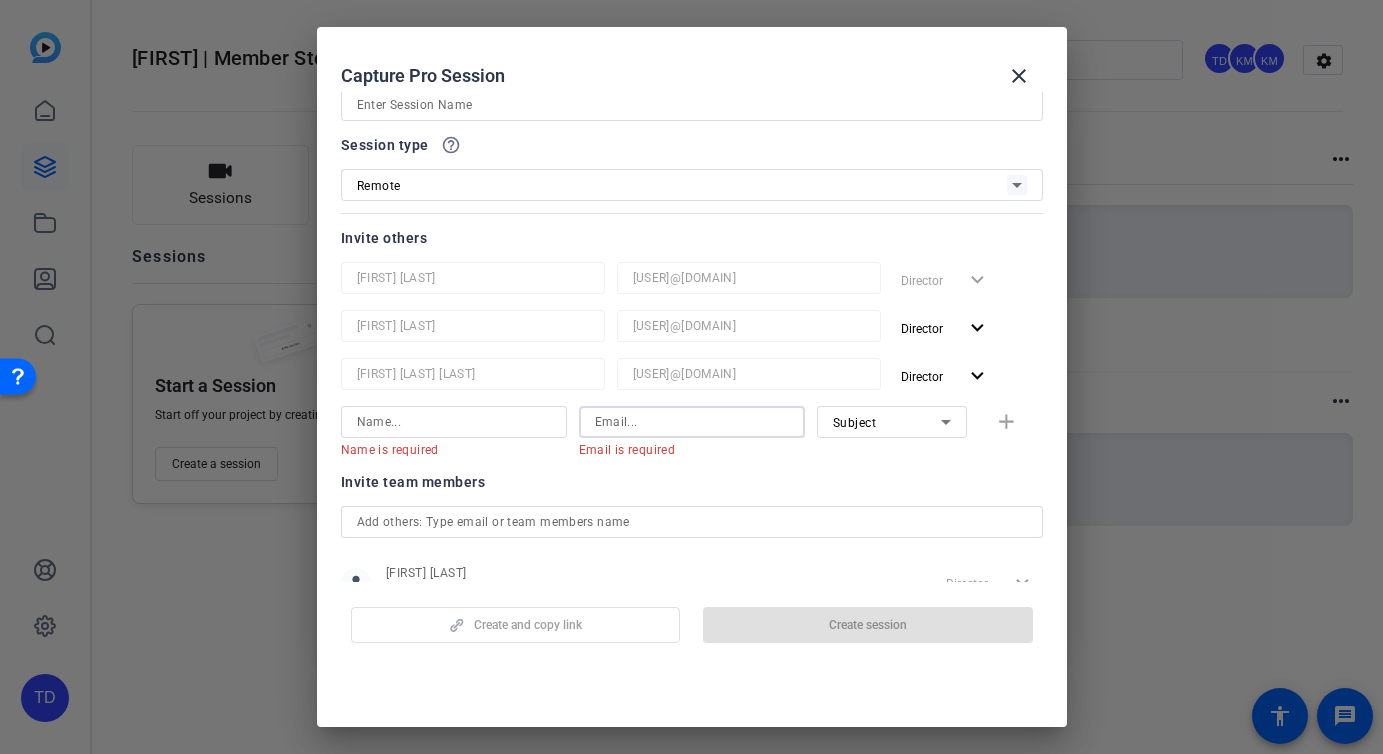 paste on "[USER]@[DOMAIN]" 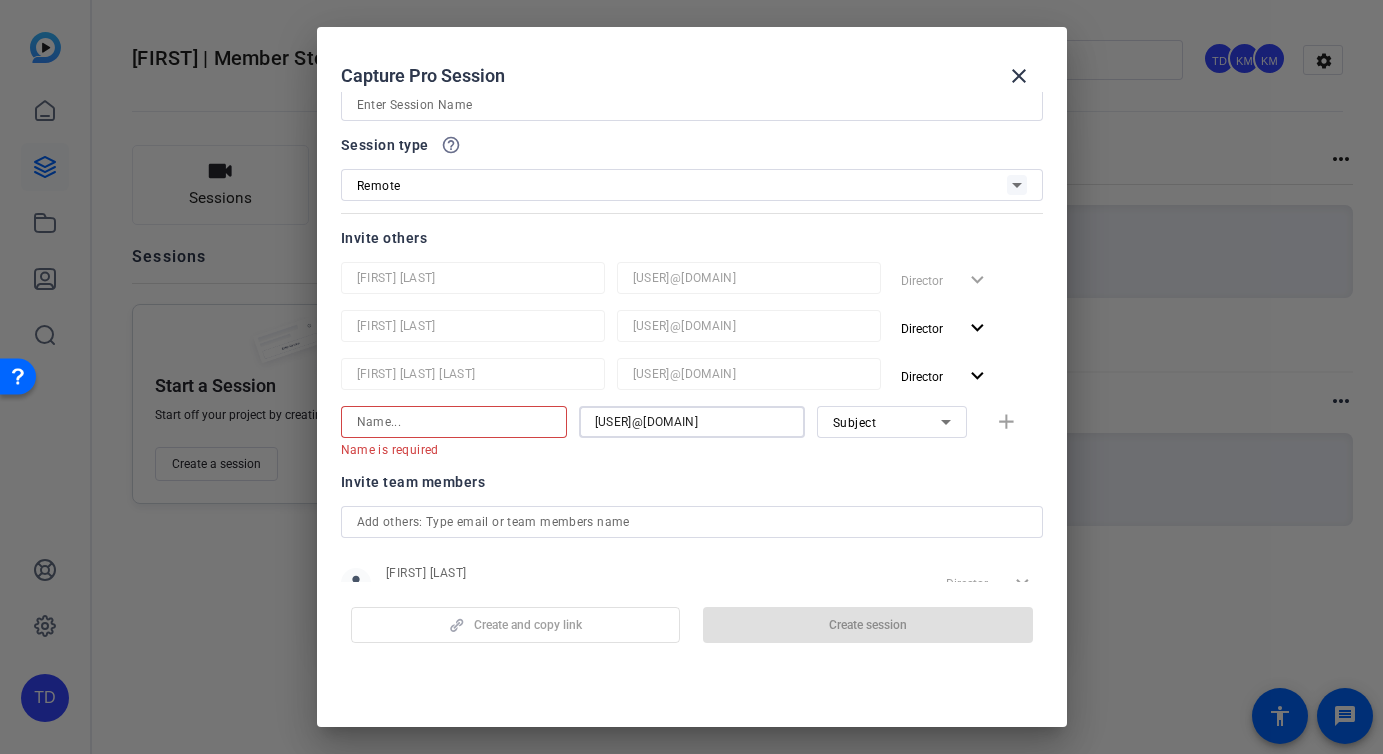 type on "[USER]@[DOMAIN]" 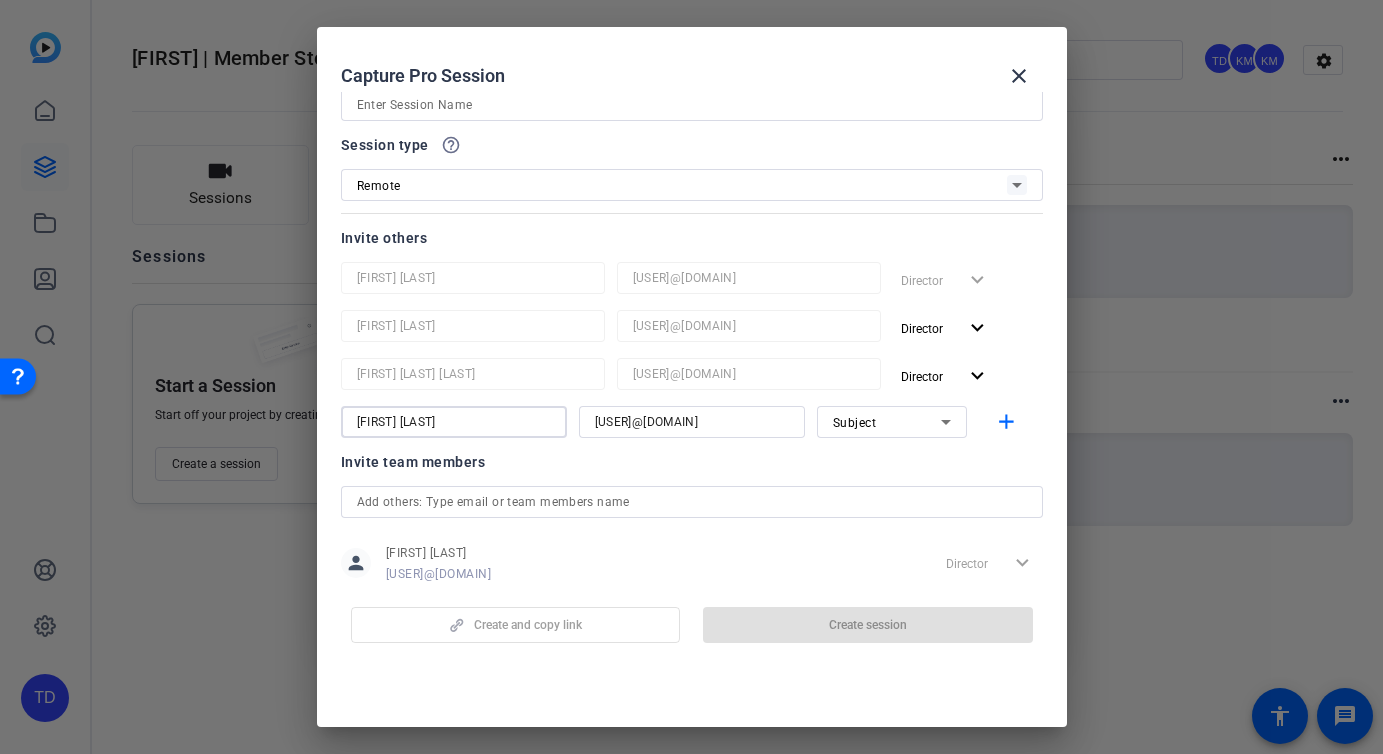 type on "[FIRST] [LAST]" 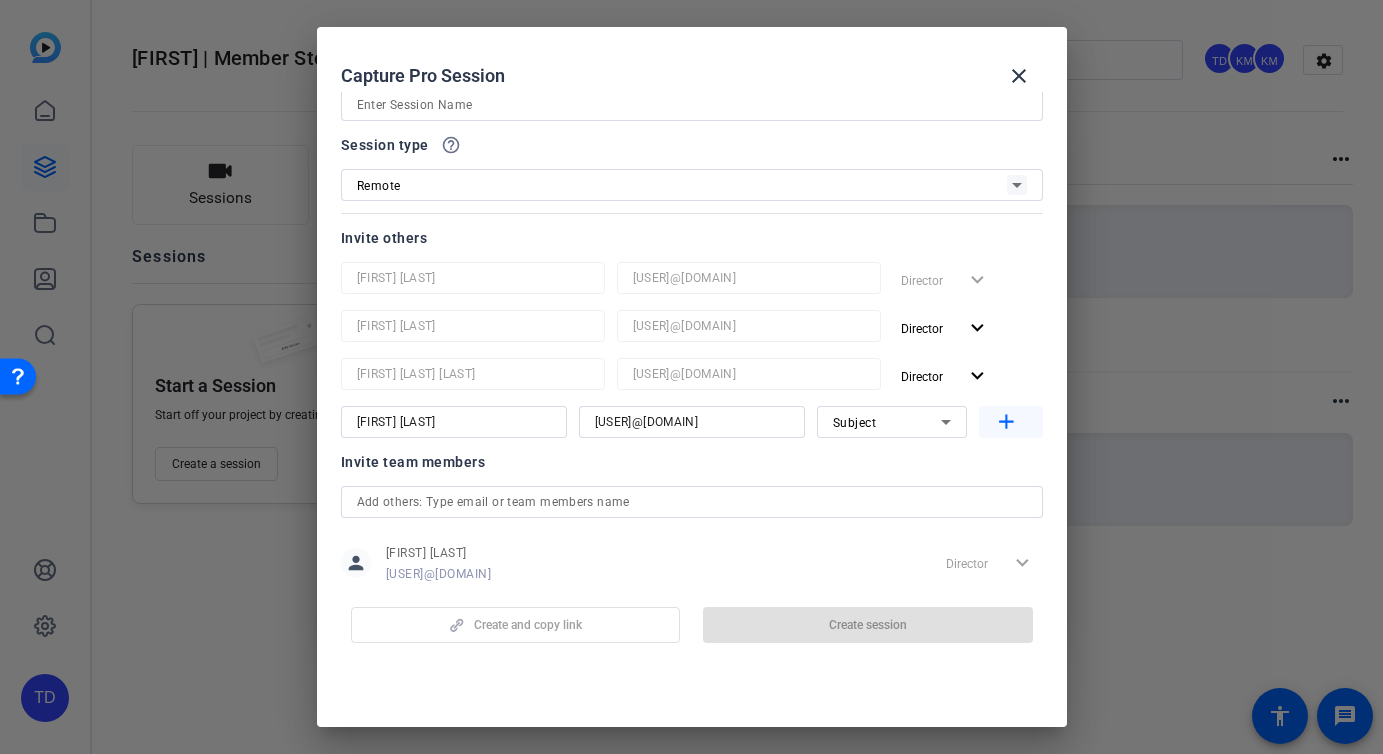 click on "add" 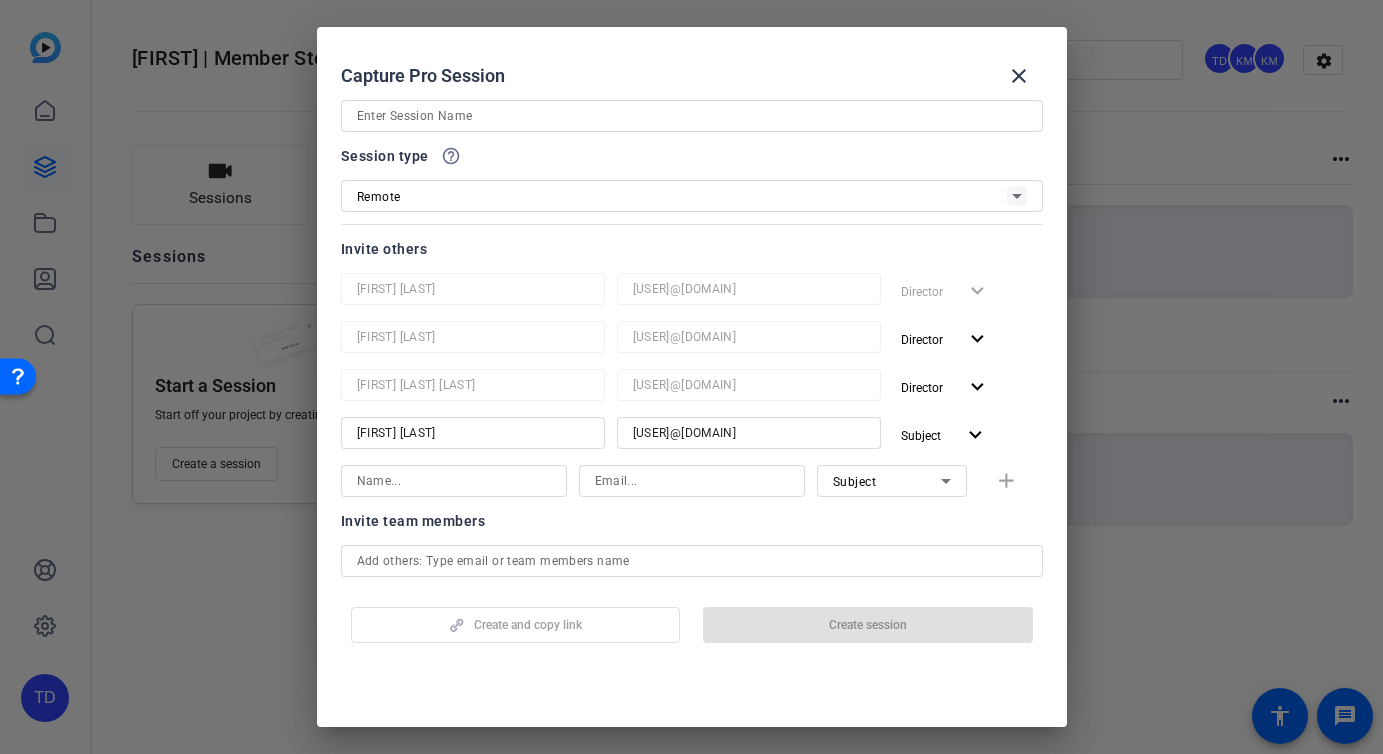 scroll, scrollTop: 0, scrollLeft: 0, axis: both 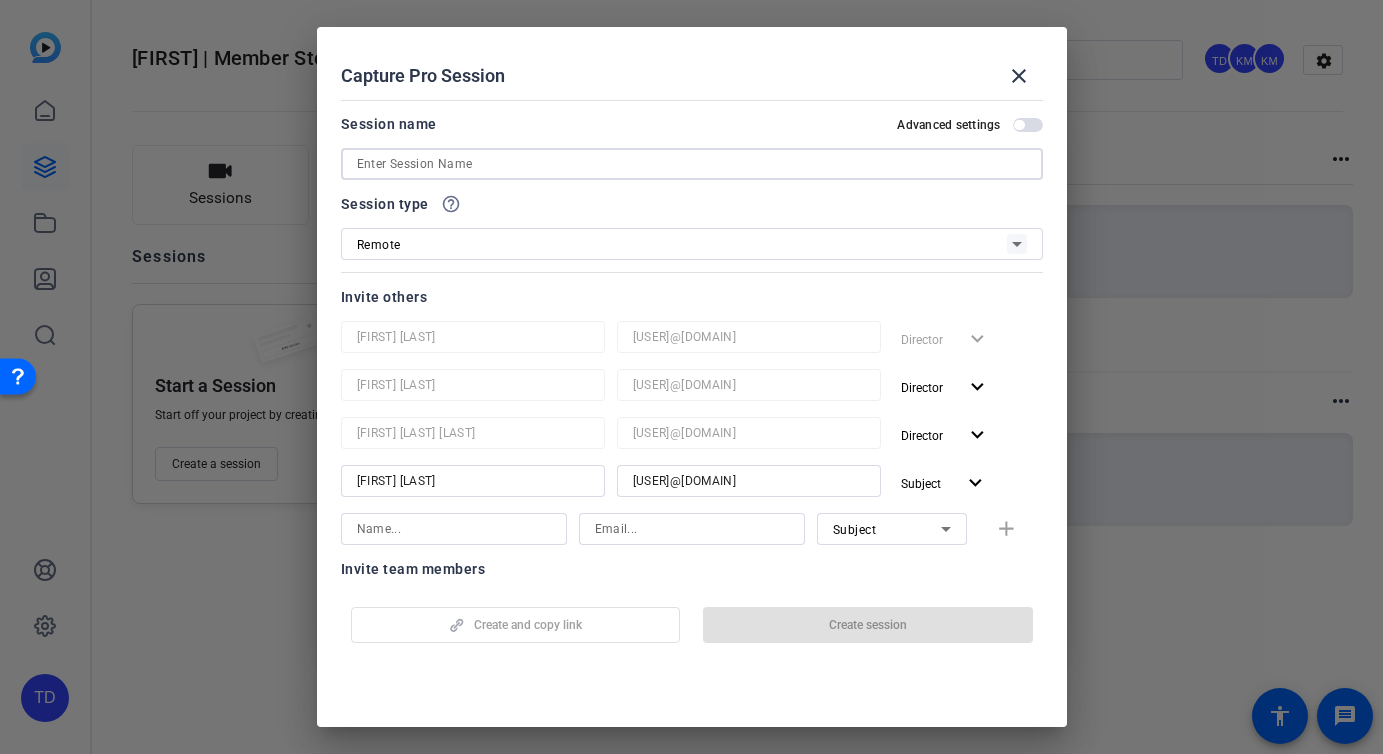 click at bounding box center [692, 164] 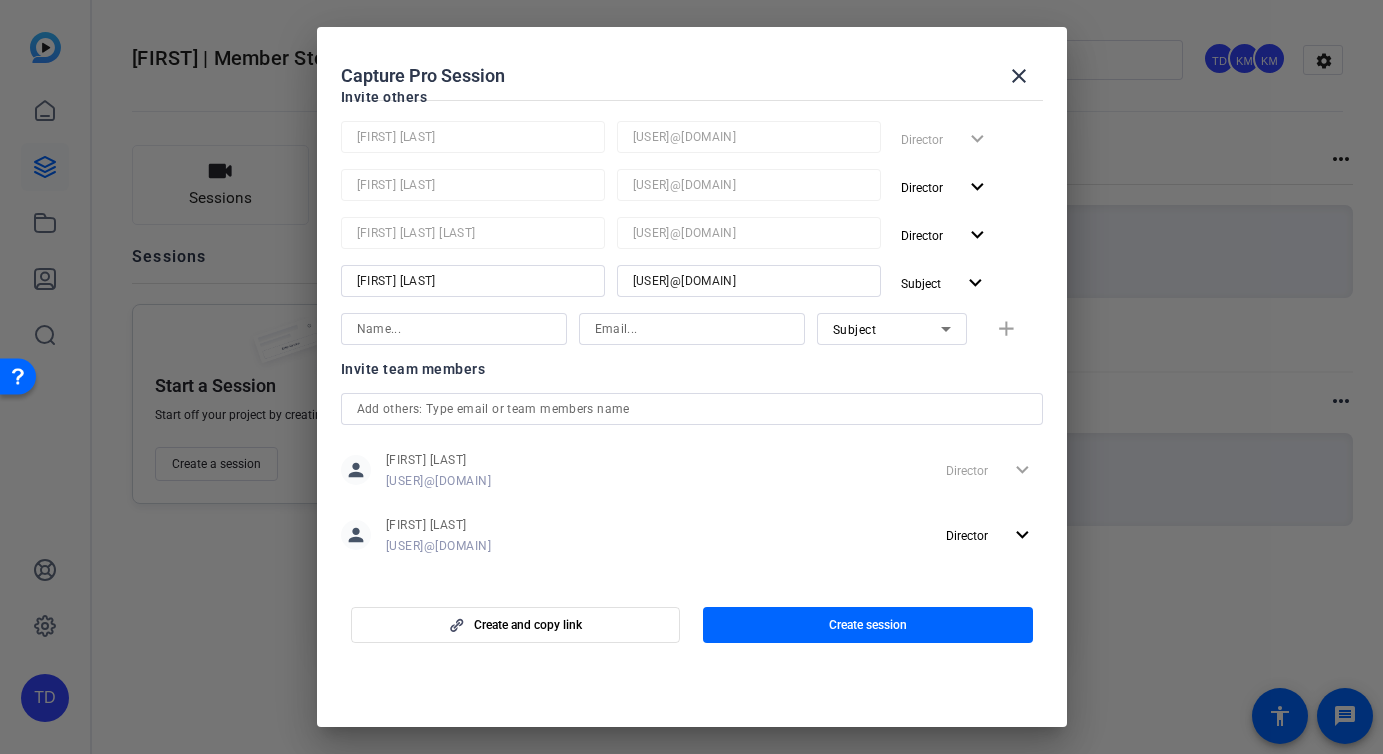scroll, scrollTop: 285, scrollLeft: 0, axis: vertical 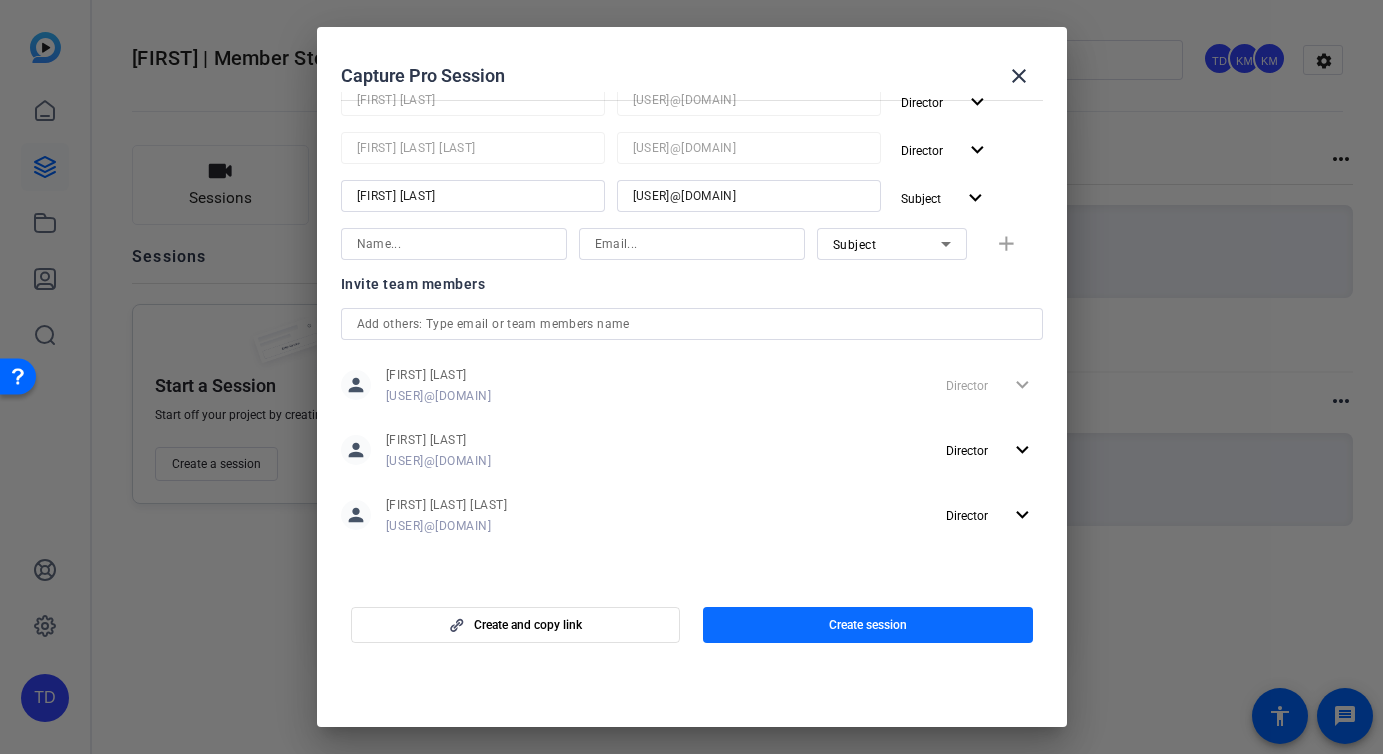 type on "[FIRST] | Member Story" 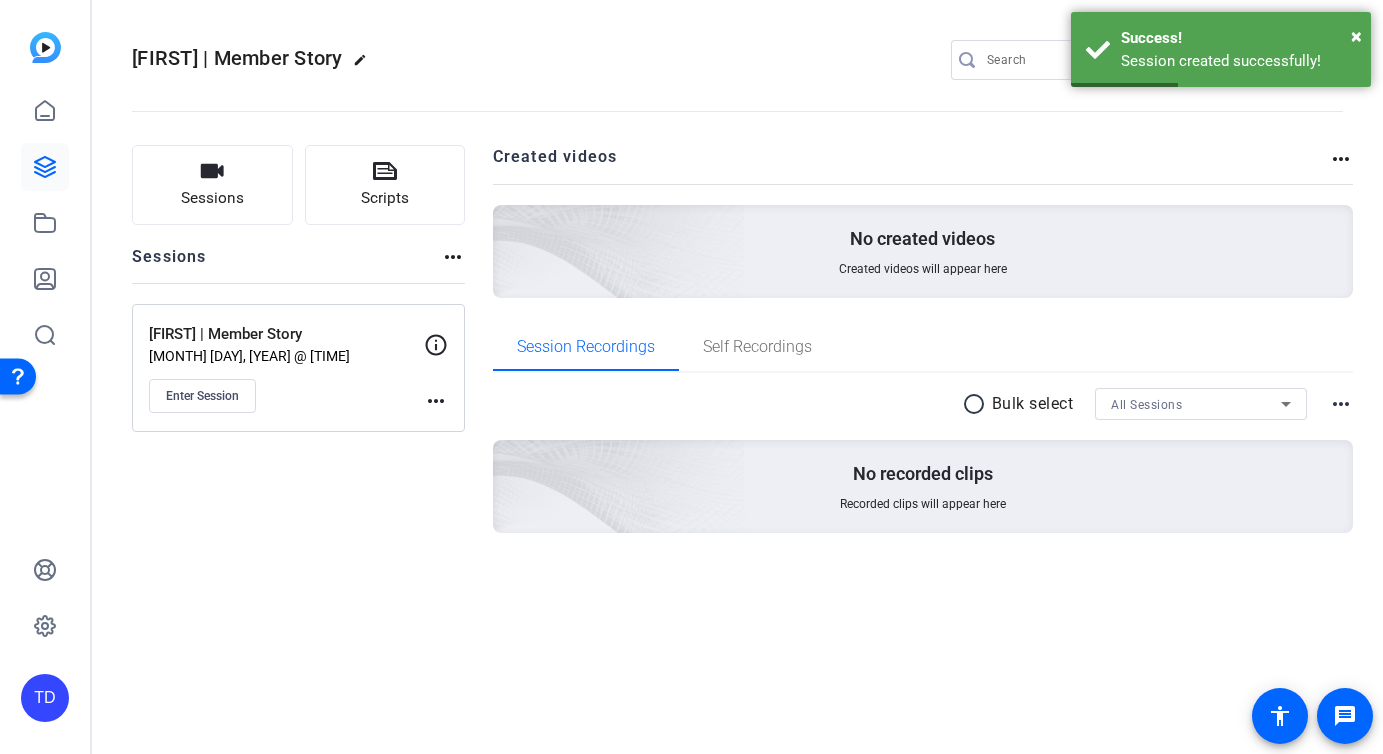 click on "more_horiz" 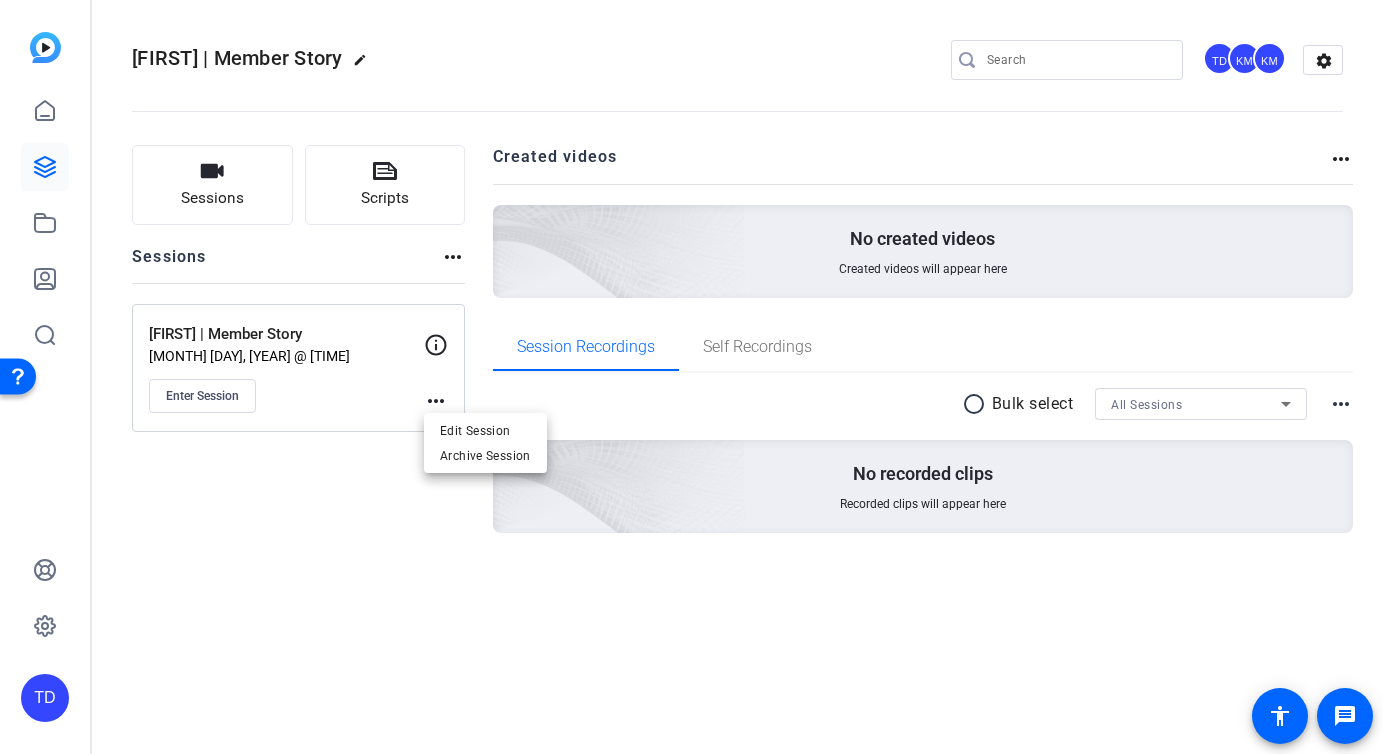 click at bounding box center [691, 377] 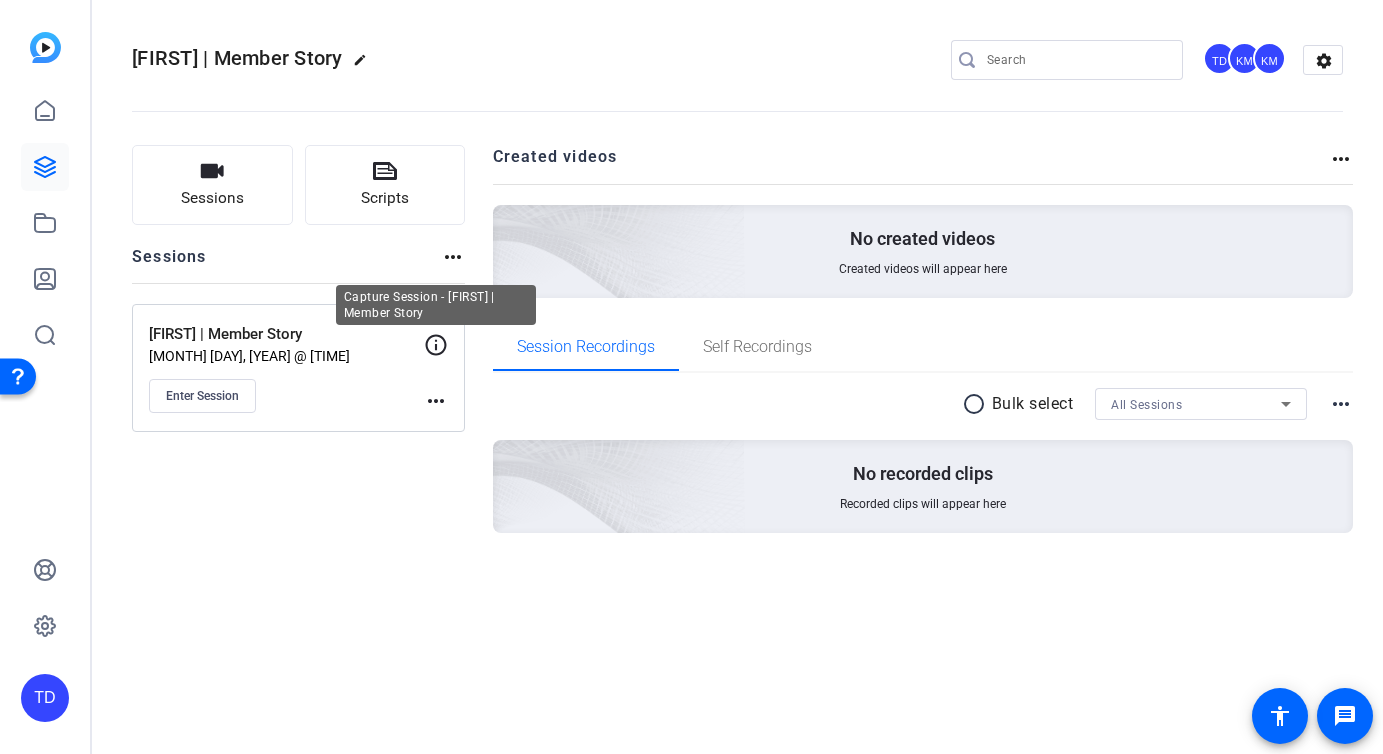 click 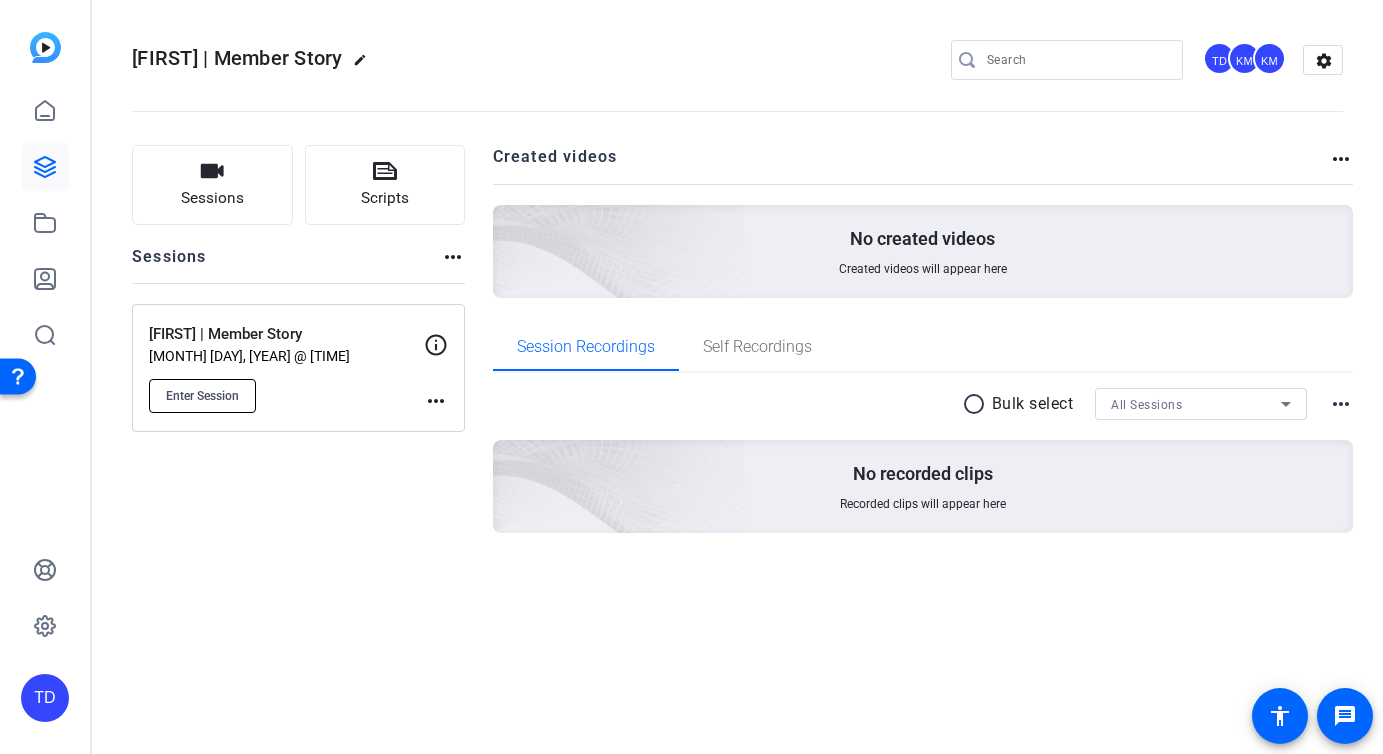 click on "Enter Session" 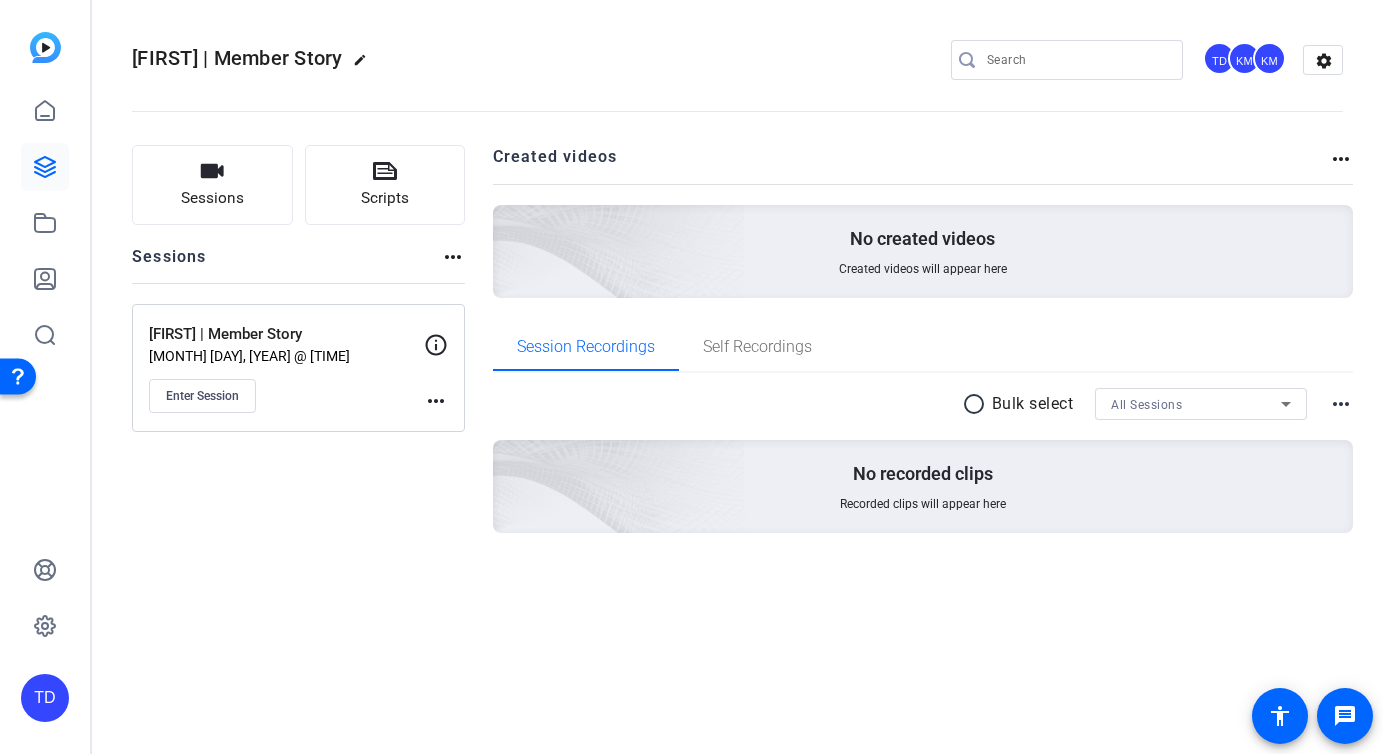 click on "more_horiz" 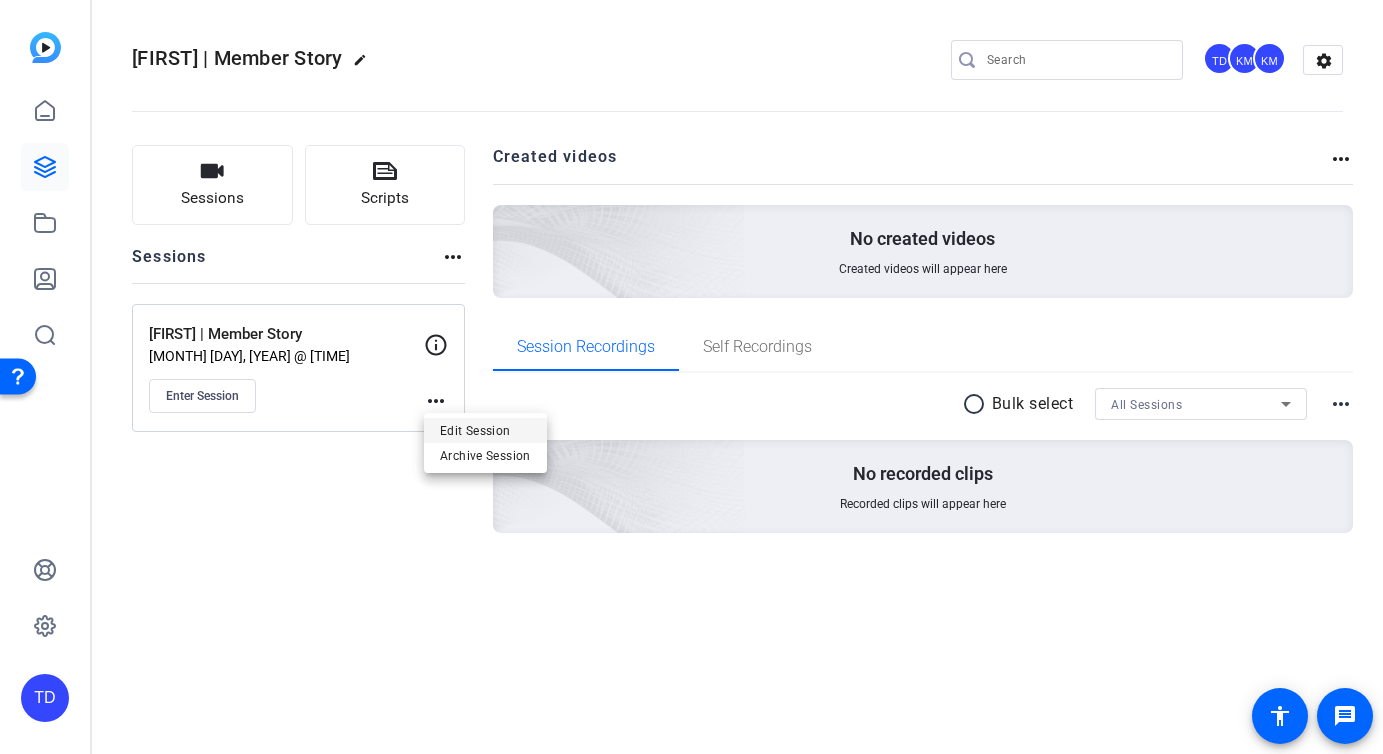 click on "Edit Session" at bounding box center [485, 430] 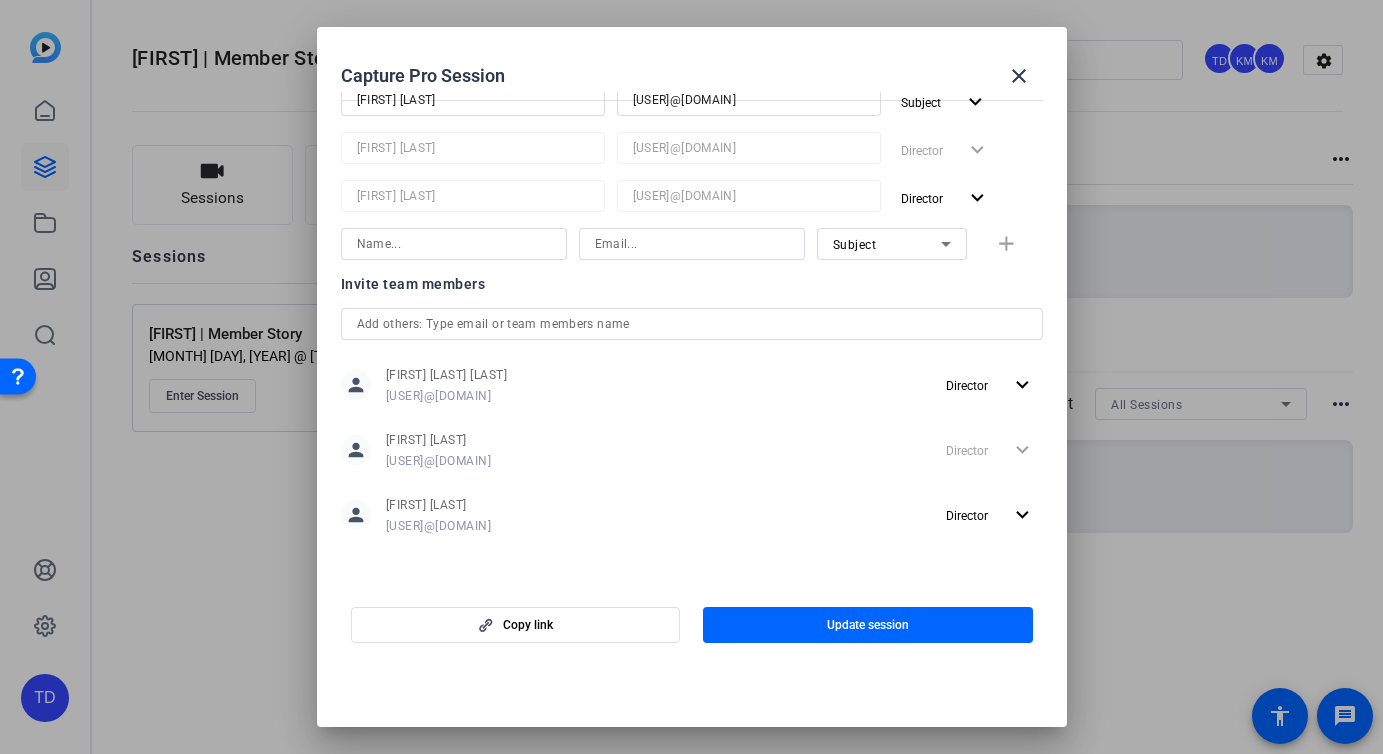 scroll, scrollTop: 0, scrollLeft: 0, axis: both 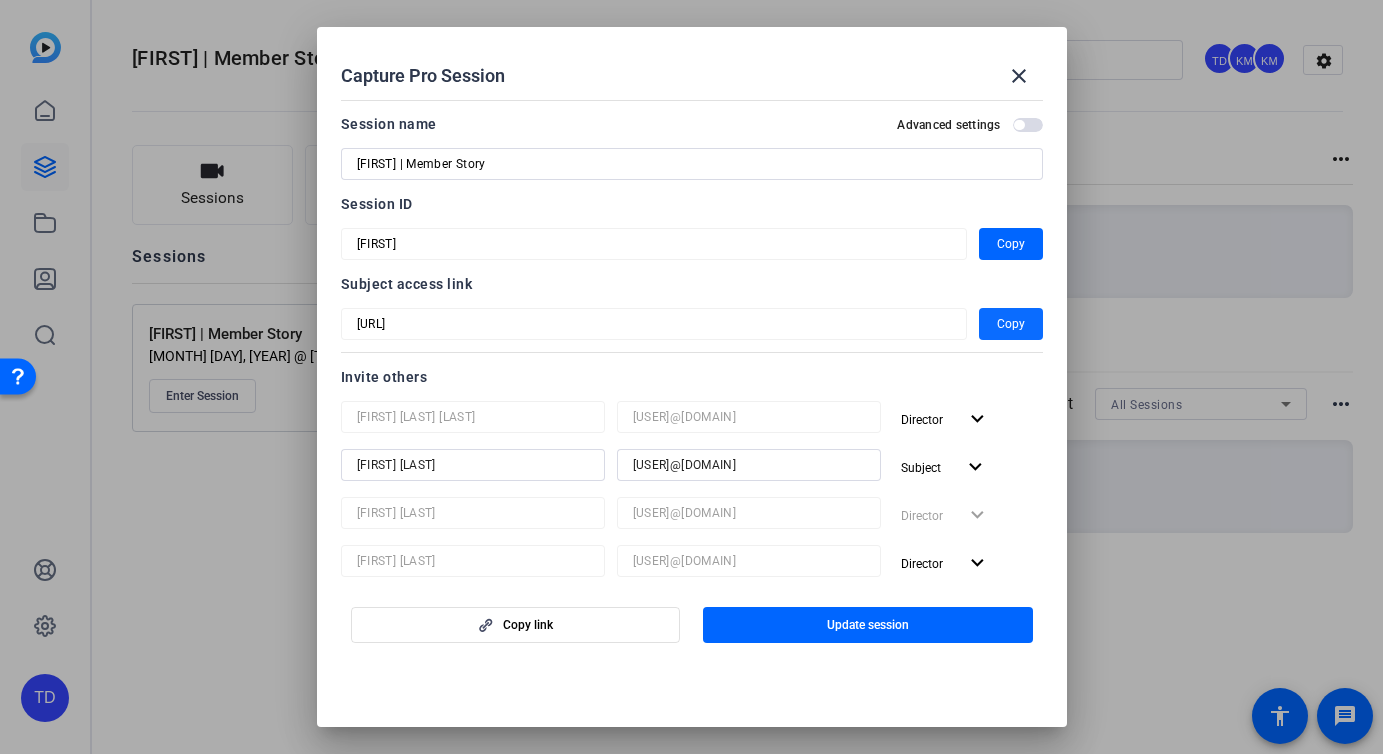 click on "Copy" at bounding box center [1011, 324] 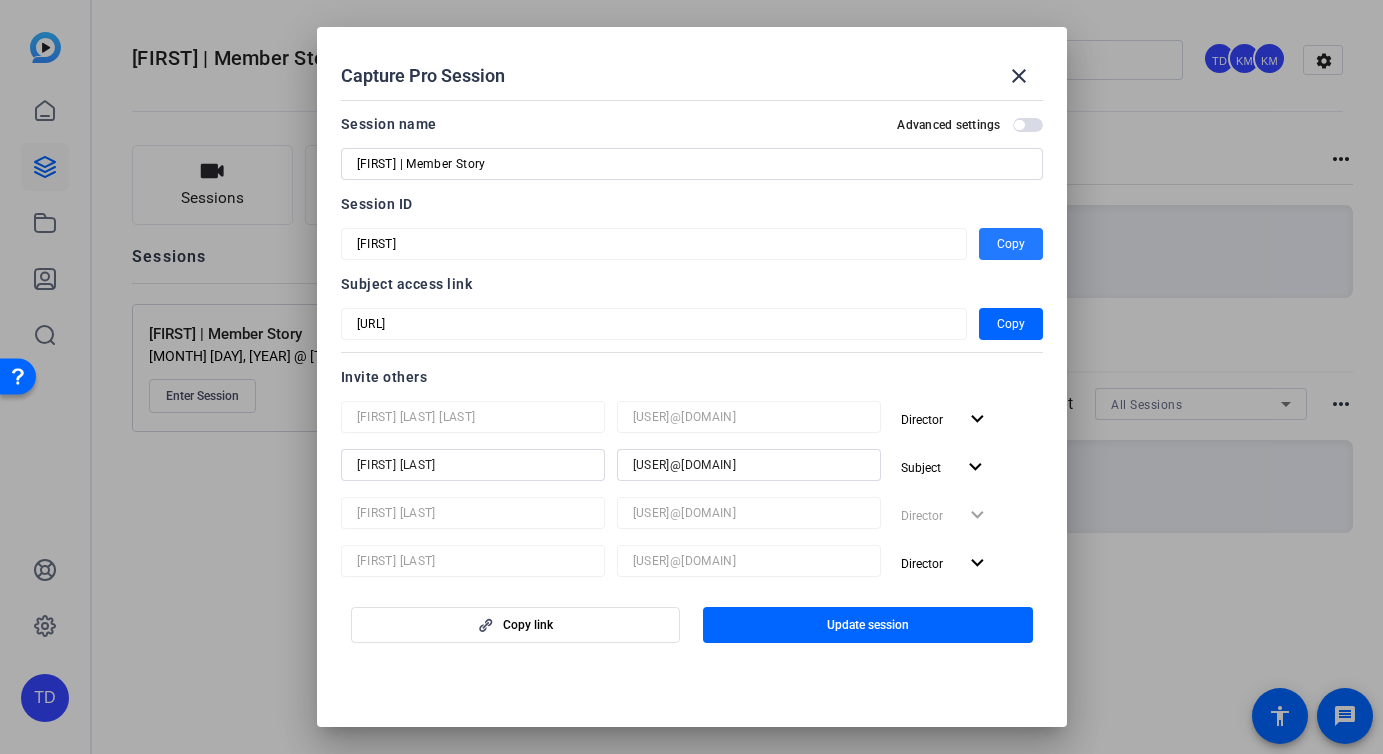 click on "Copy" at bounding box center [1011, 244] 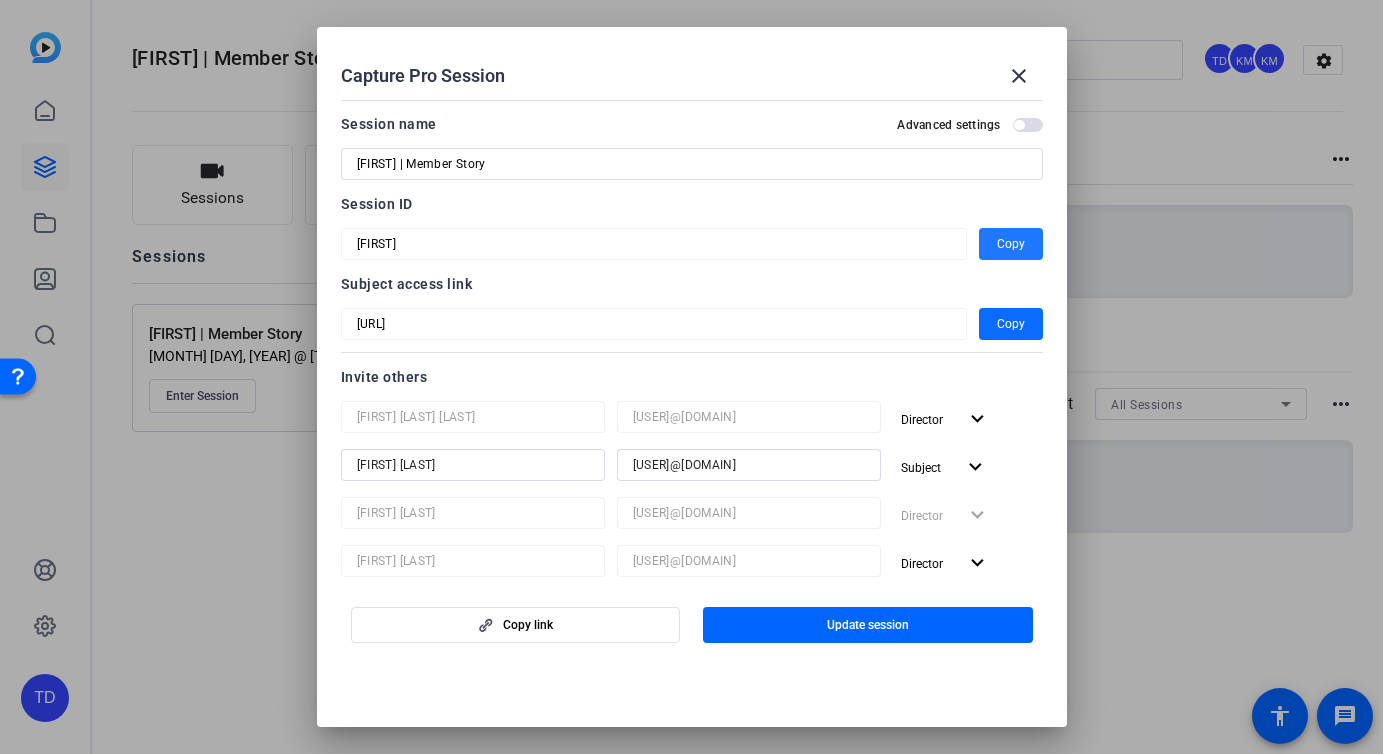 click on "Copy" at bounding box center [1011, 324] 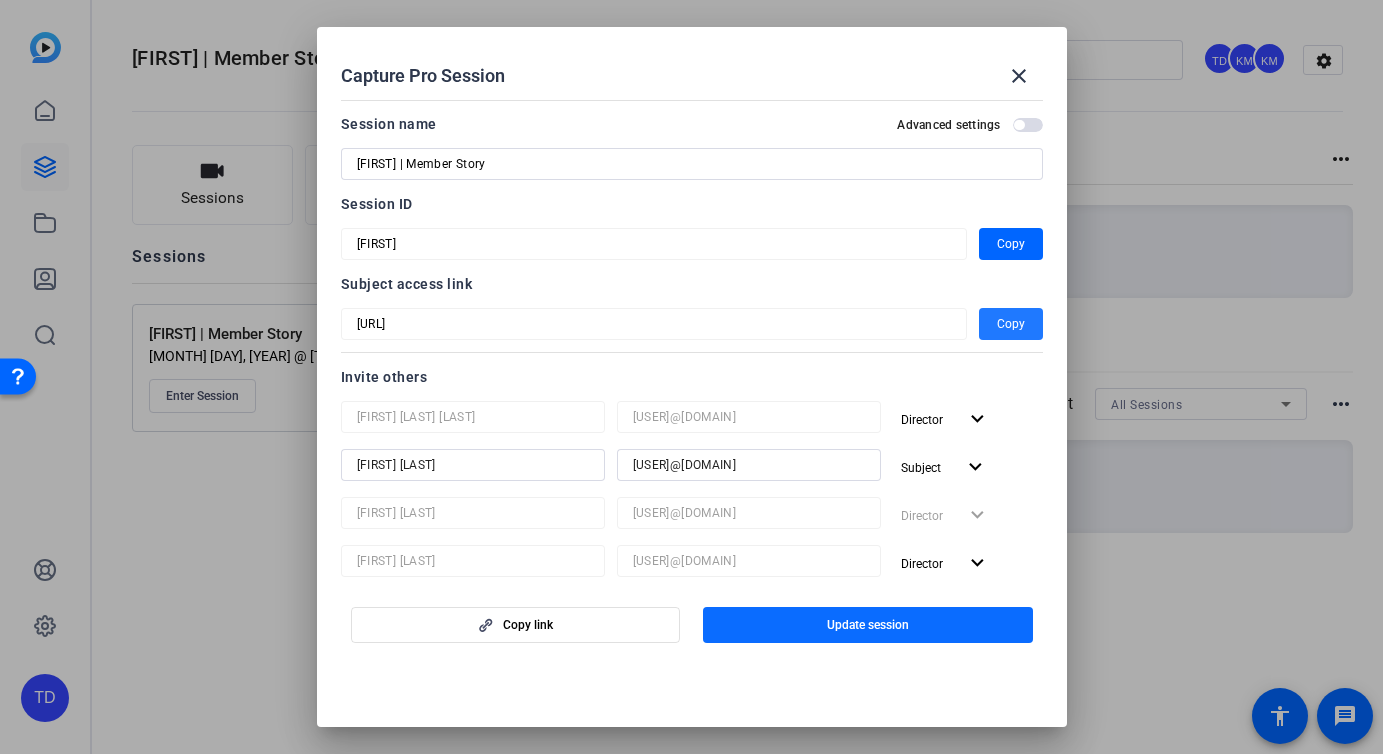 click on "Update session" 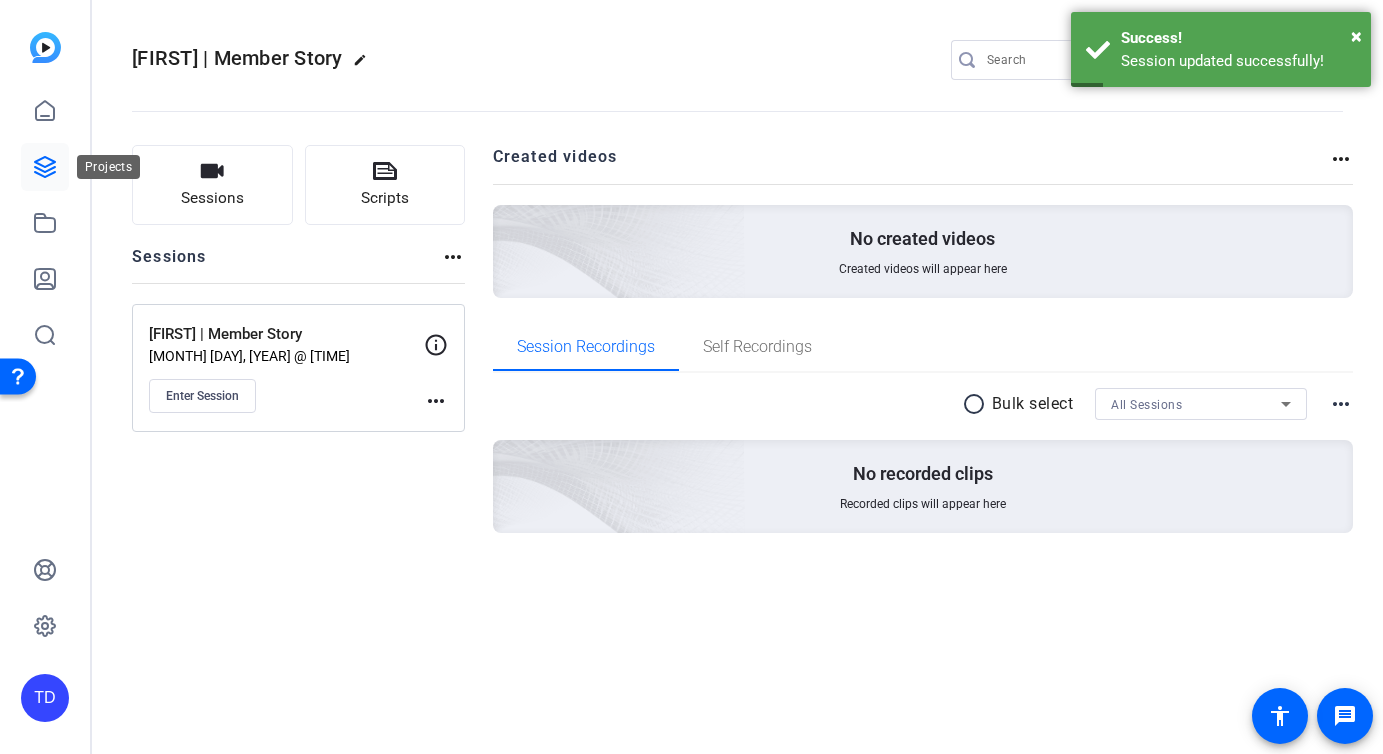 click 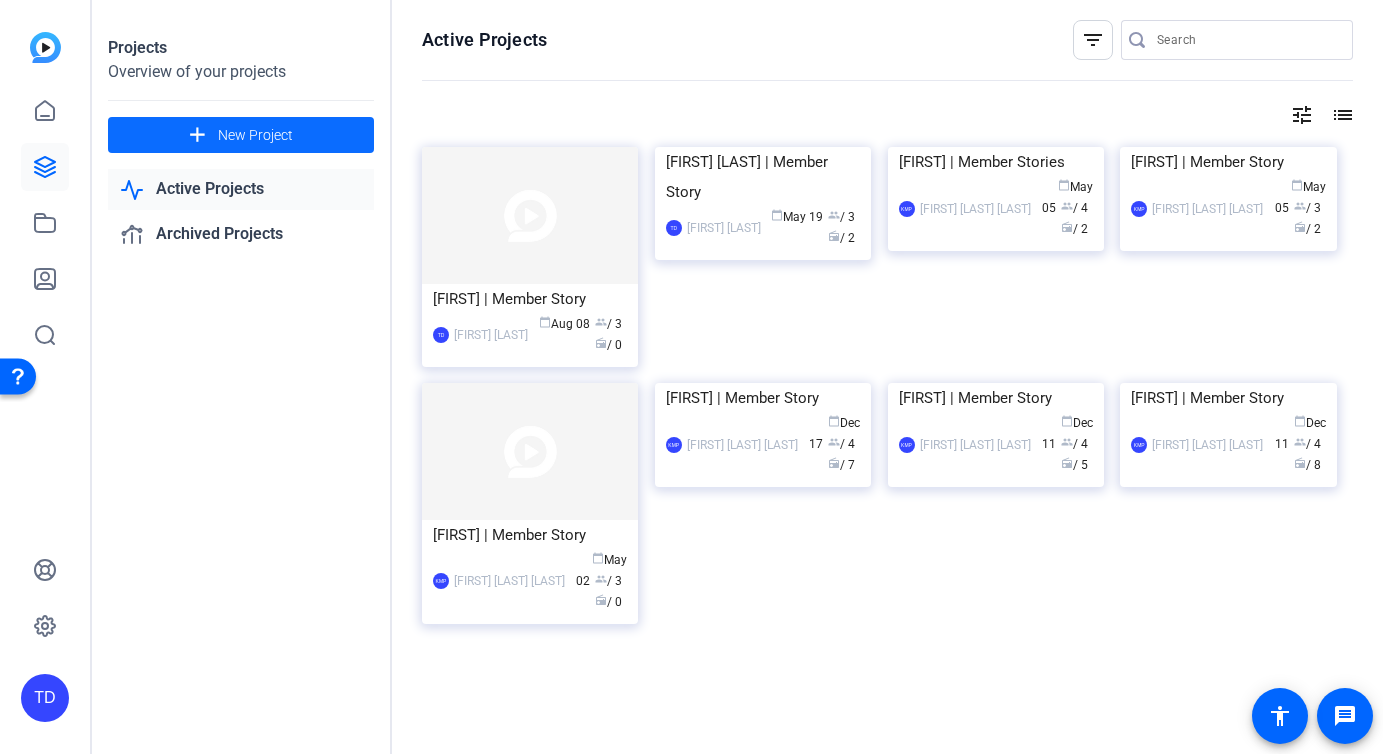 click on "New Project" 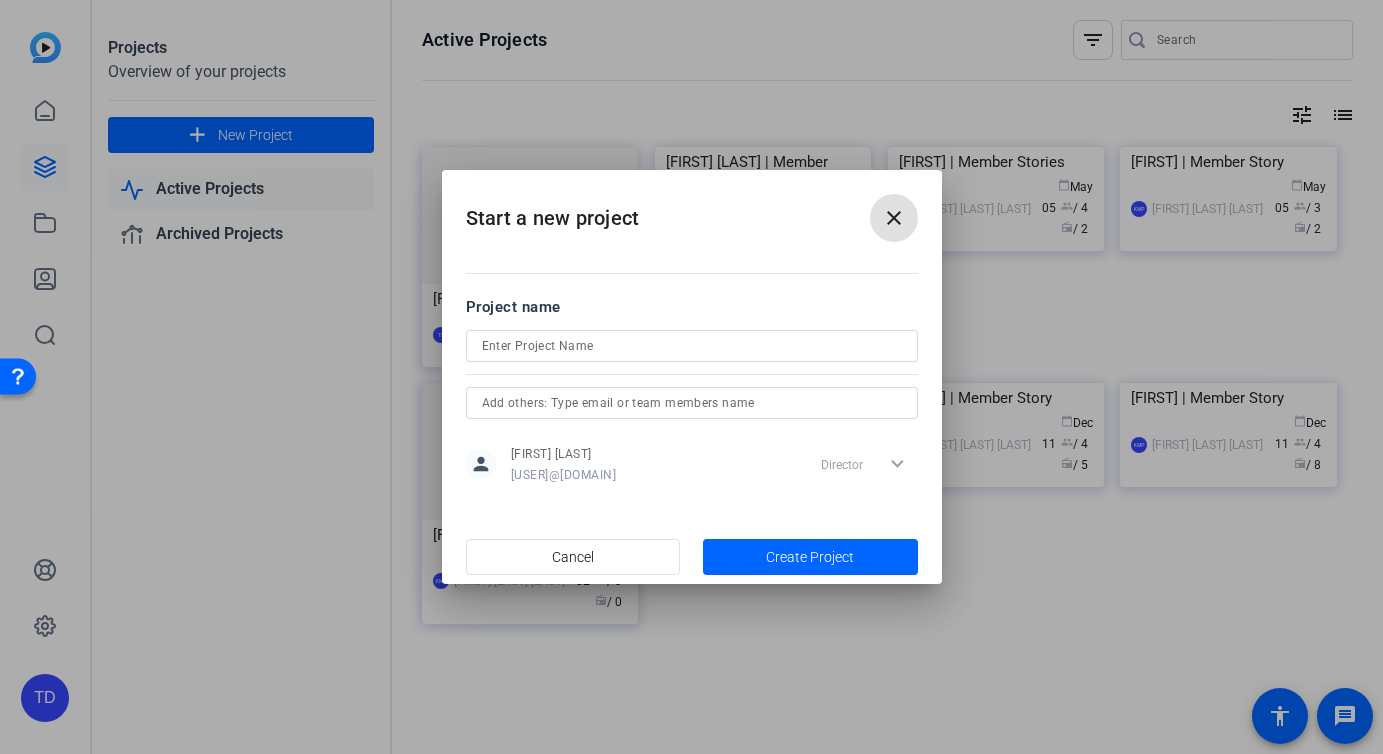 click at bounding box center [692, 346] 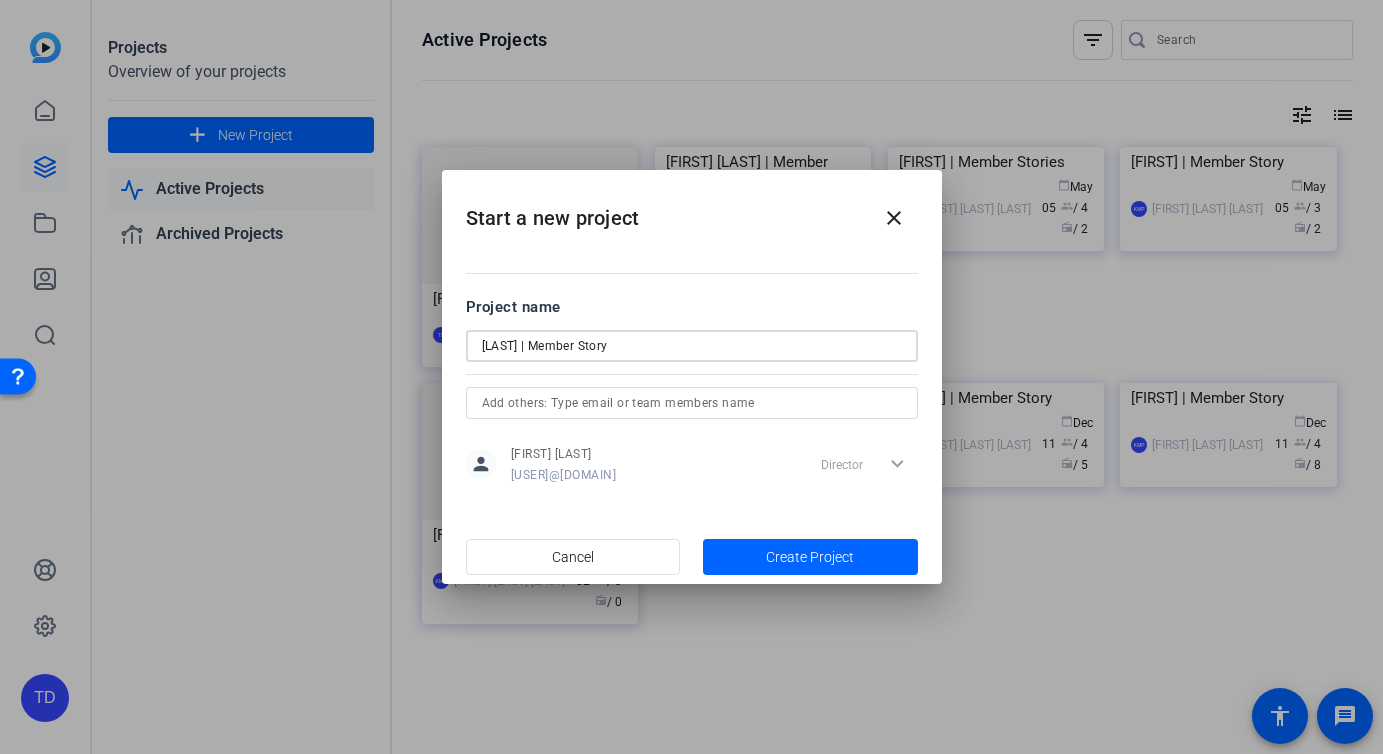 type on "[LAST] | Member Story" 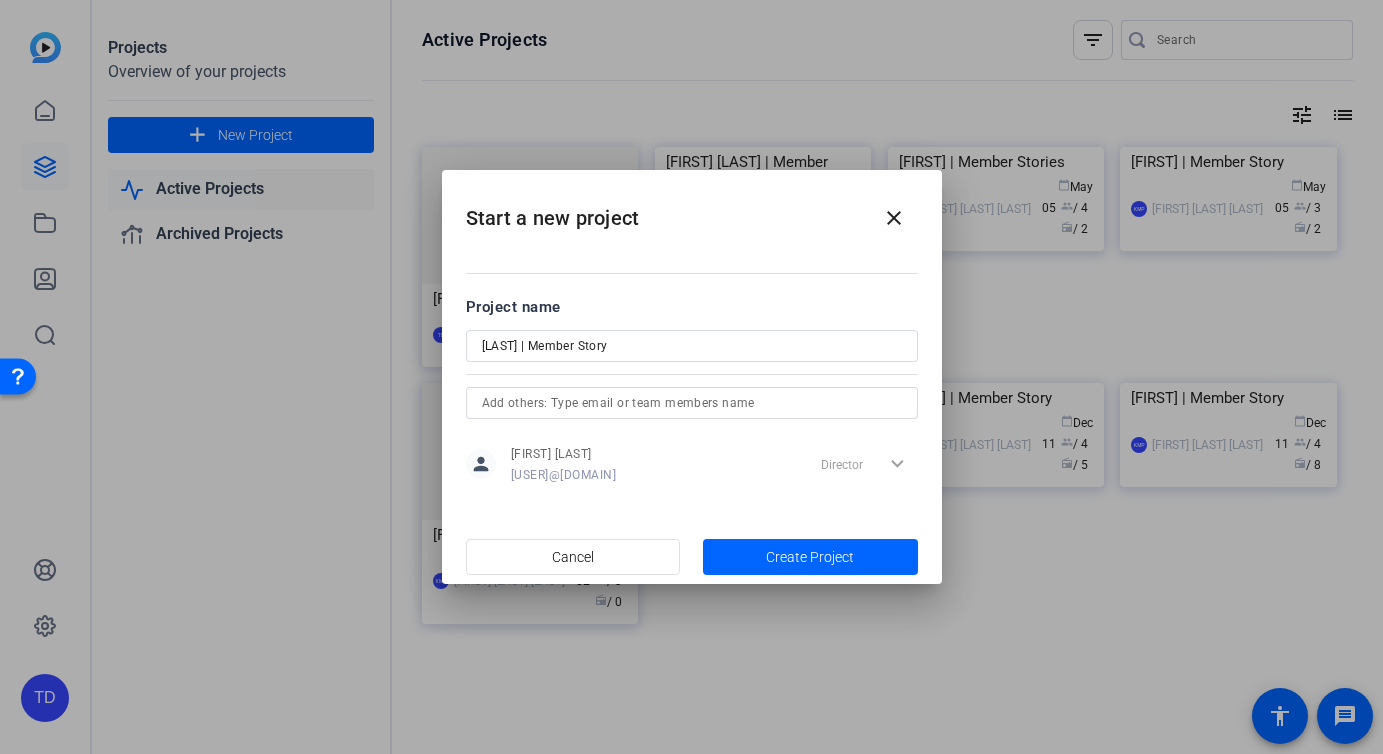 click 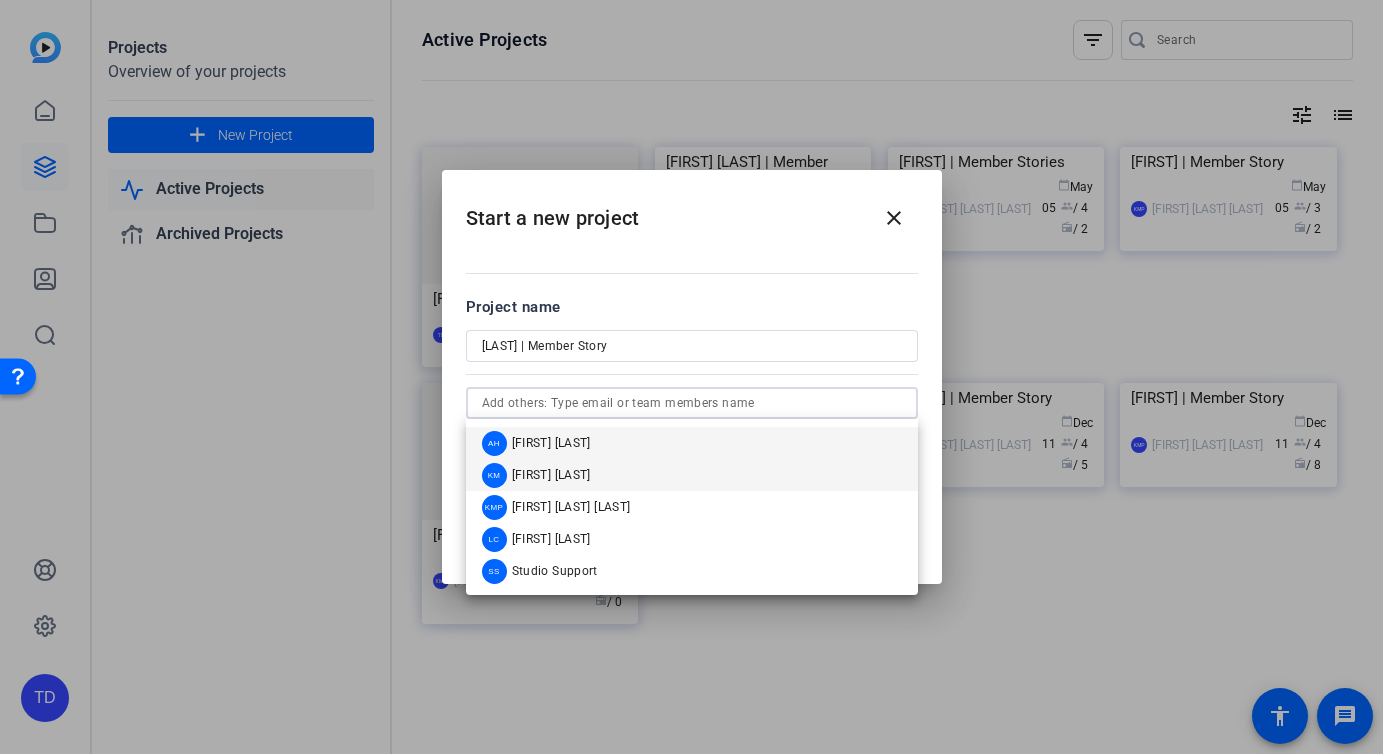 click on "[INITIAL] [INITIAL] [LAST] [LAST]" at bounding box center [692, 475] 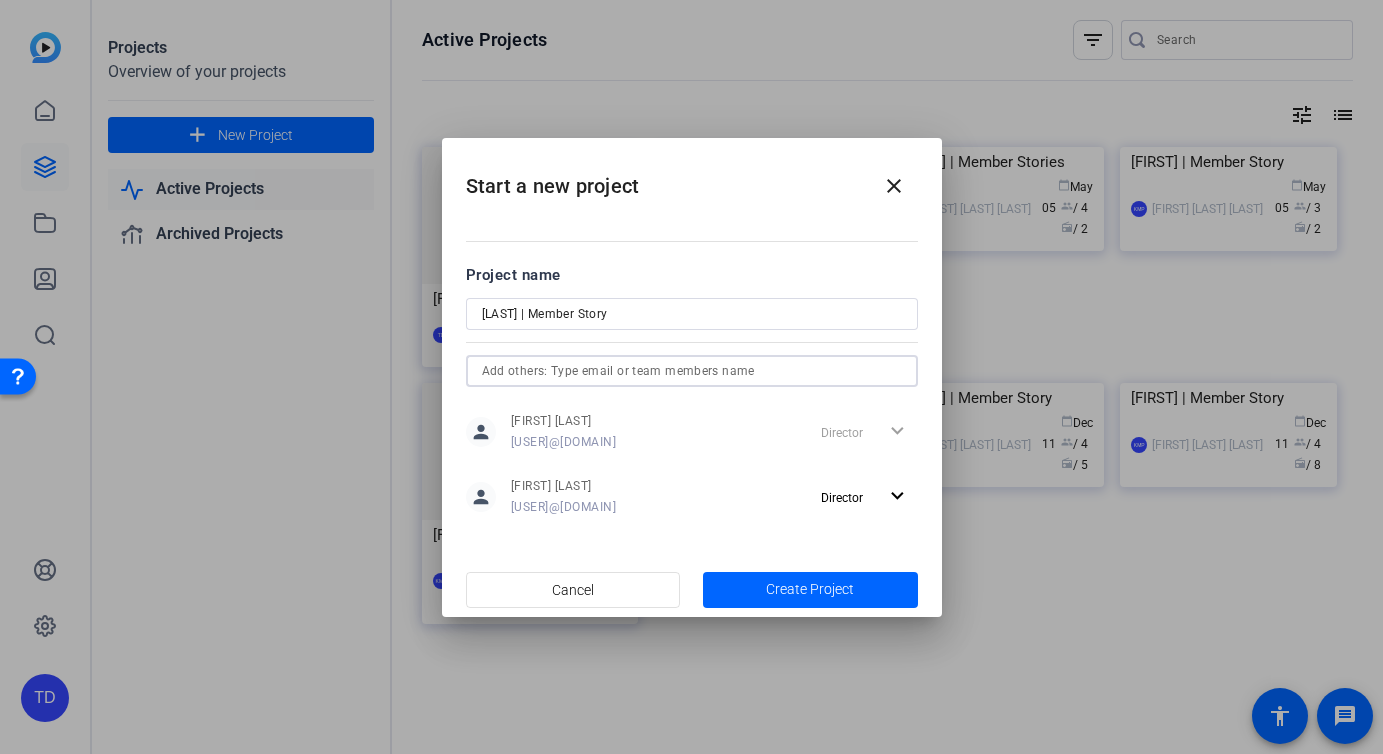 click at bounding box center (692, 371) 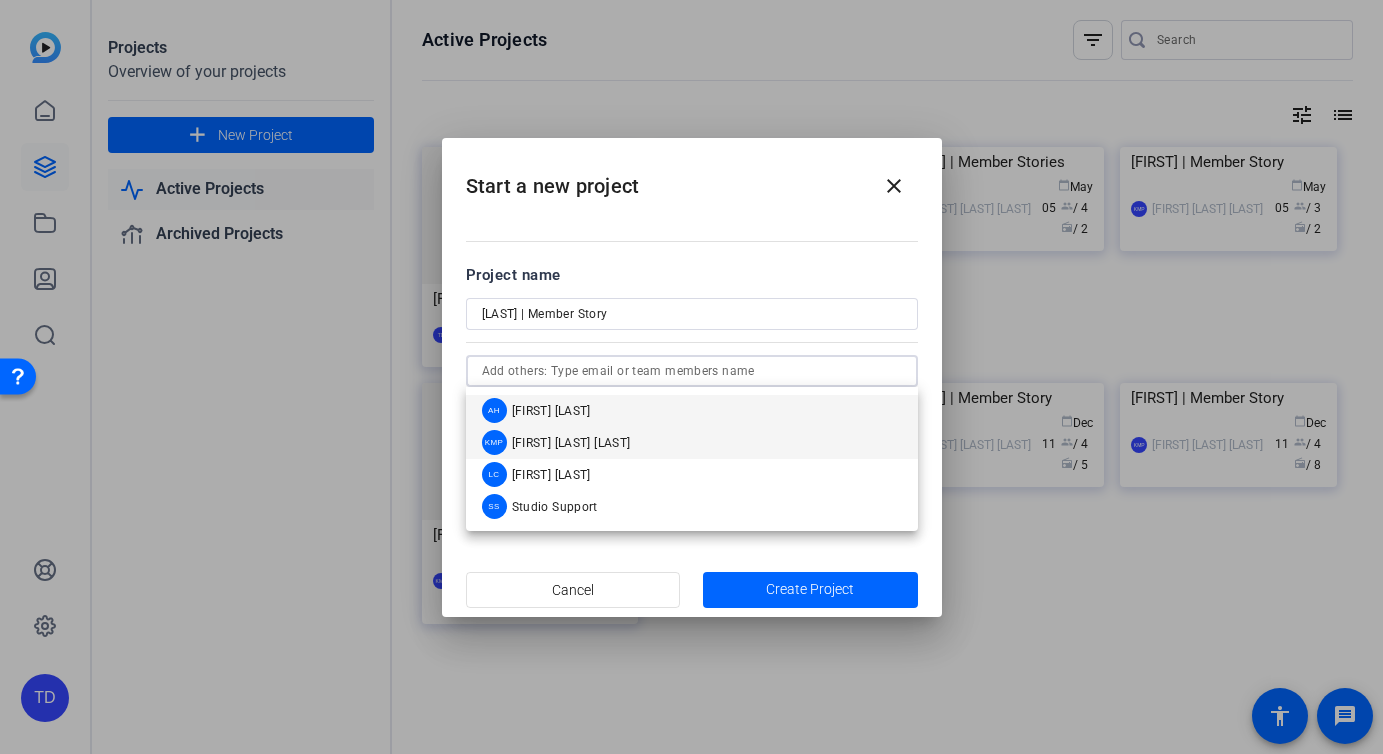click on "[FIRST] [LAST] [LAST]" at bounding box center (571, 443) 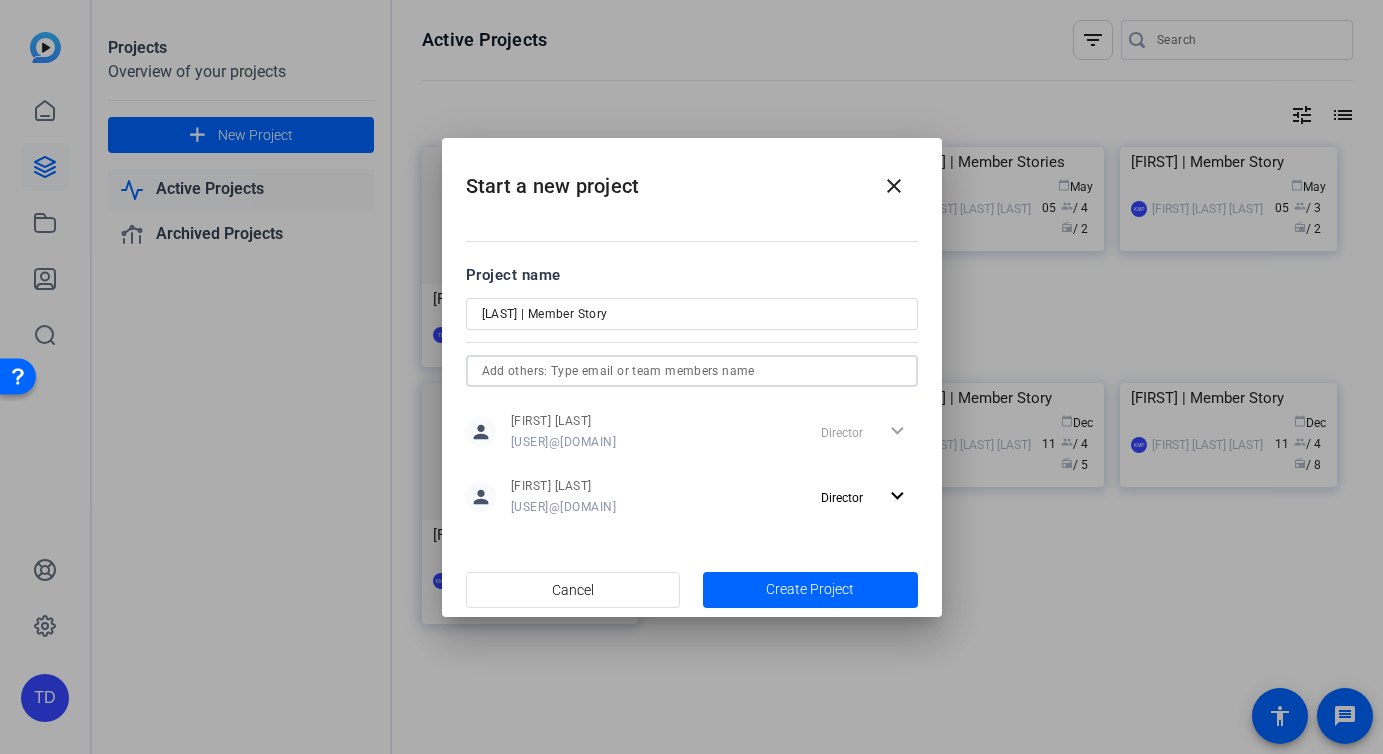 type 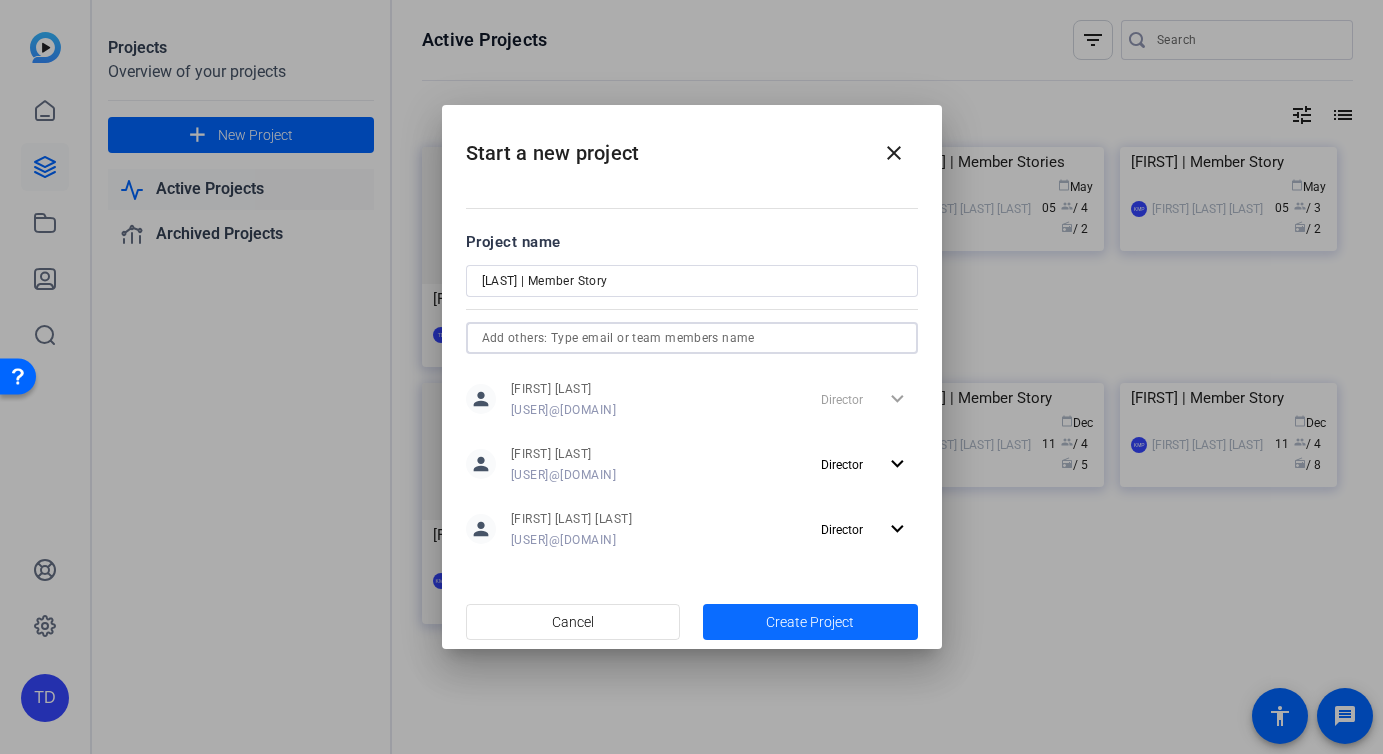 click on "Create Project" 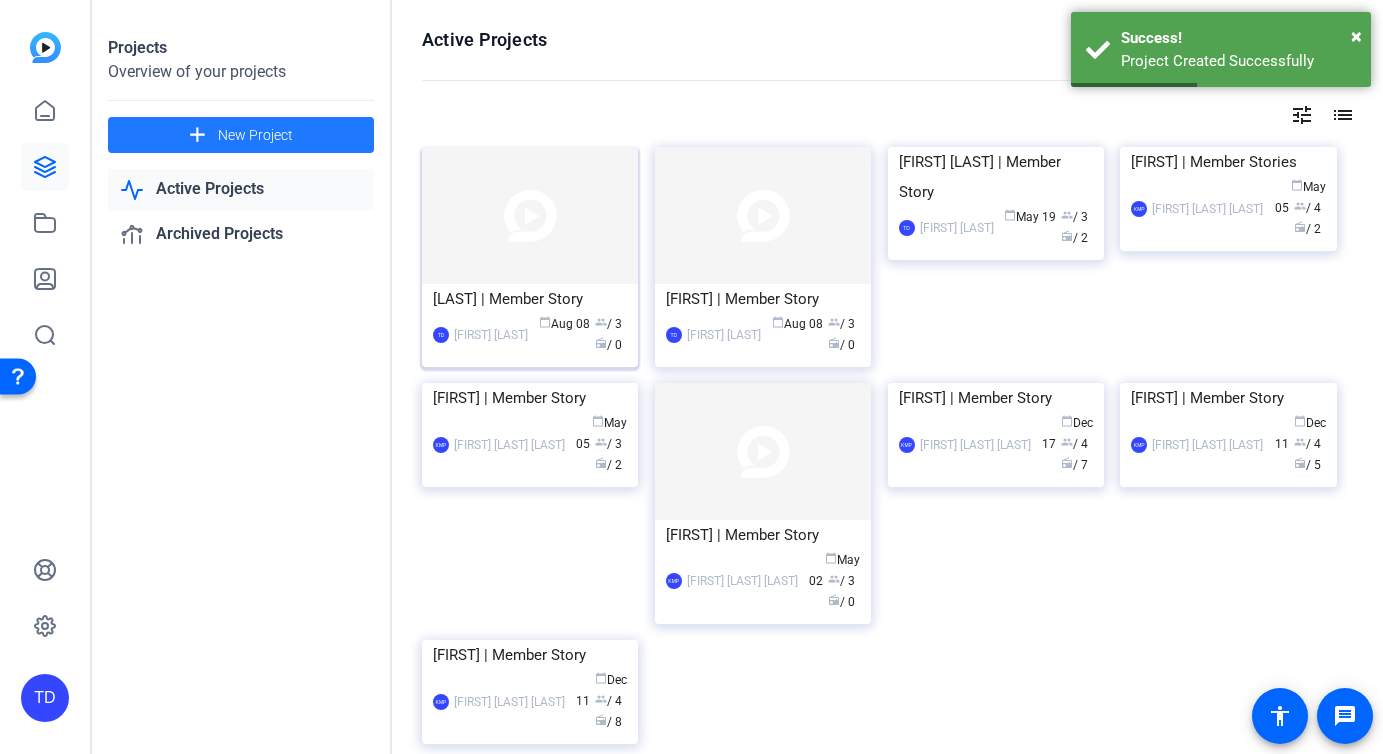 click on "calendar_today  [MONTH] [DAY]  group  / [NUMBER]  radio  / [NUMBER]" 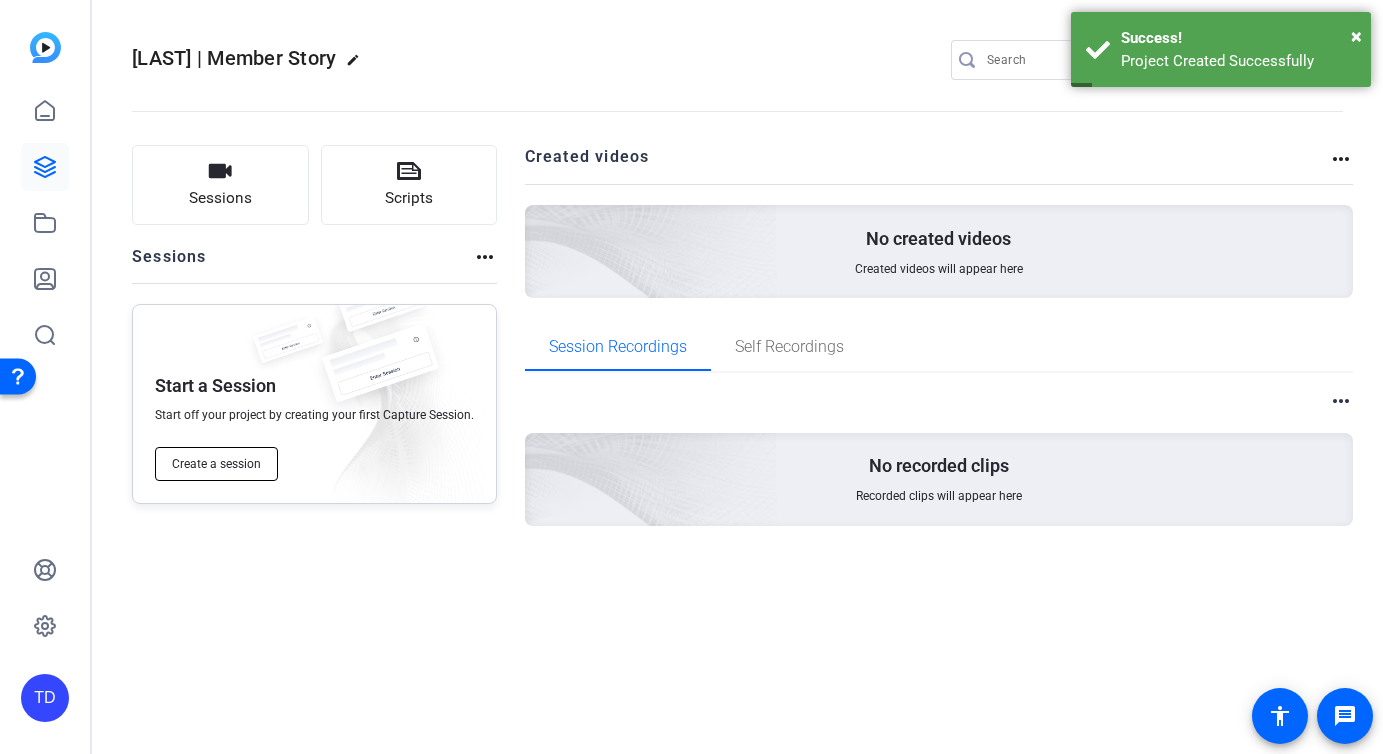 click on "Create a session" 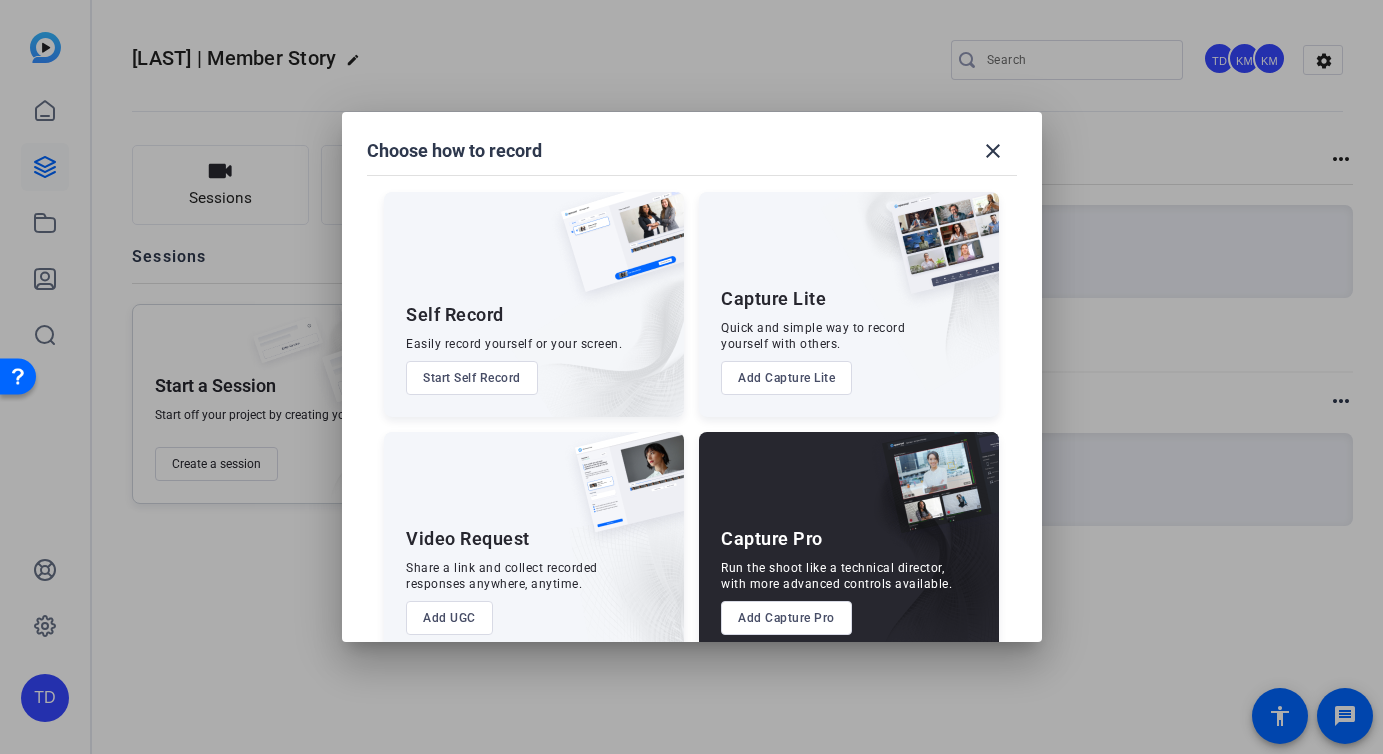 scroll, scrollTop: 35, scrollLeft: 0, axis: vertical 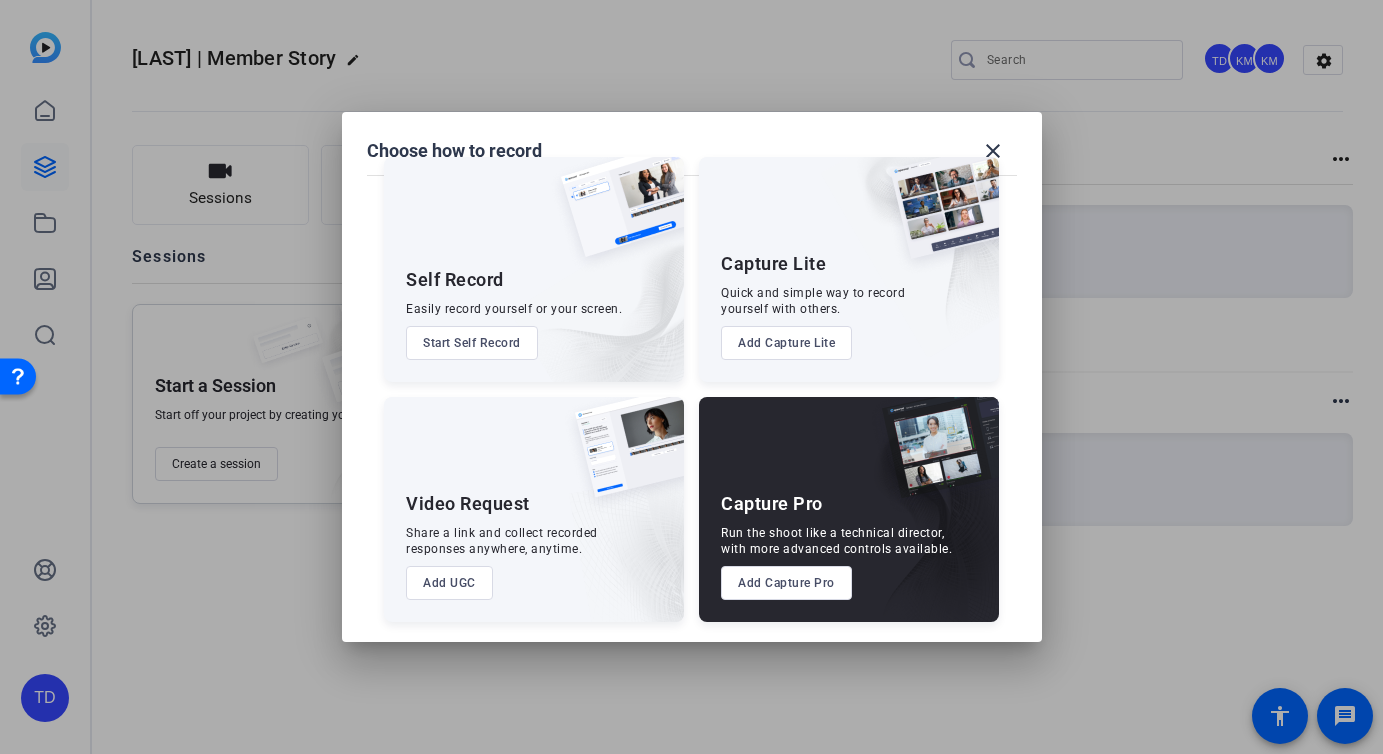 click on "Add Capture Pro" at bounding box center (786, 583) 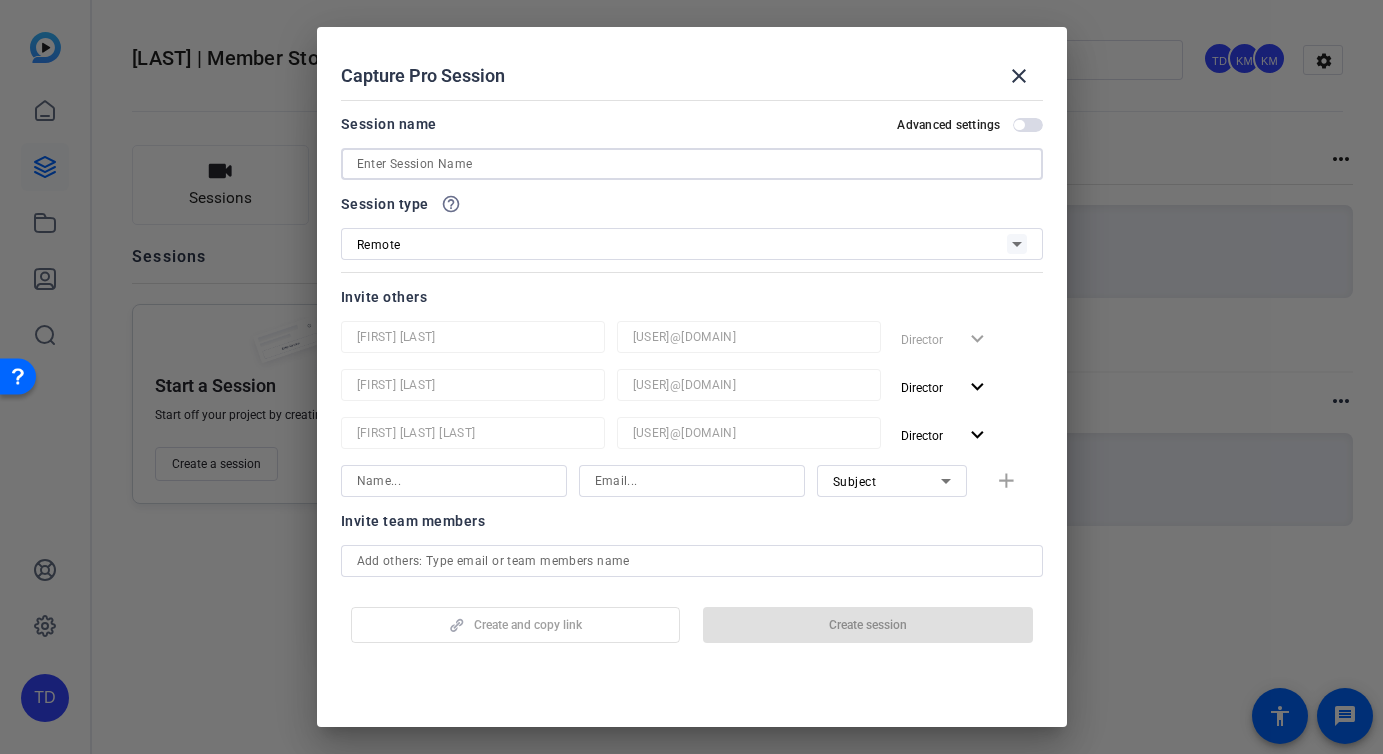 click at bounding box center (692, 164) 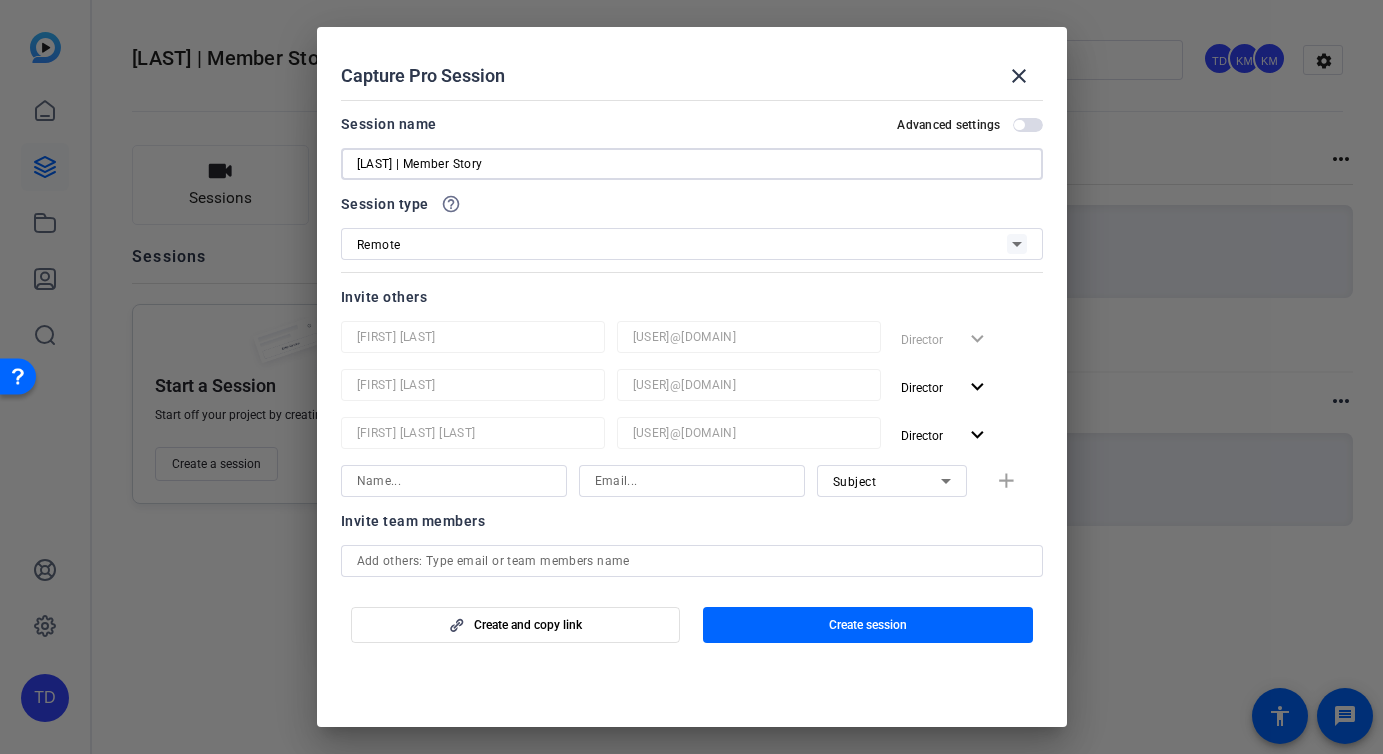 type on "[LAST] | Member Story" 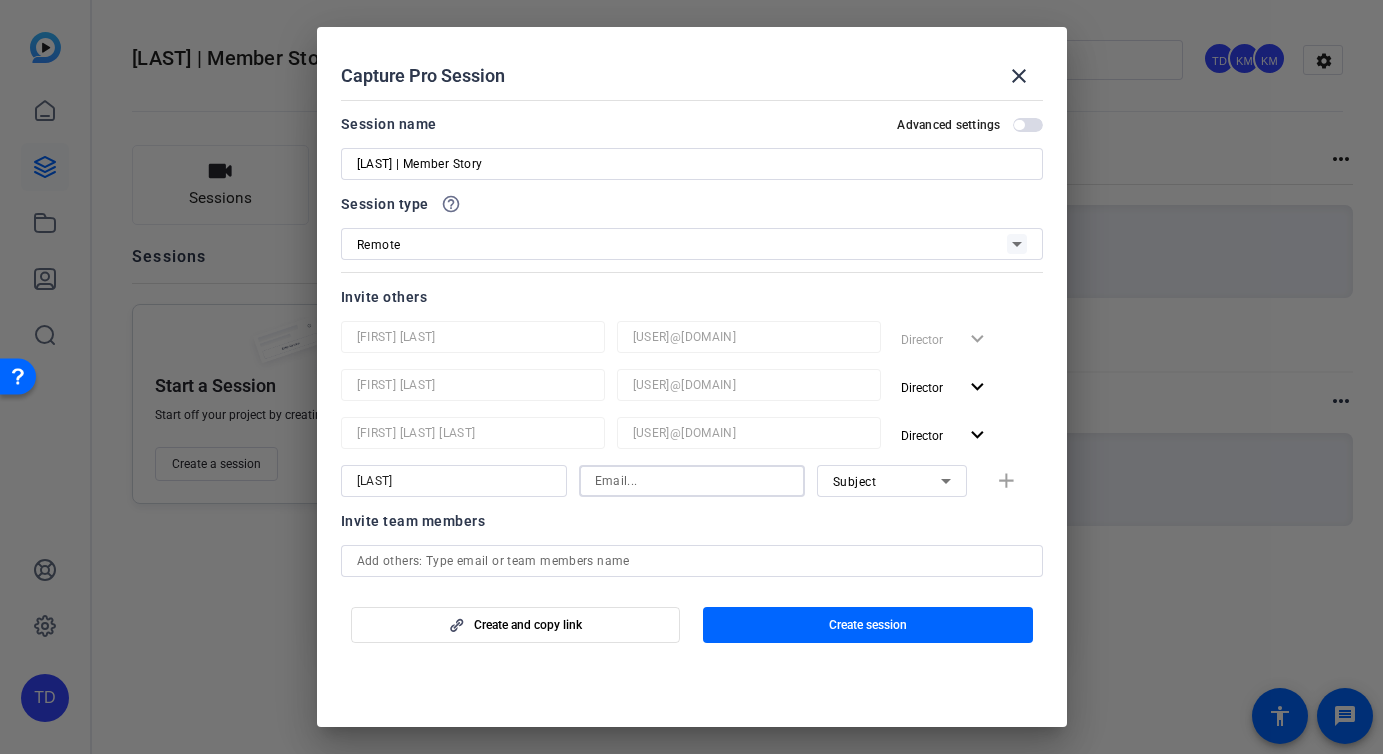click on "[LAST]" at bounding box center (454, 481) 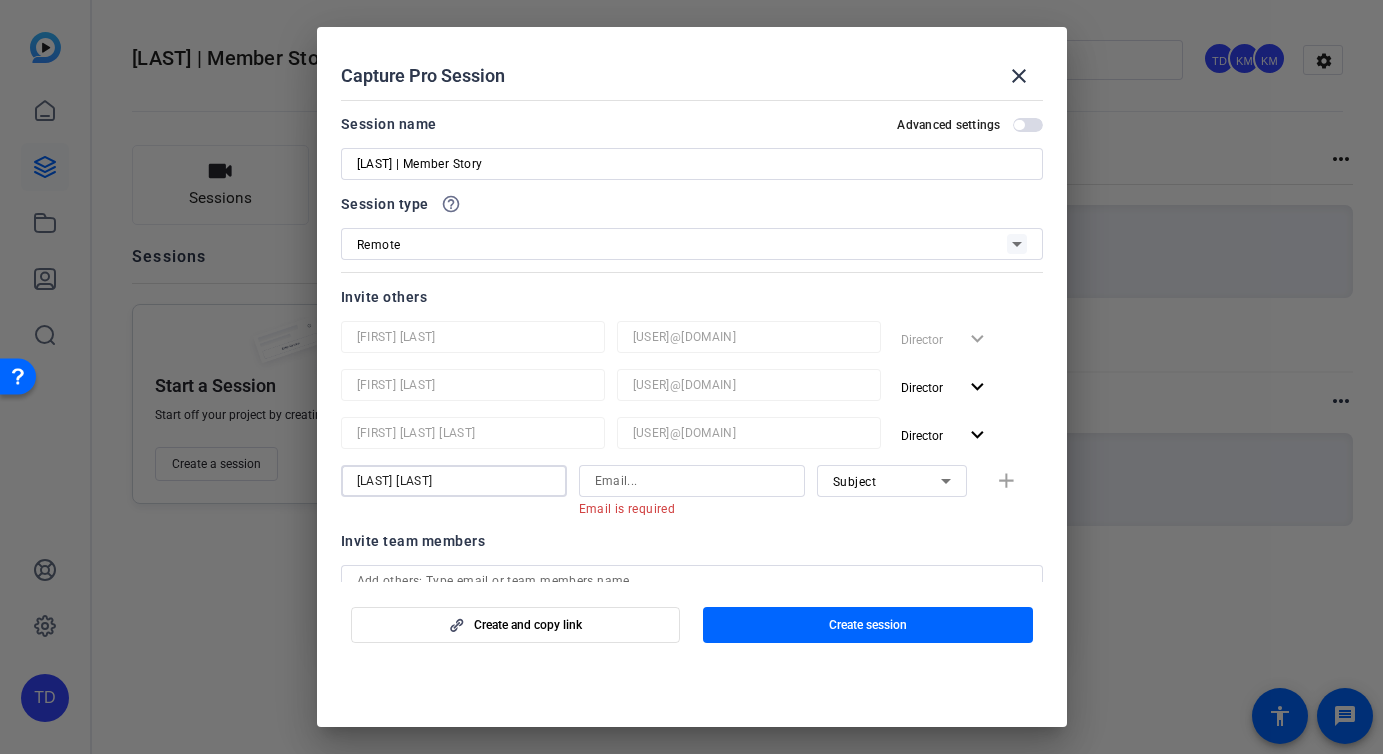 click on "[LAST] [LAST]" at bounding box center (454, 481) 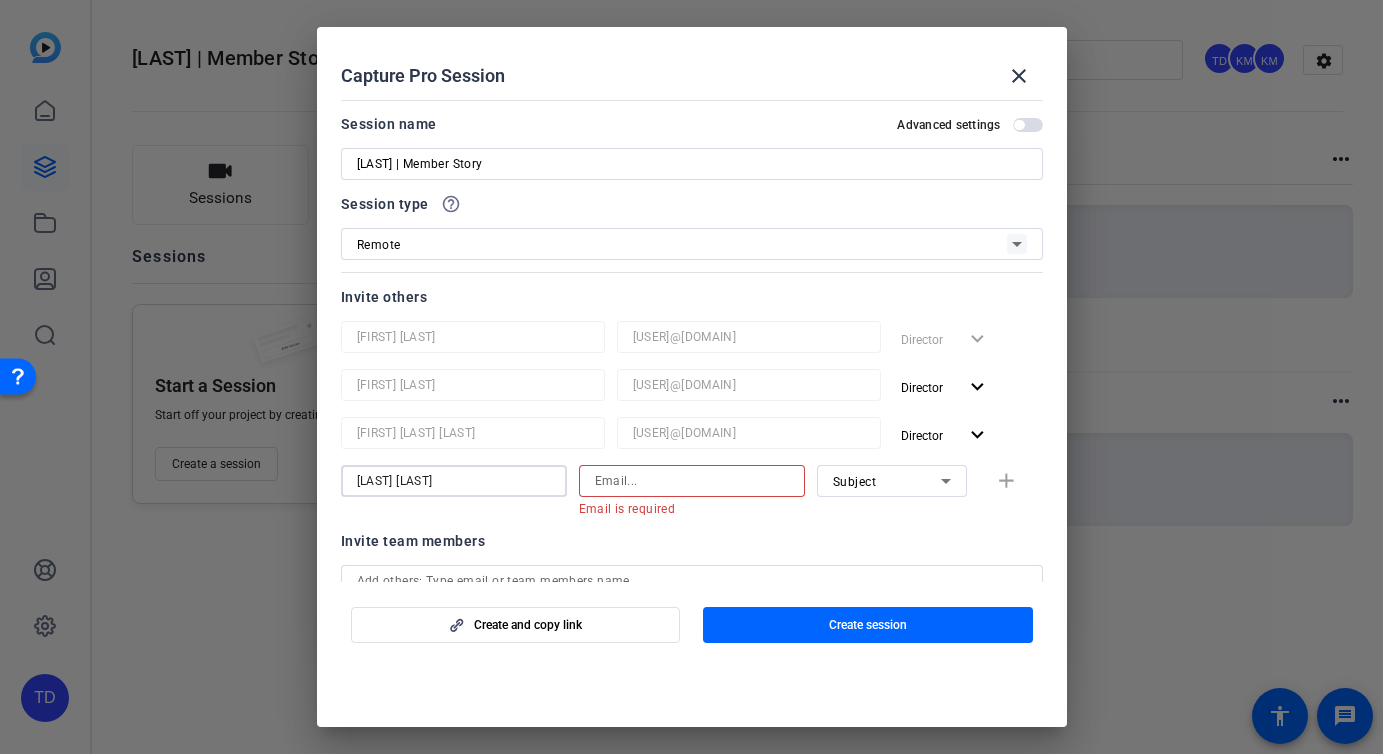type on "[LAST] [LAST]" 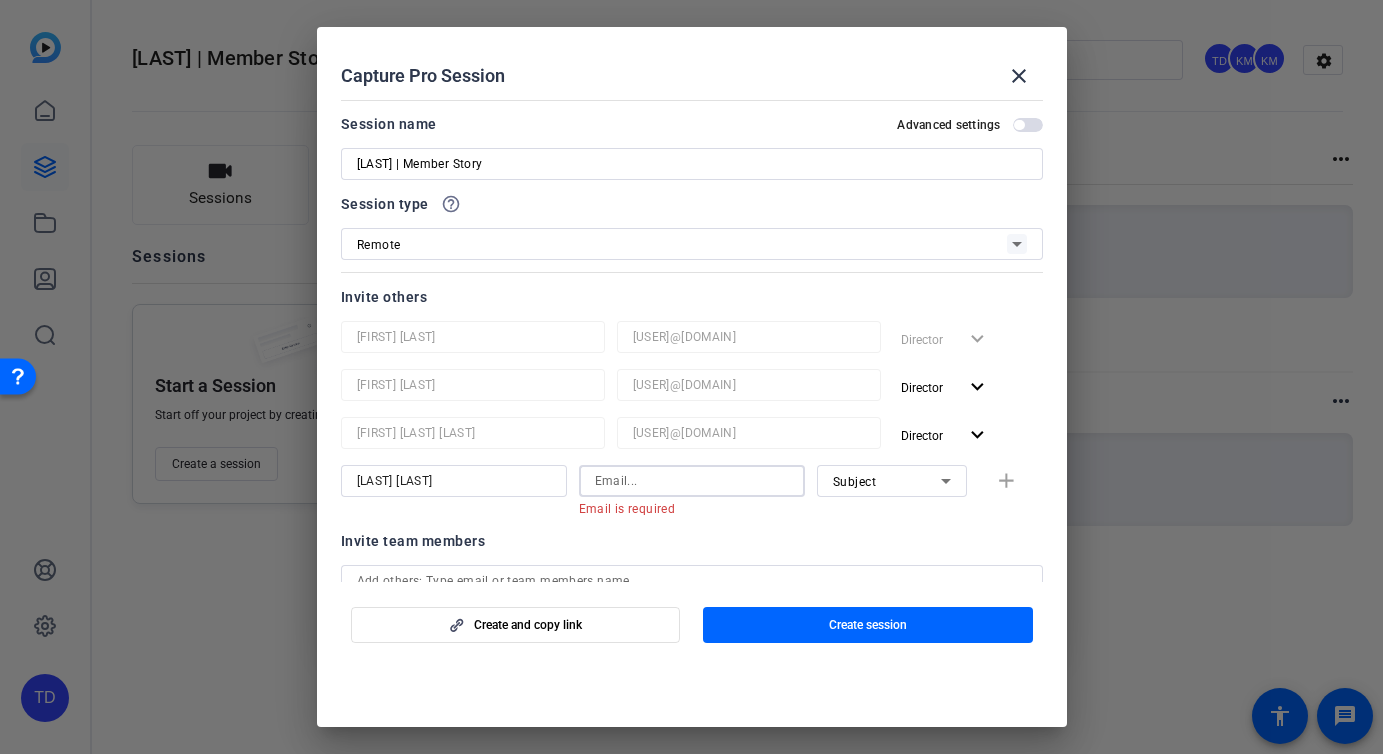 click at bounding box center (692, 481) 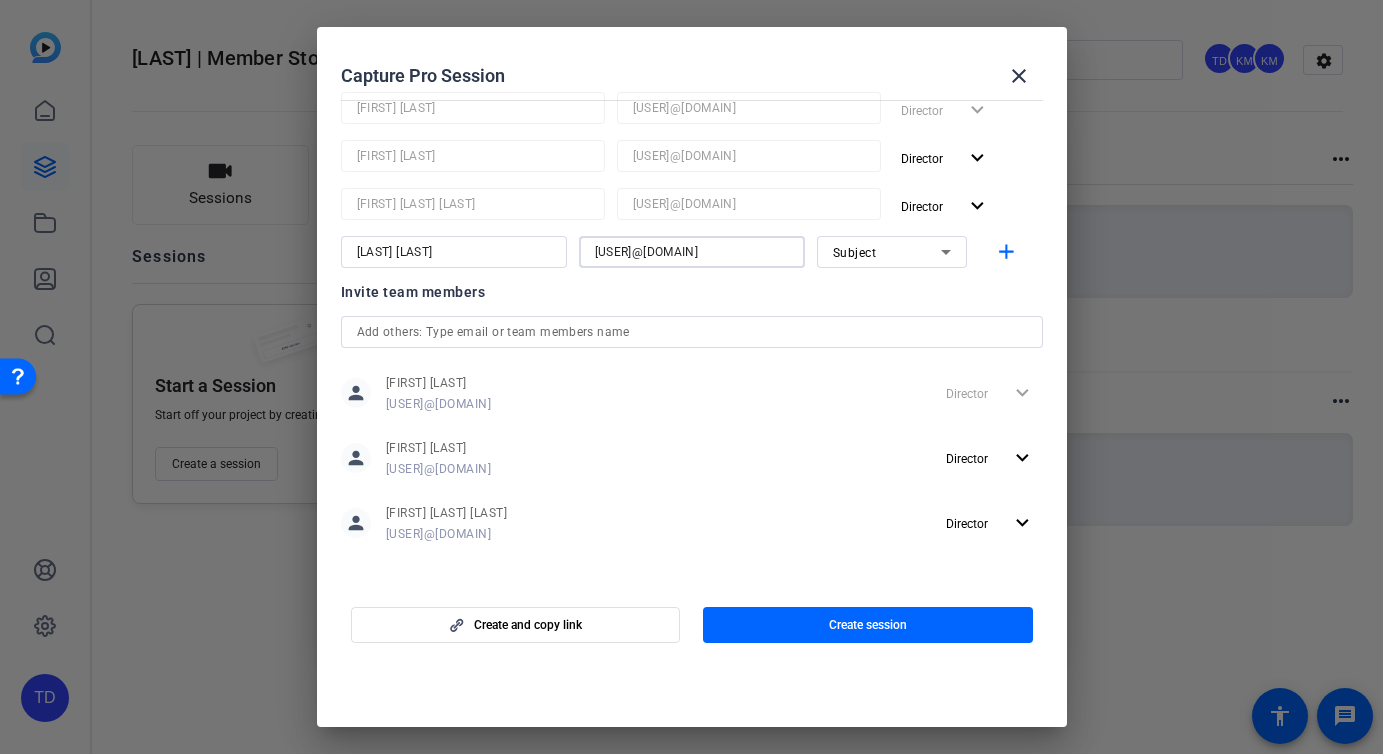 scroll, scrollTop: 237, scrollLeft: 0, axis: vertical 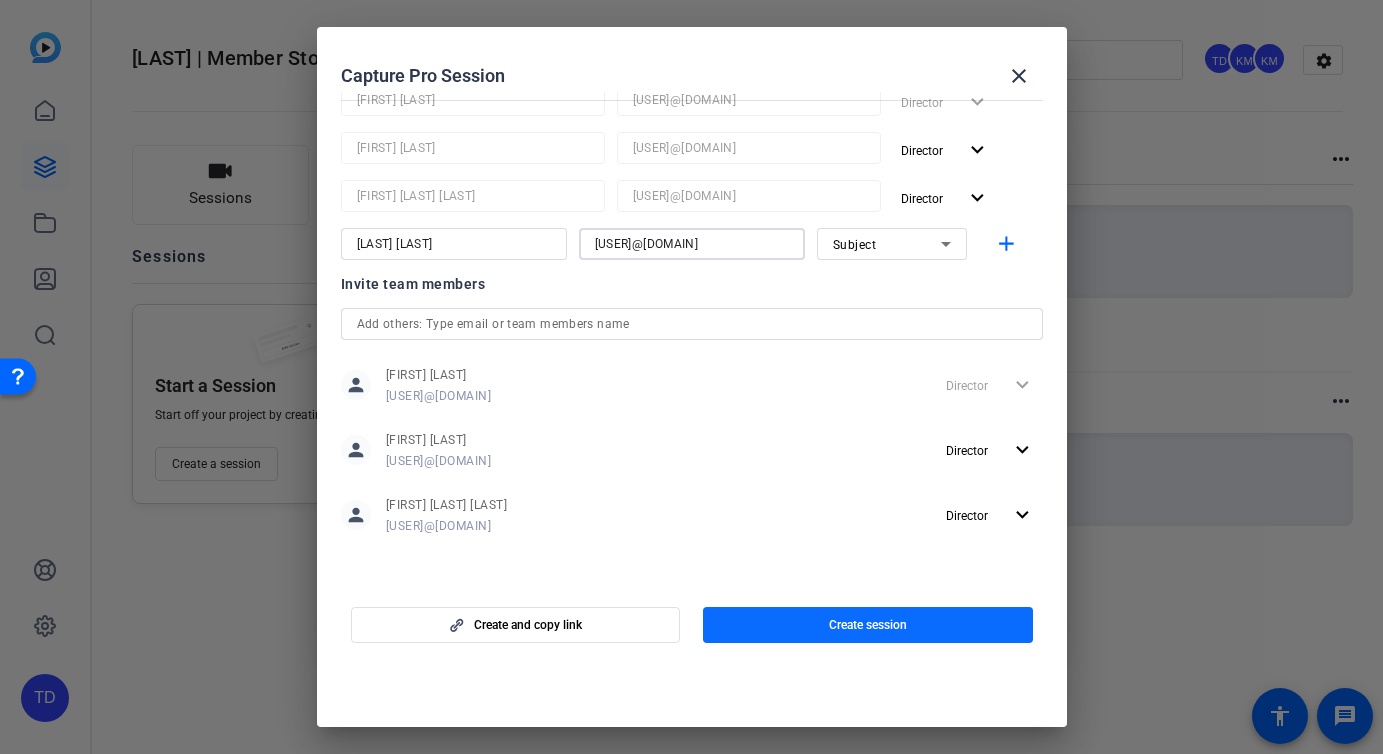 type on "[USER]@[DOMAIN]" 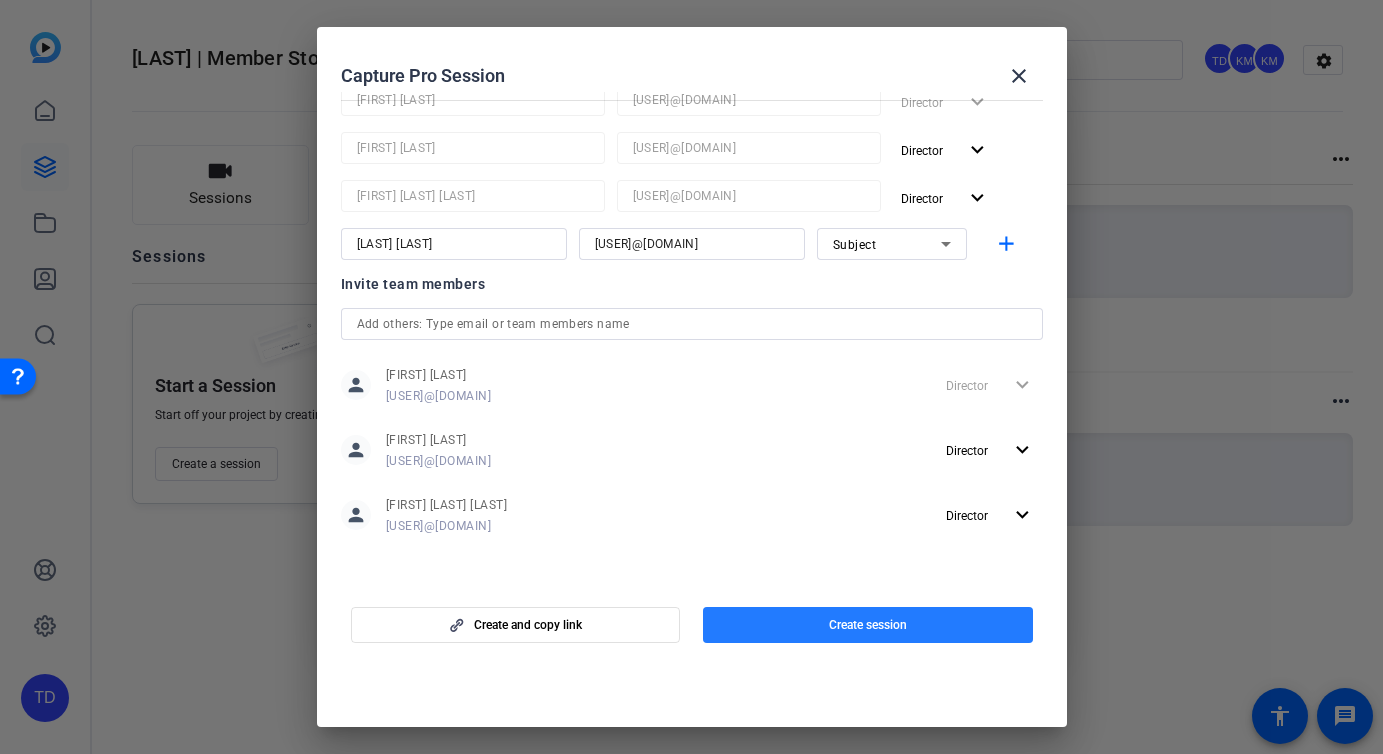 click on "Create session" 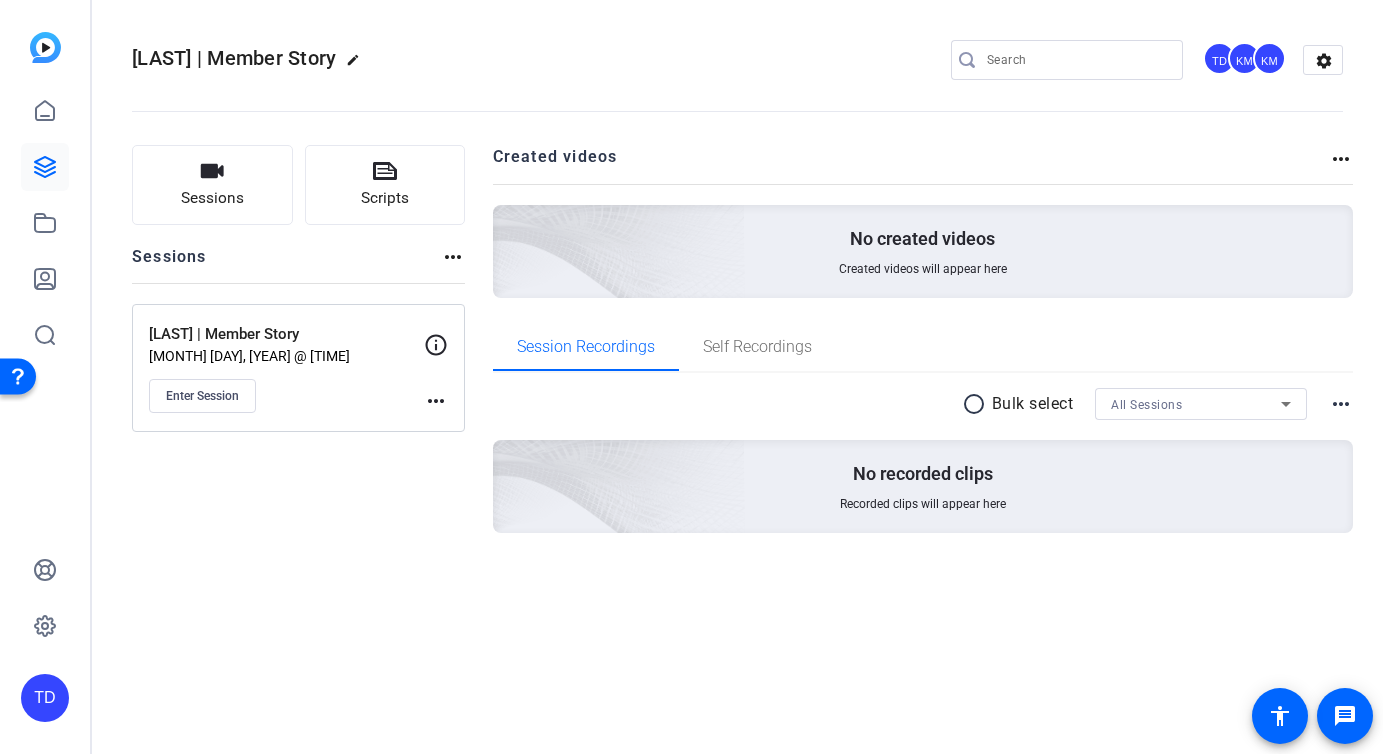 click on "more_horiz" 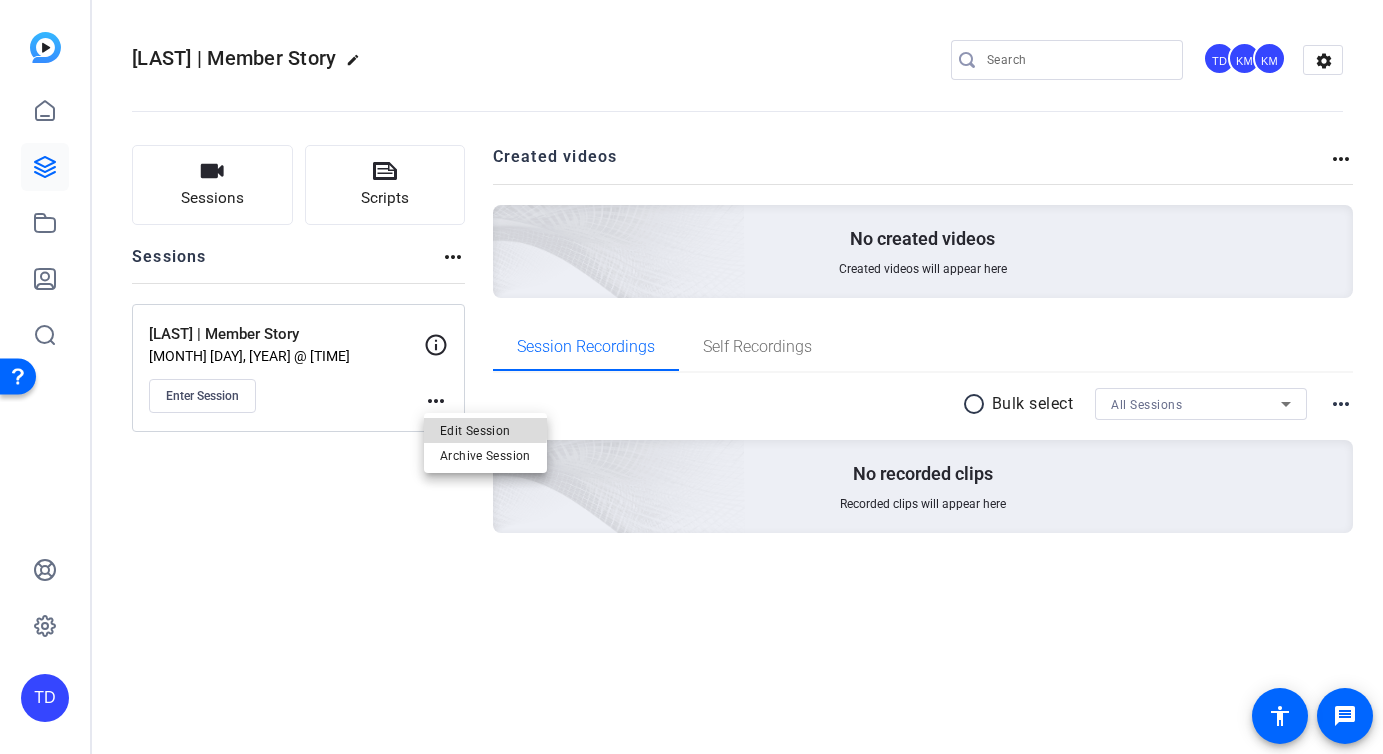 click on "Edit Session" at bounding box center [485, 430] 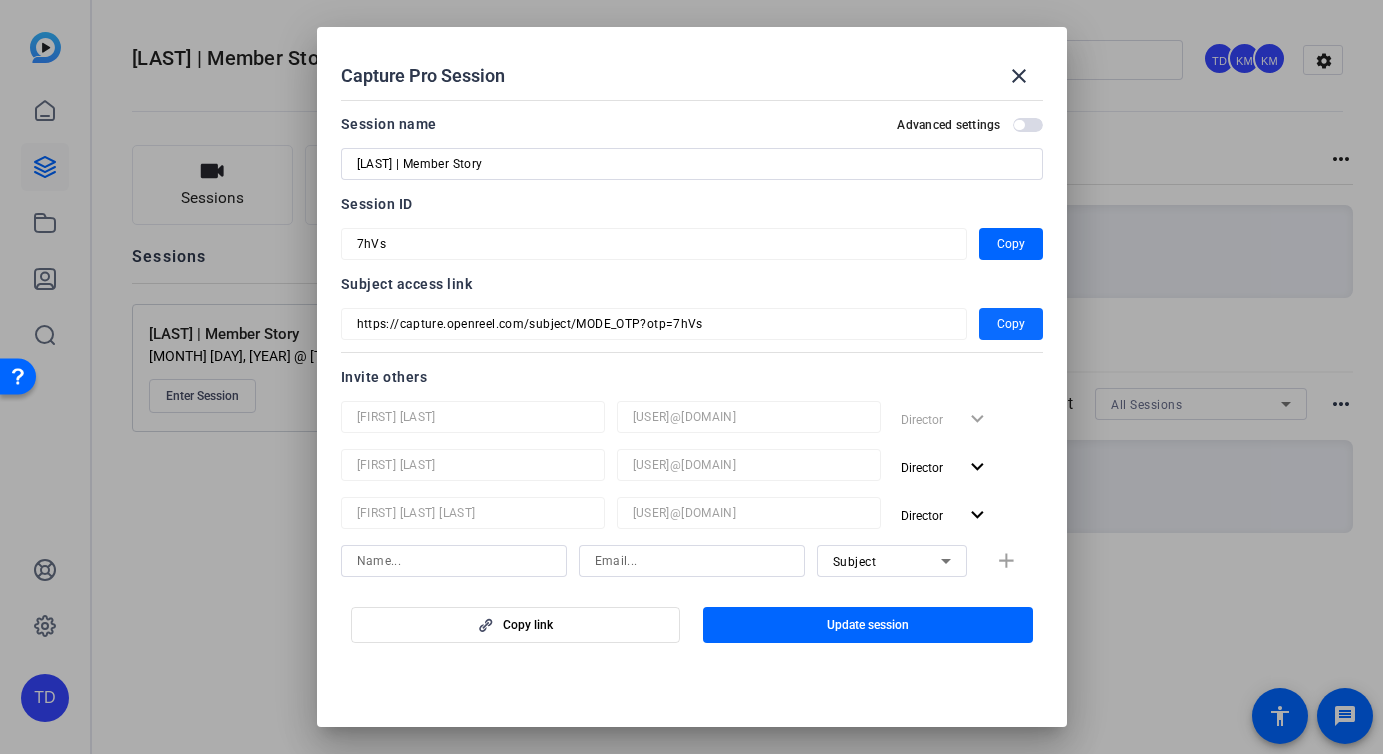 click on "Copy" at bounding box center [1011, 324] 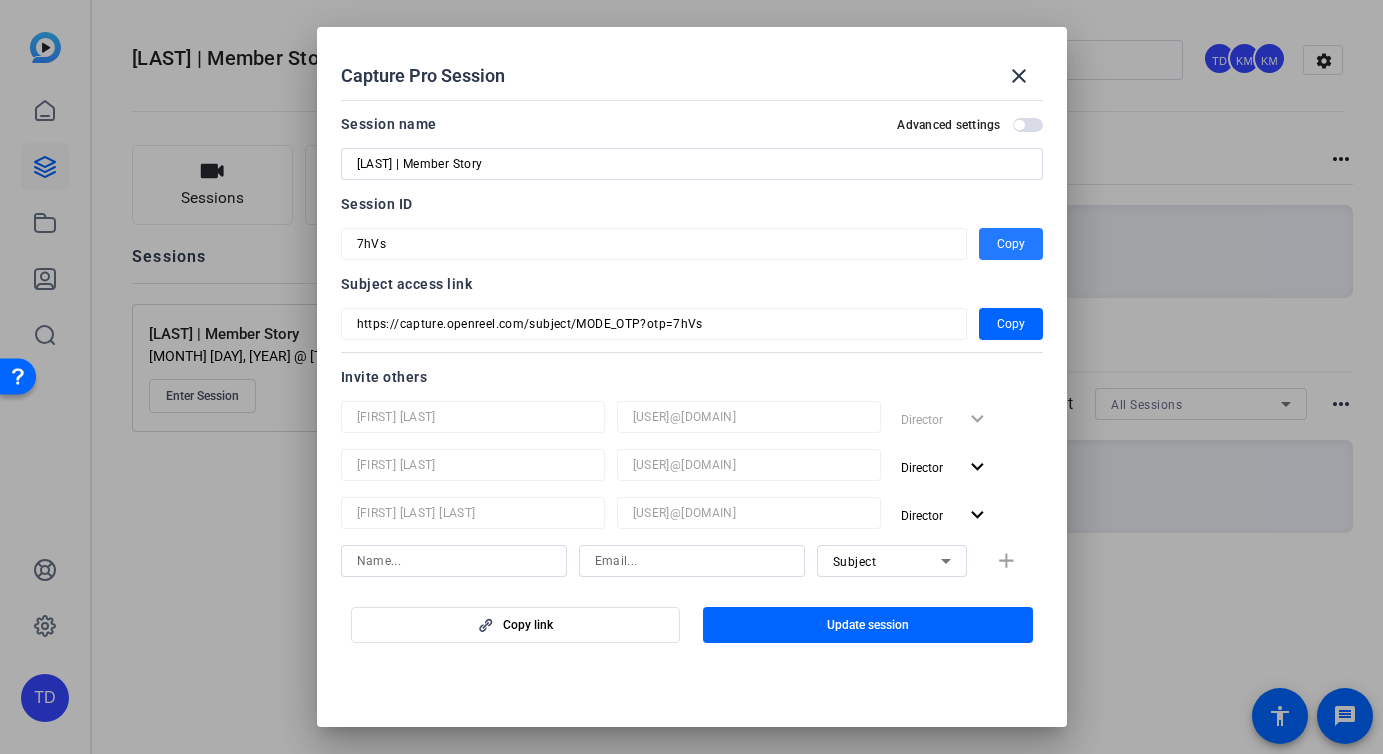 click on "Copy" at bounding box center (1011, 244) 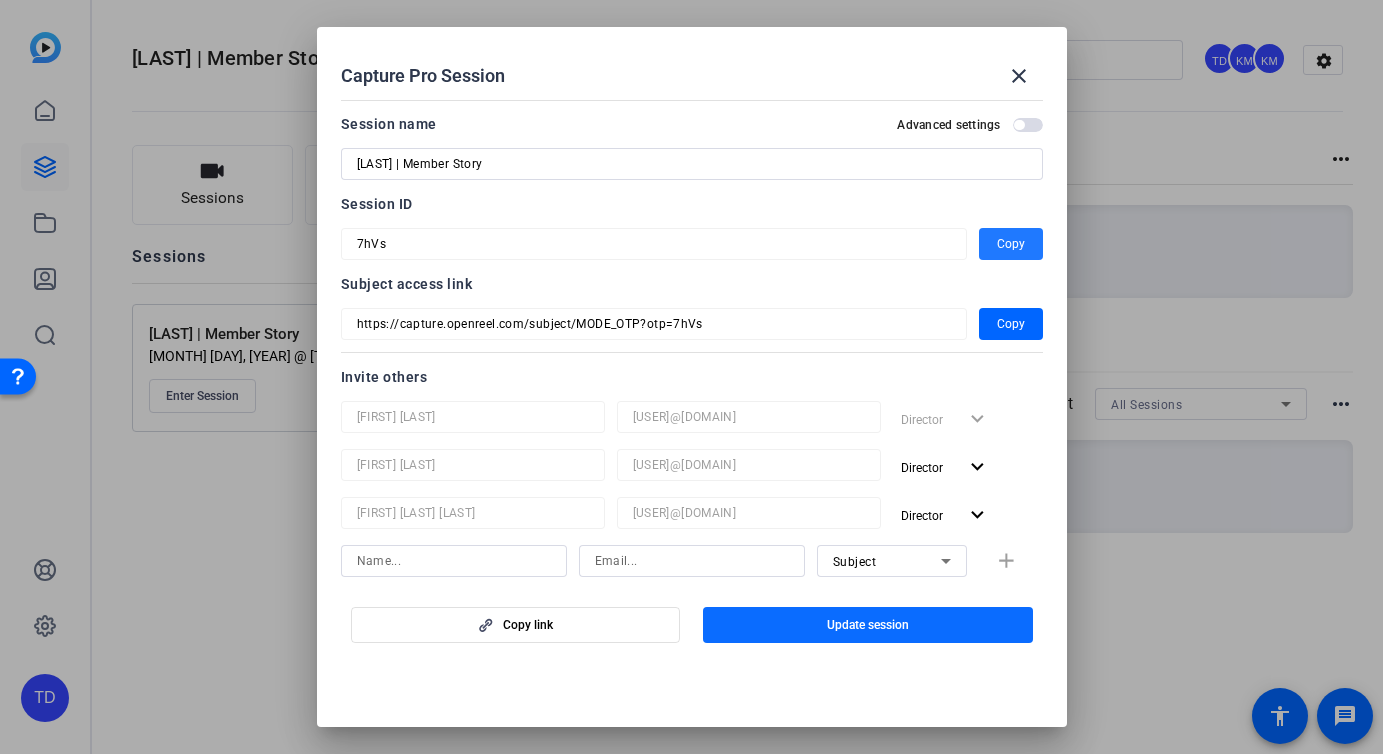 click 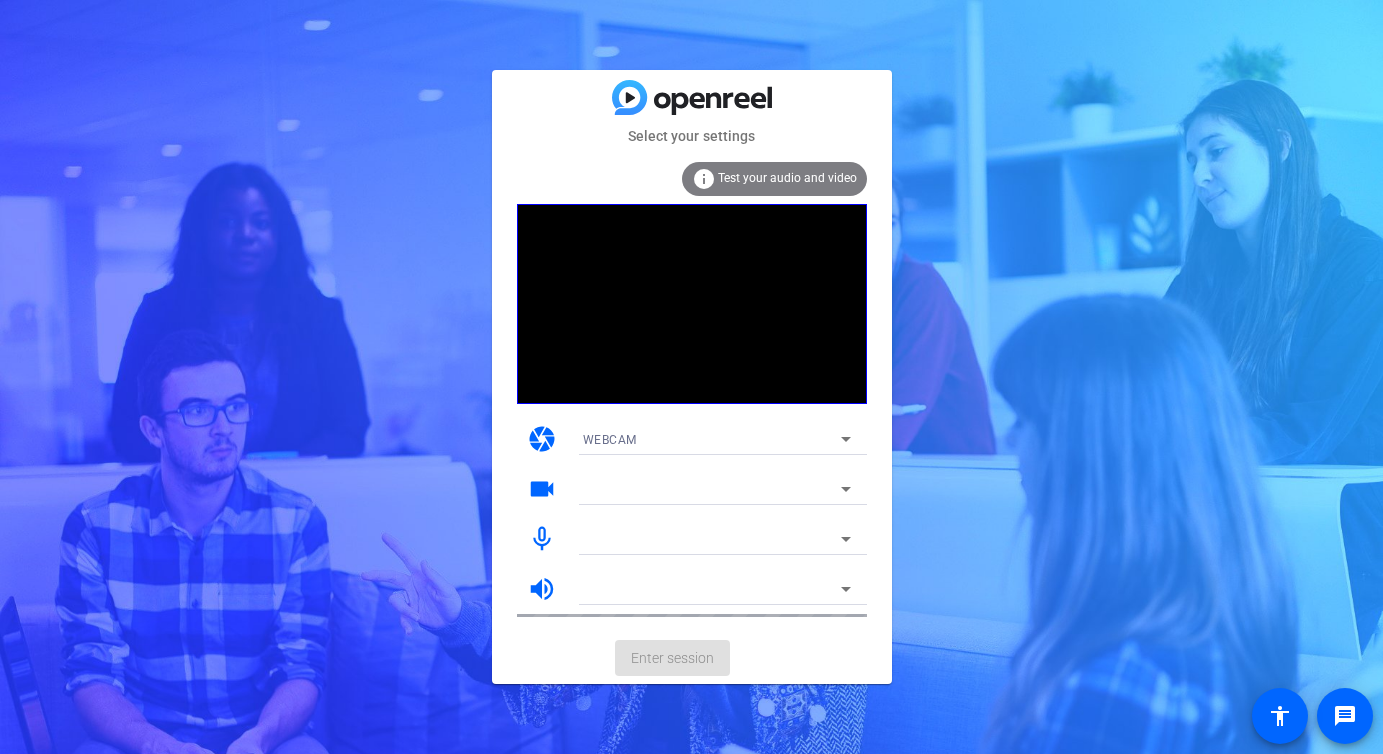scroll, scrollTop: 0, scrollLeft: 0, axis: both 